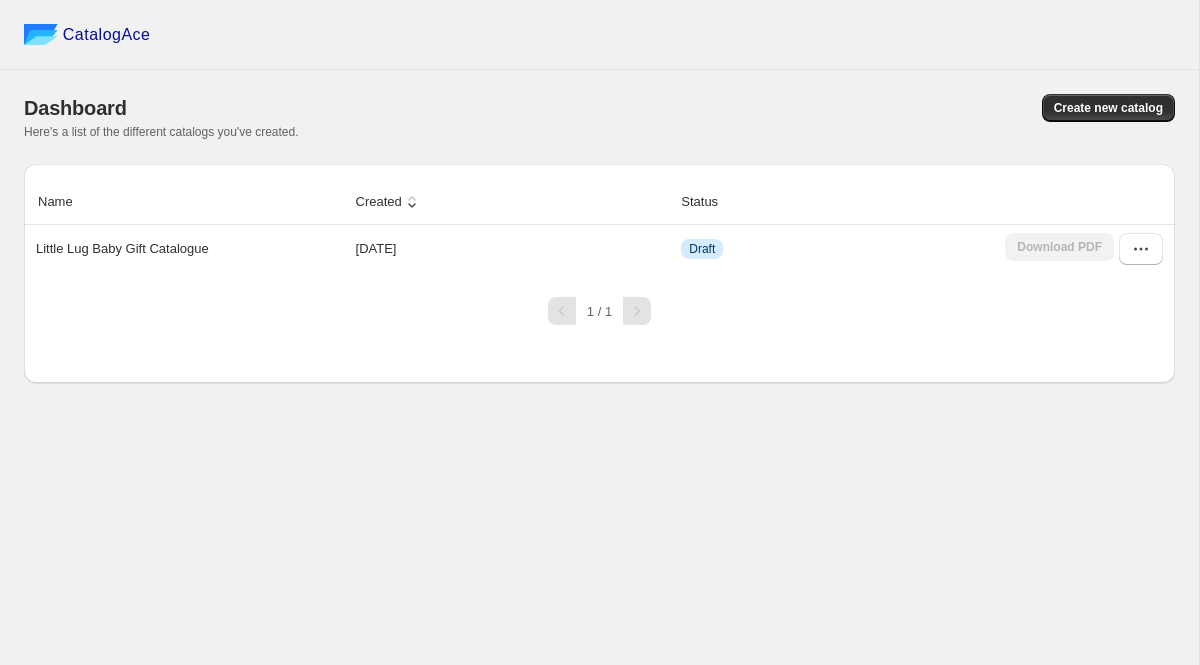scroll, scrollTop: 0, scrollLeft: 0, axis: both 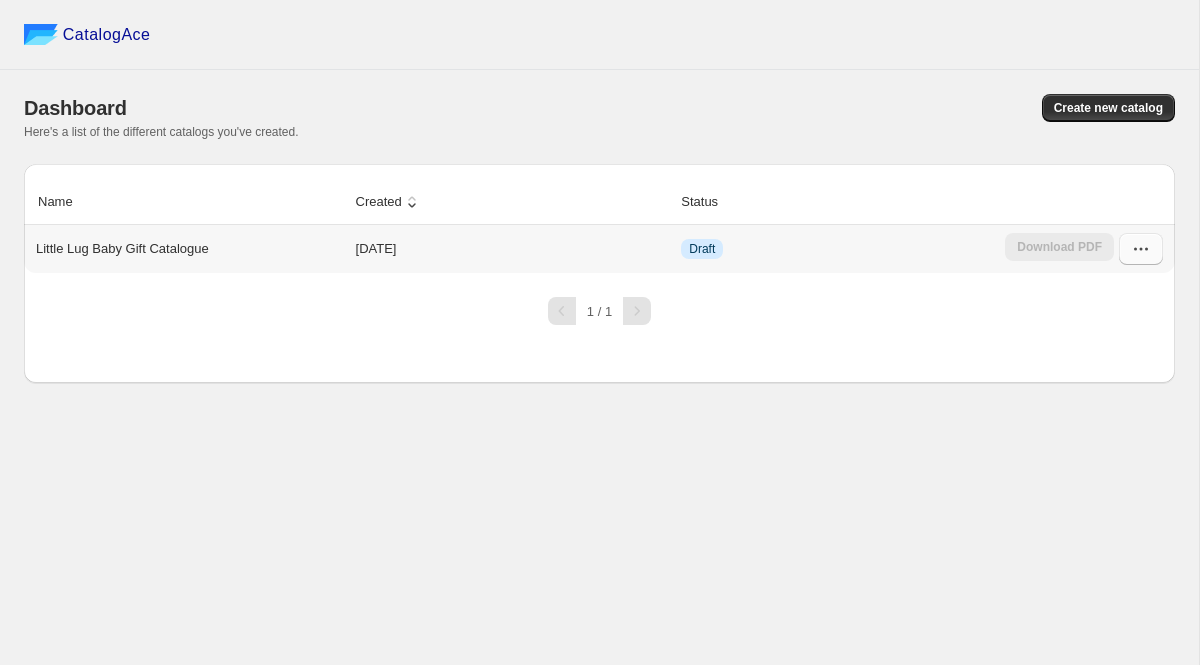 click 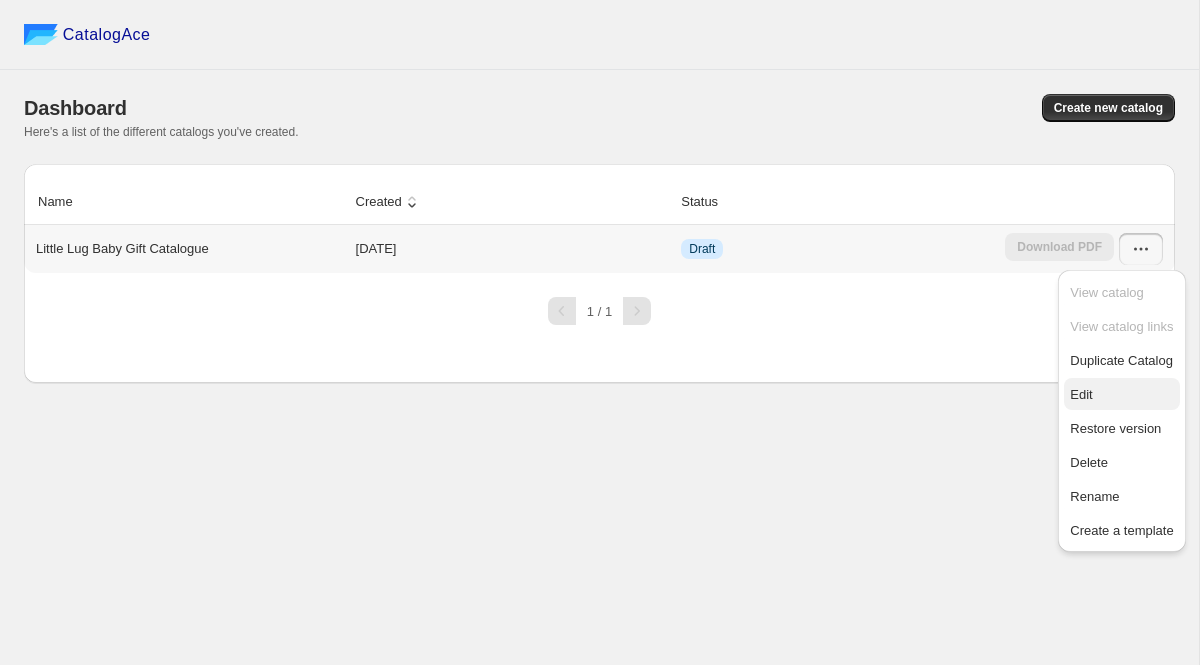 click on "Edit" at bounding box center [1121, 395] 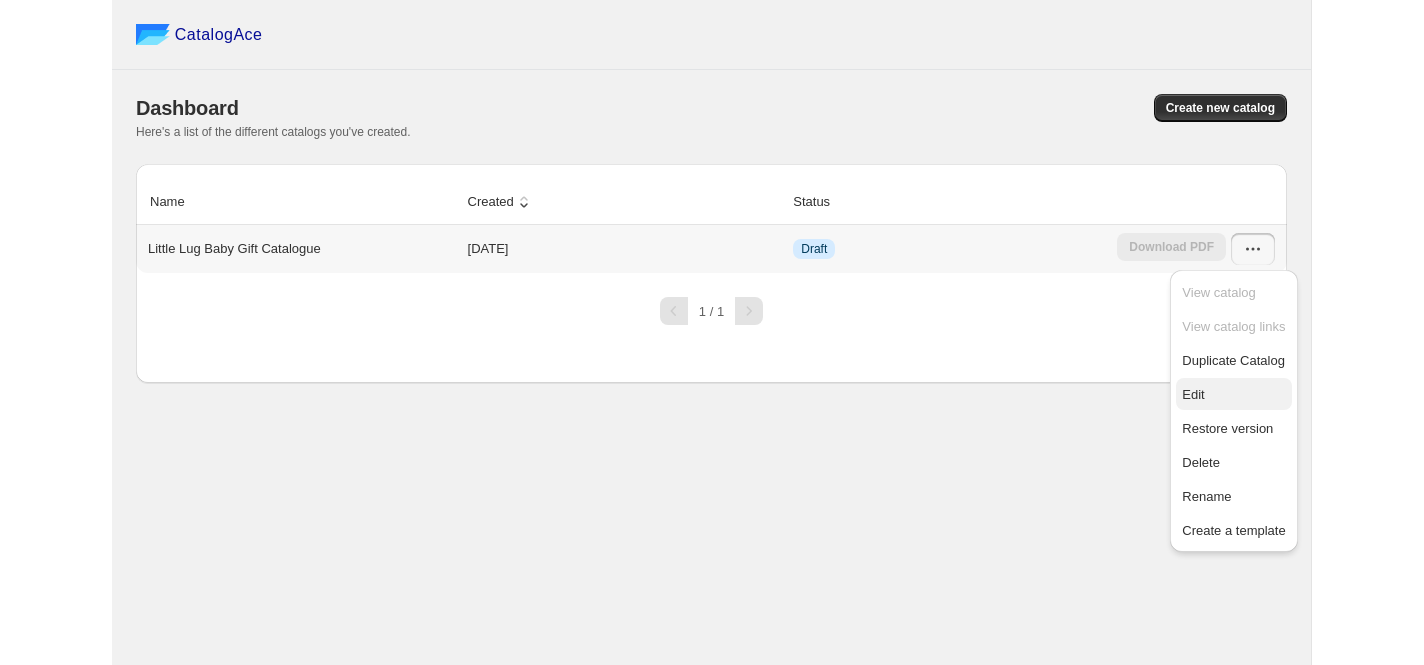 scroll, scrollTop: 0, scrollLeft: 0, axis: both 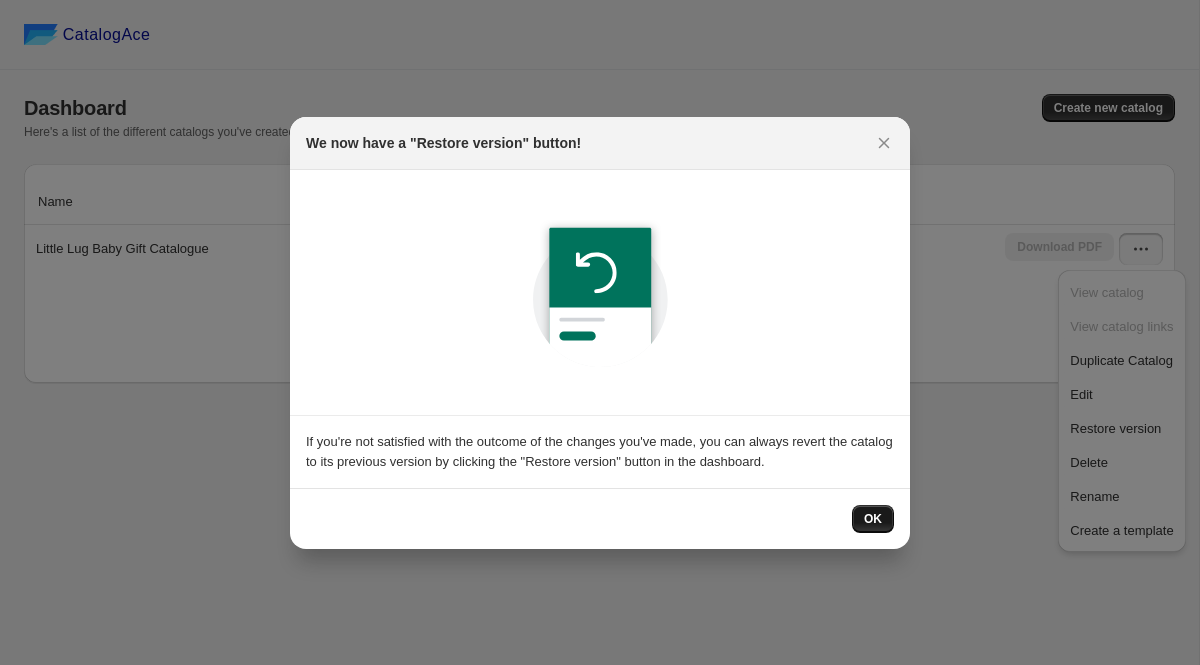 click on "OK" at bounding box center [873, 519] 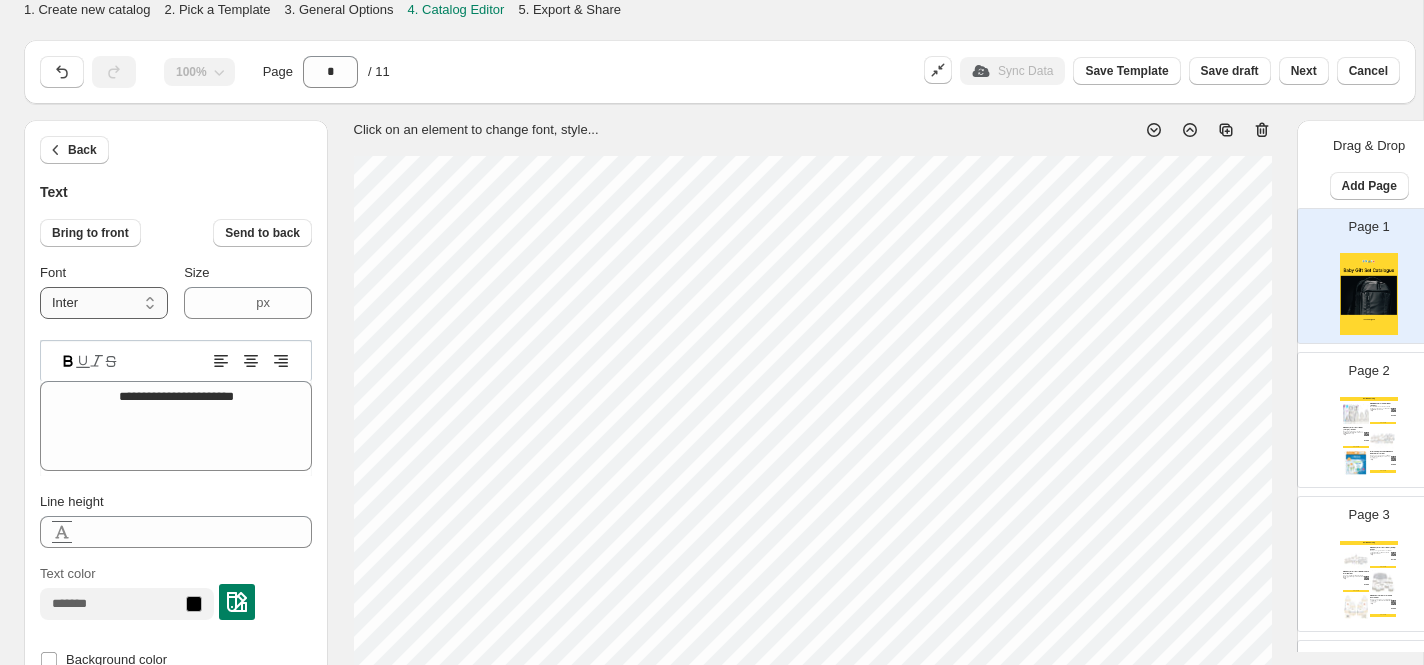 click on "**********" at bounding box center [104, 303] 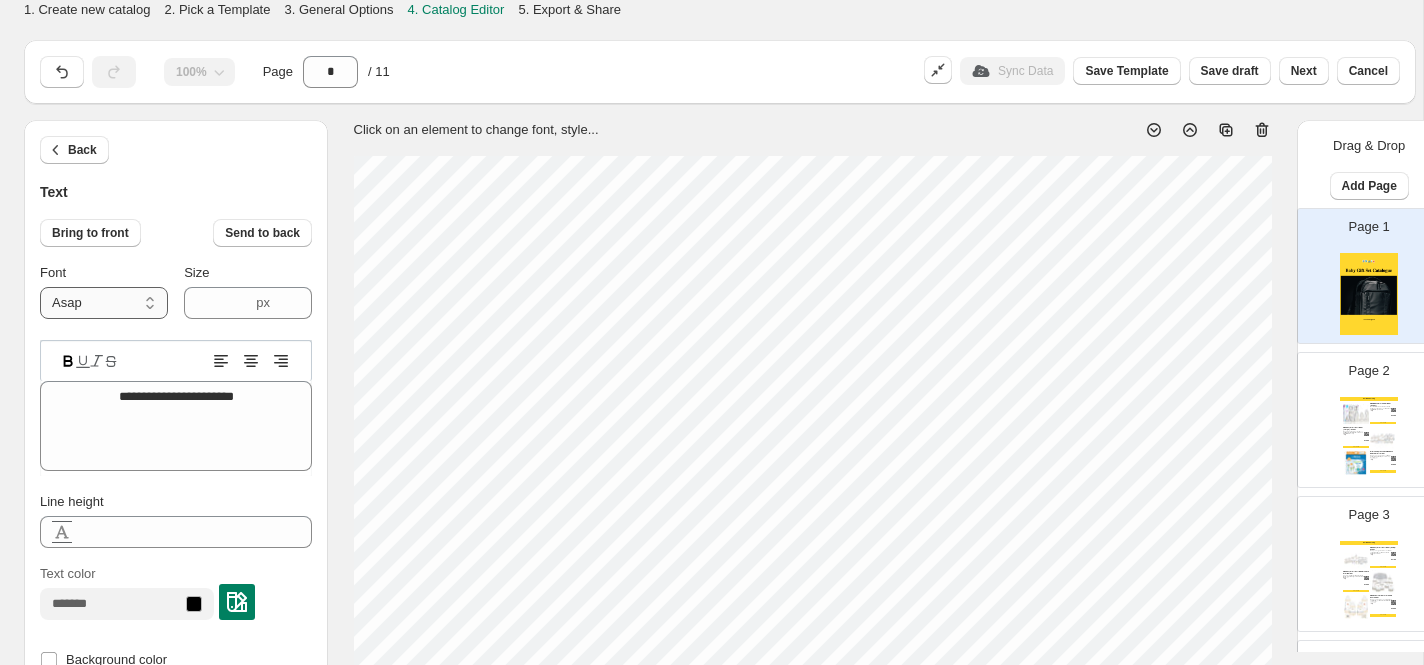 click on "**********" at bounding box center [104, 303] 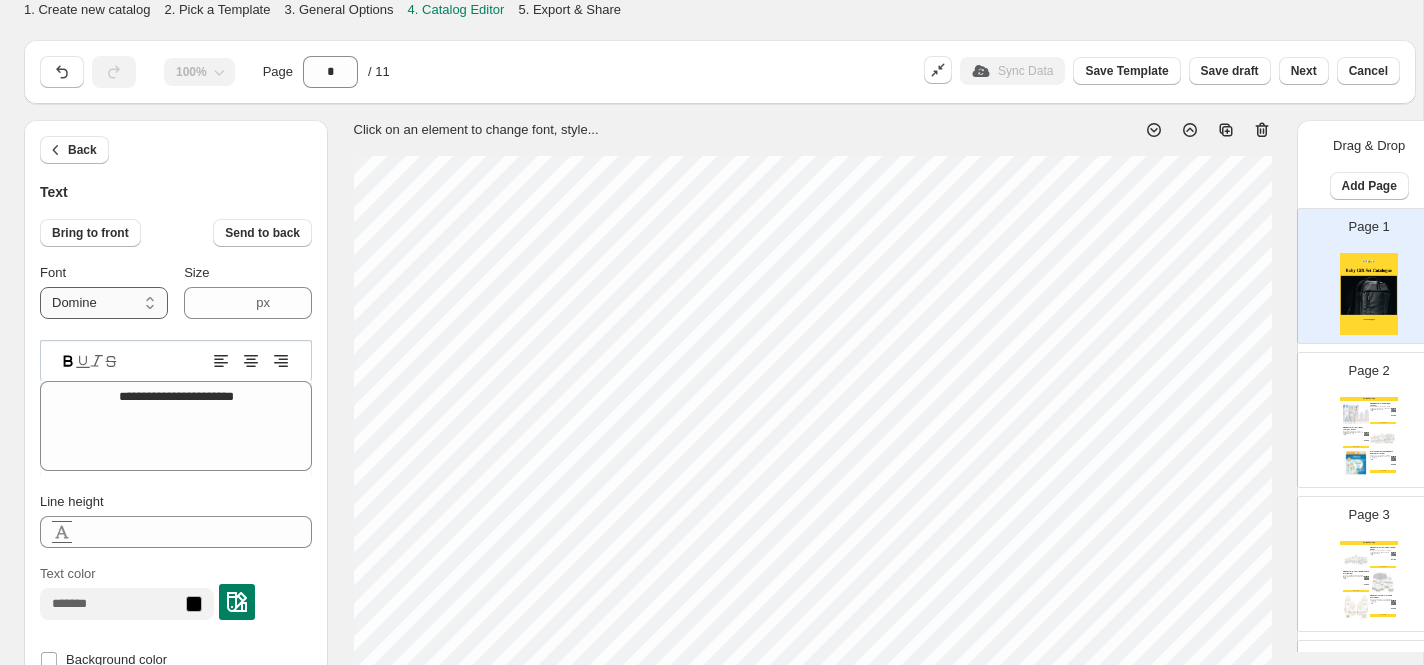 click on "**********" at bounding box center (104, 303) 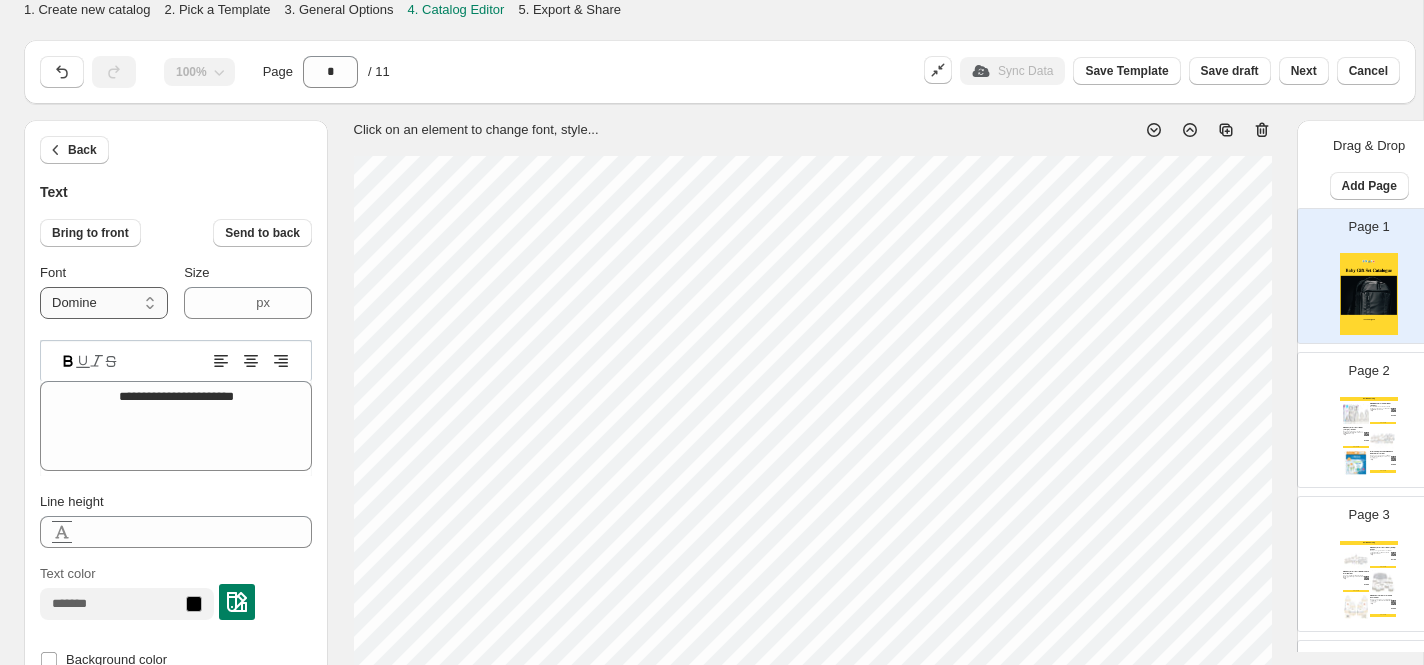 select on "****" 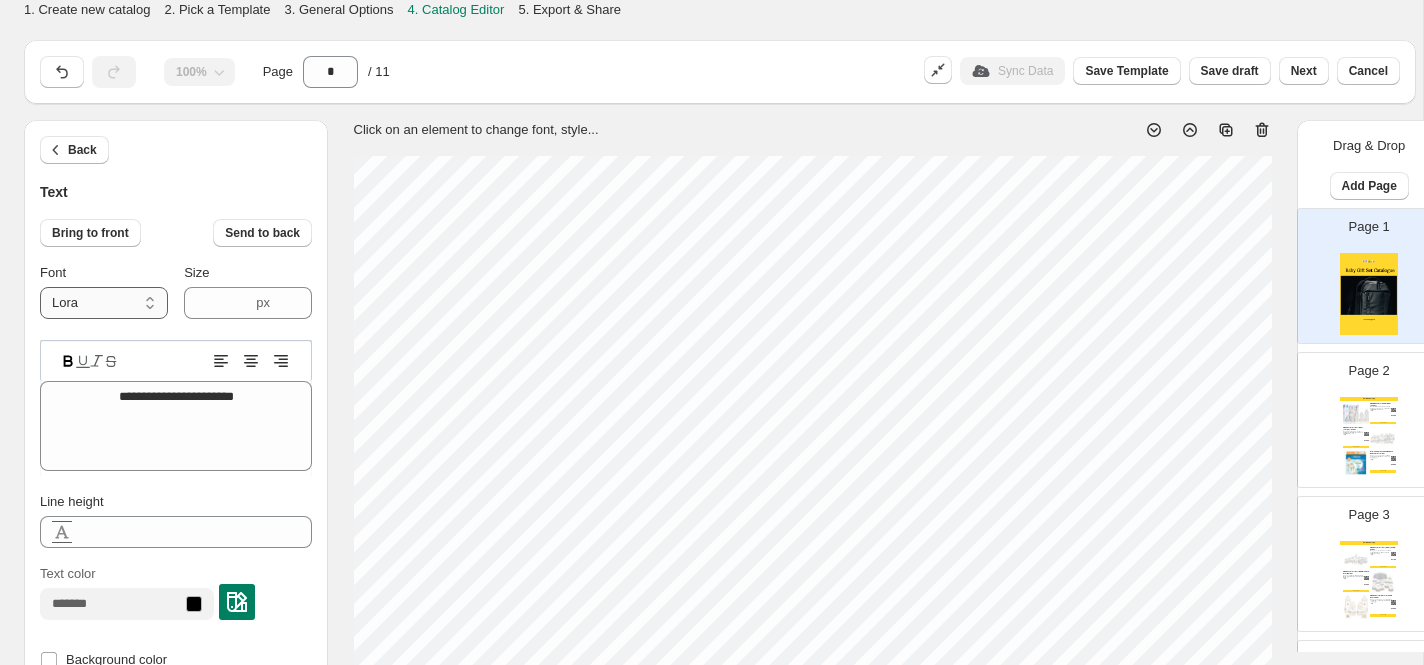 click on "**********" at bounding box center (104, 303) 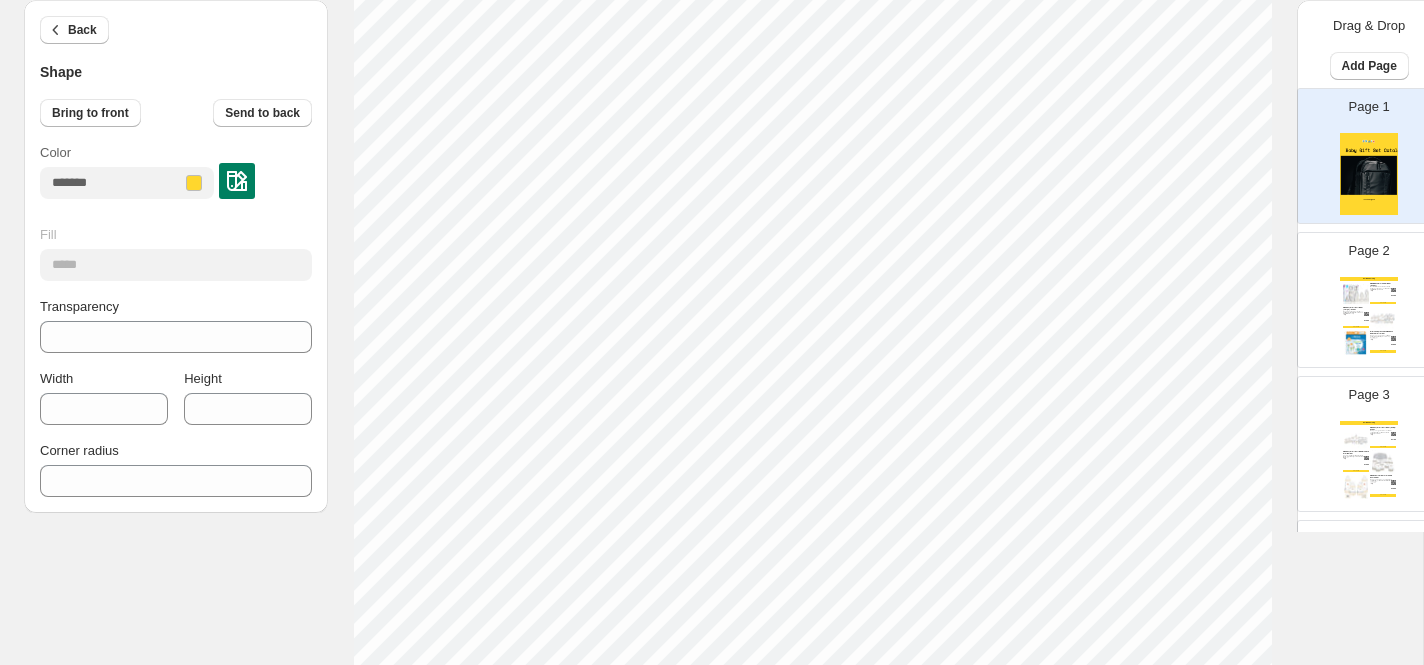 scroll, scrollTop: 613, scrollLeft: 0, axis: vertical 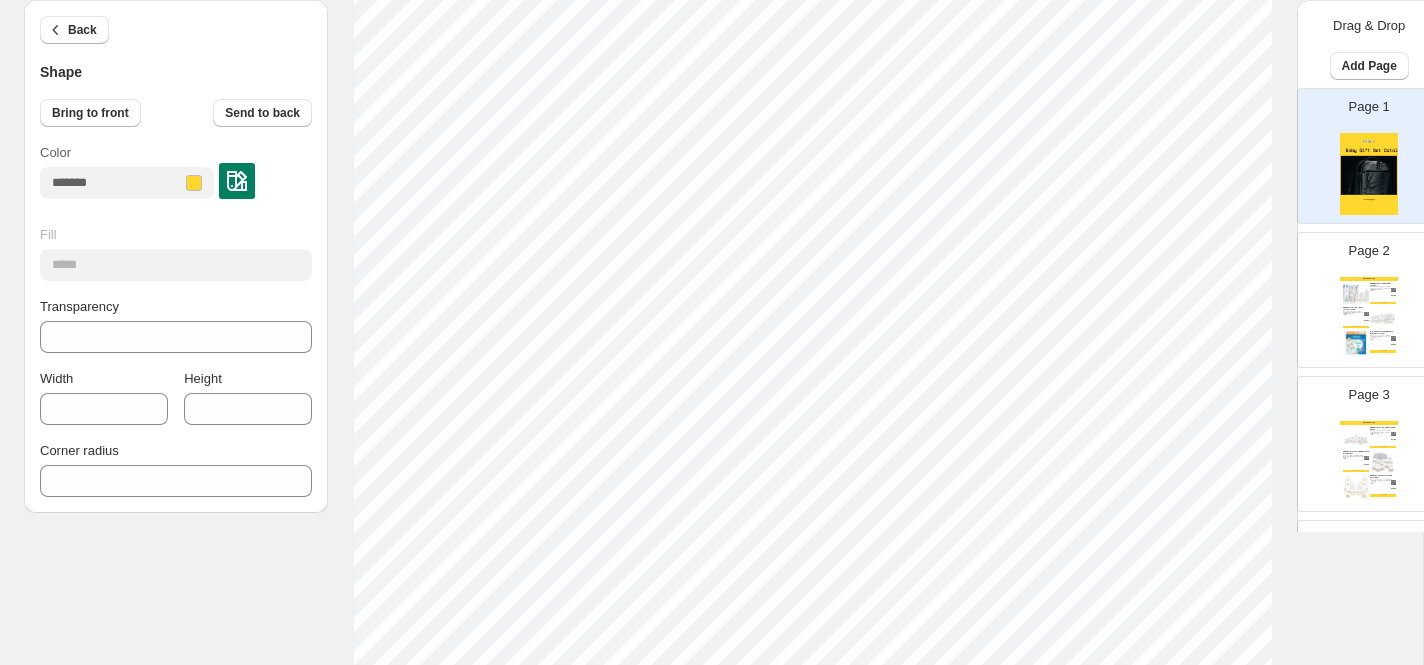 click at bounding box center (194, 183) 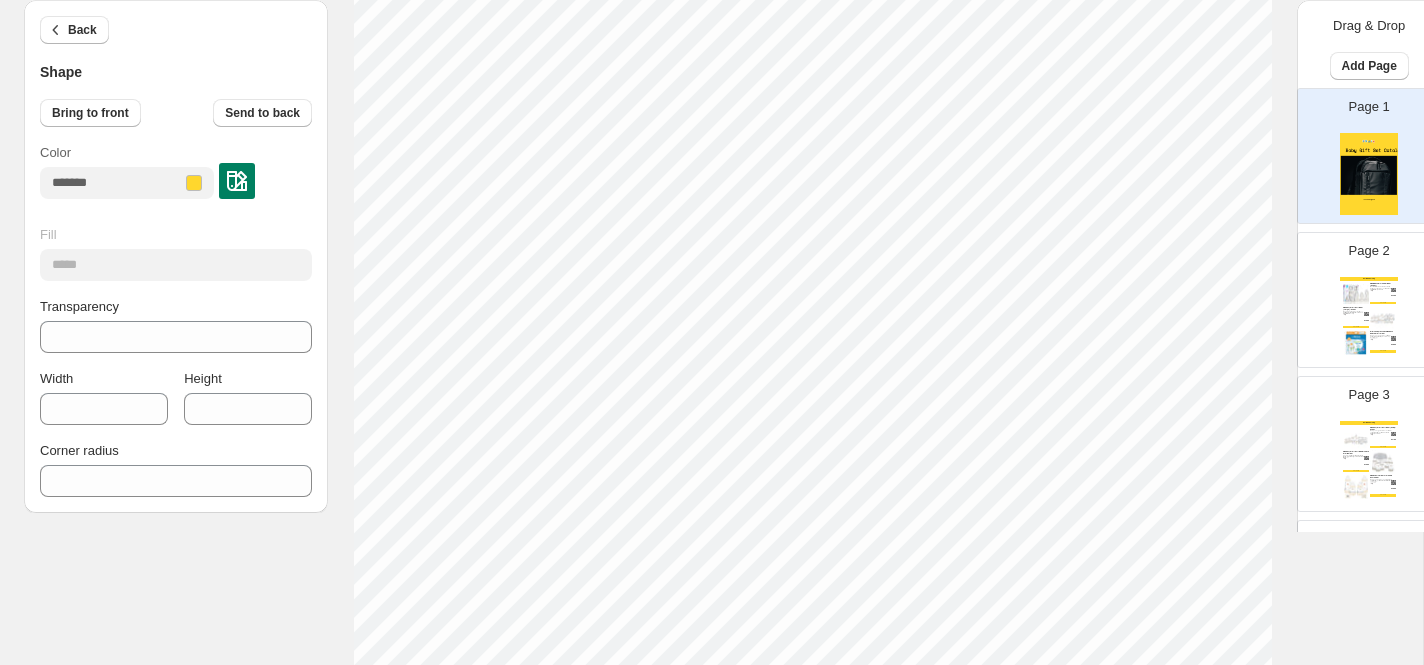 click at bounding box center [237, 181] 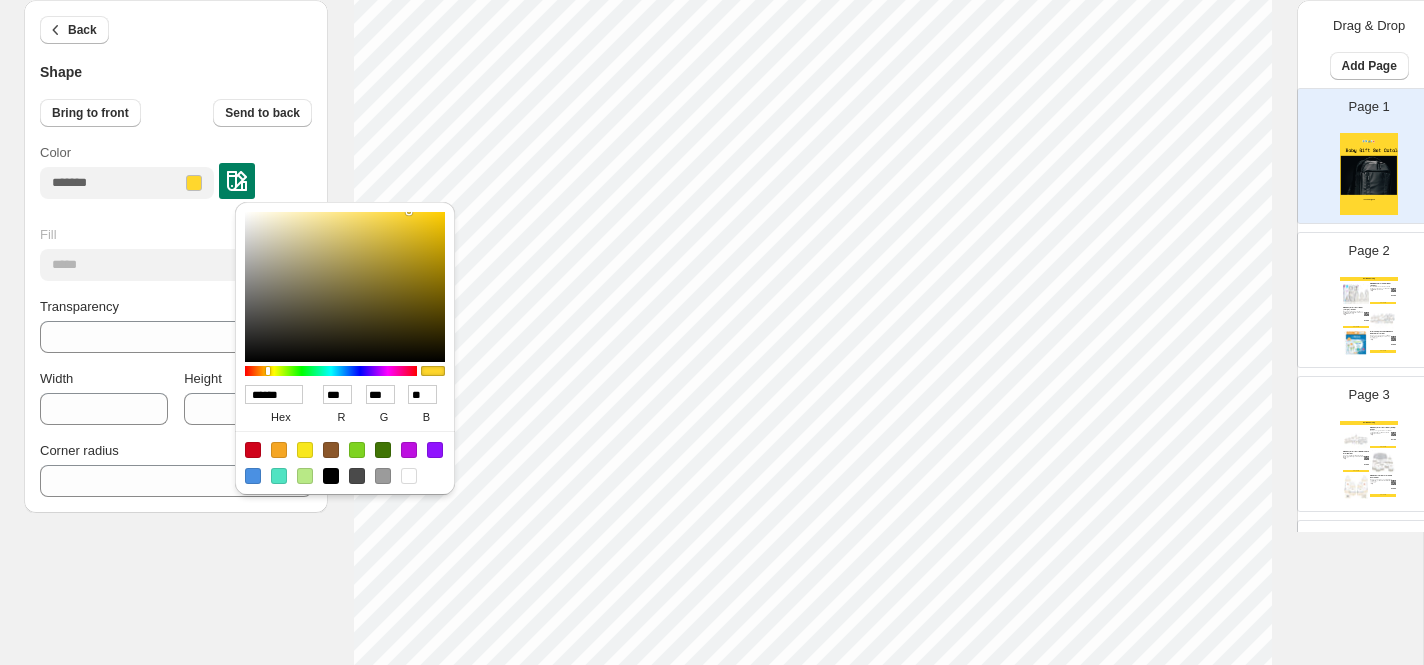 click at bounding box center (409, 476) 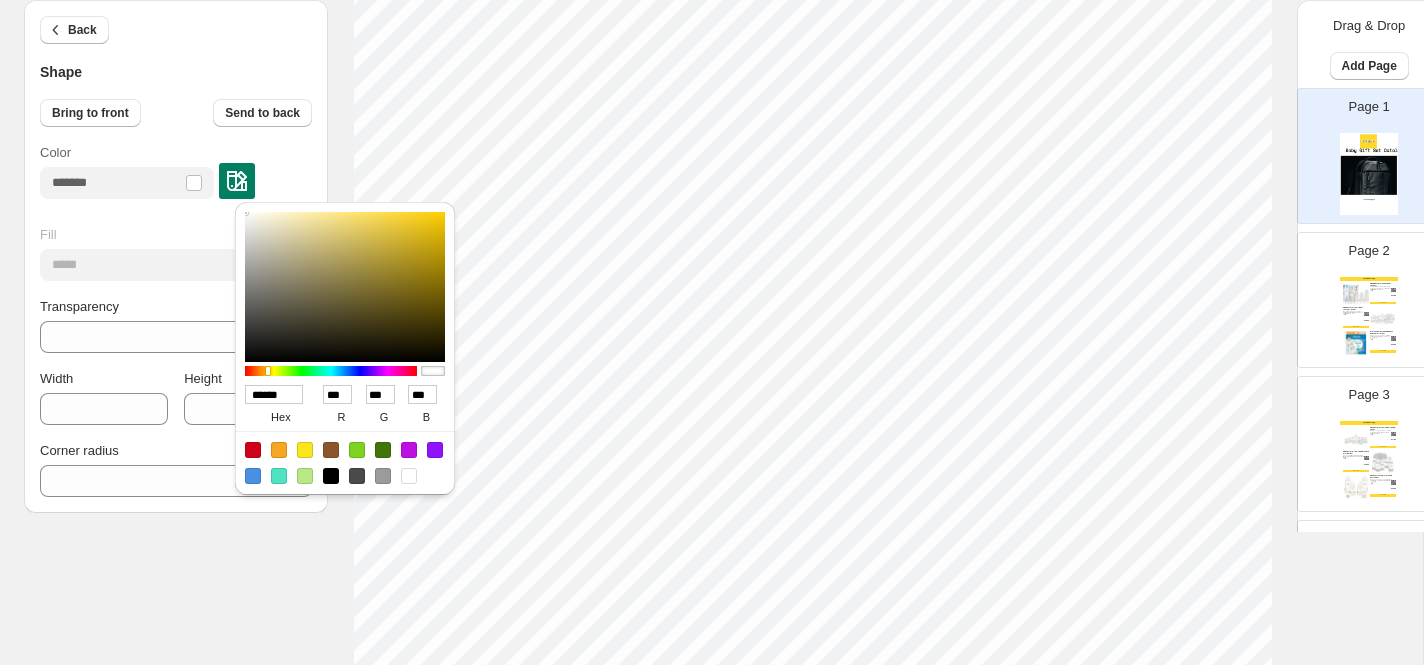 click on "Back Shape" at bounding box center (176, 41) 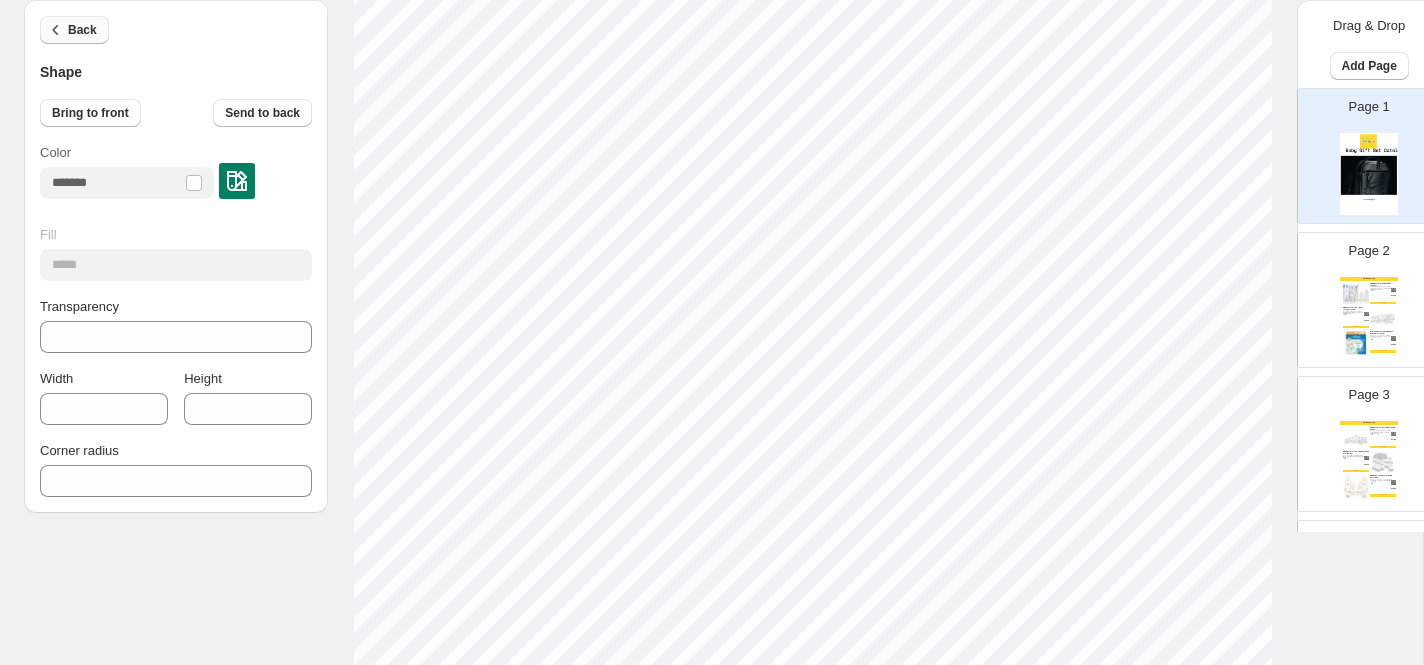 click 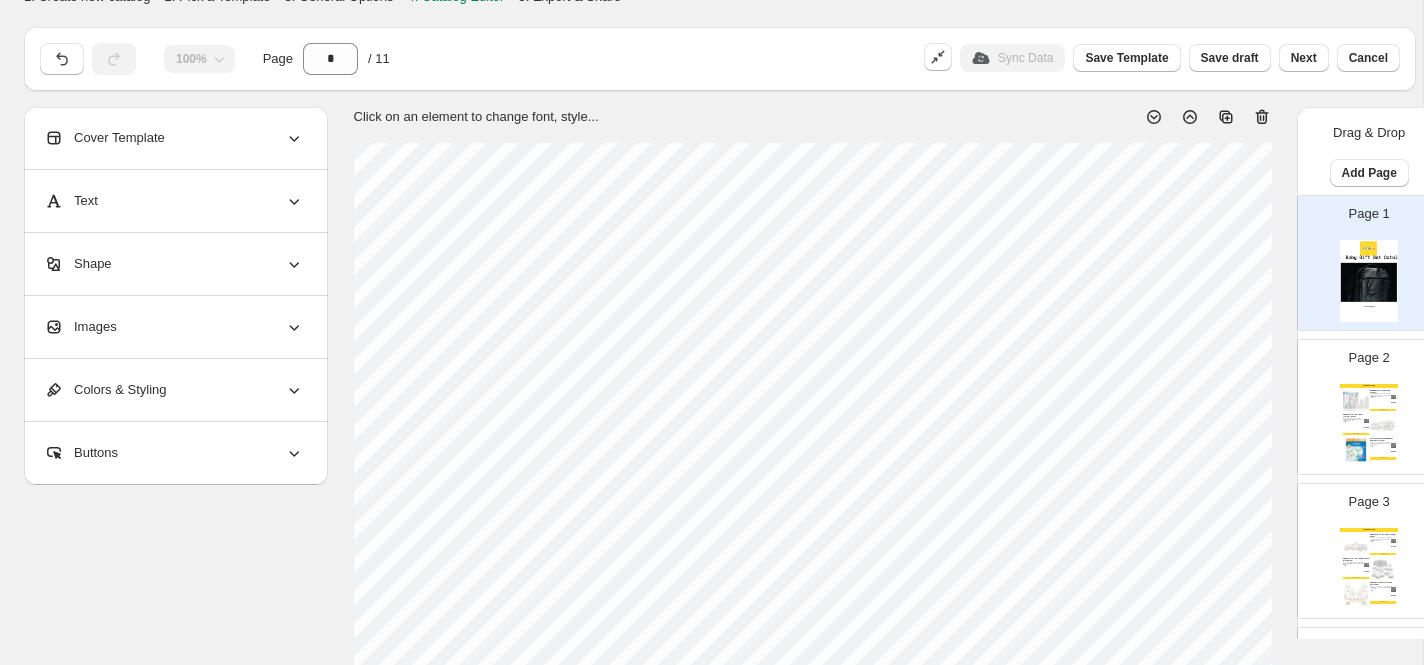 scroll, scrollTop: 0, scrollLeft: 0, axis: both 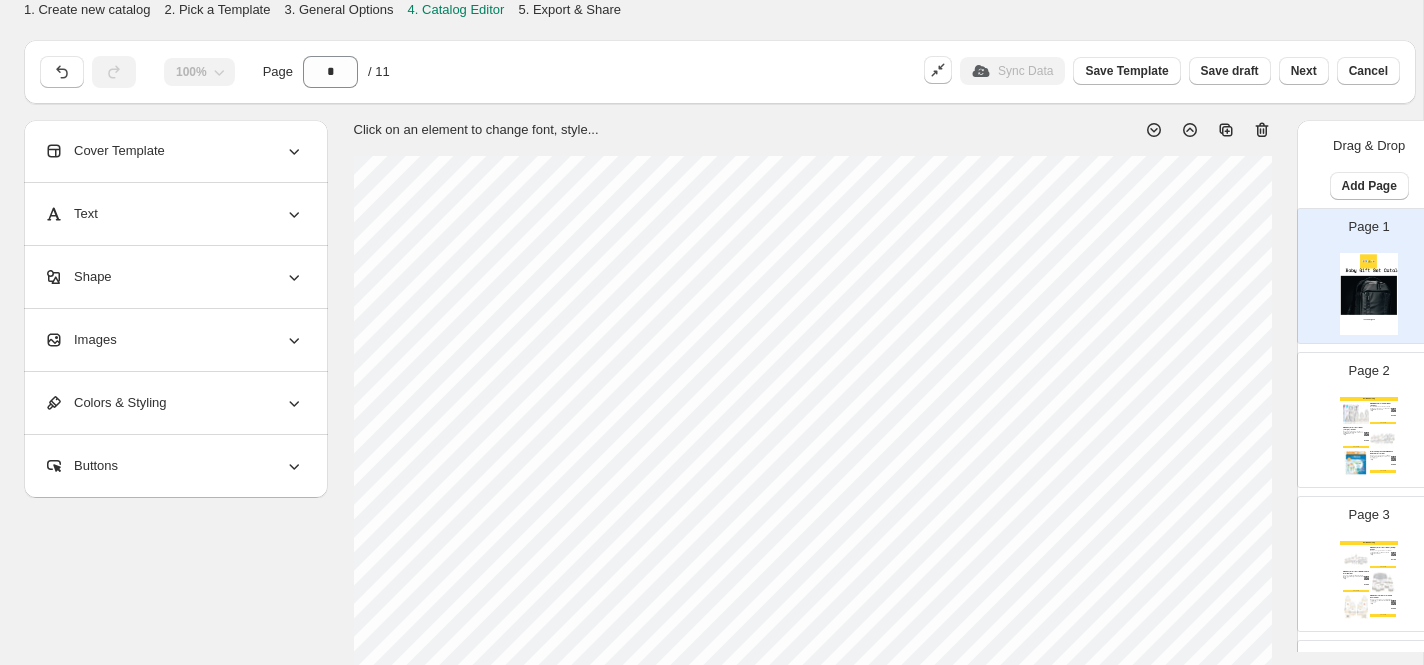 select on "*********" 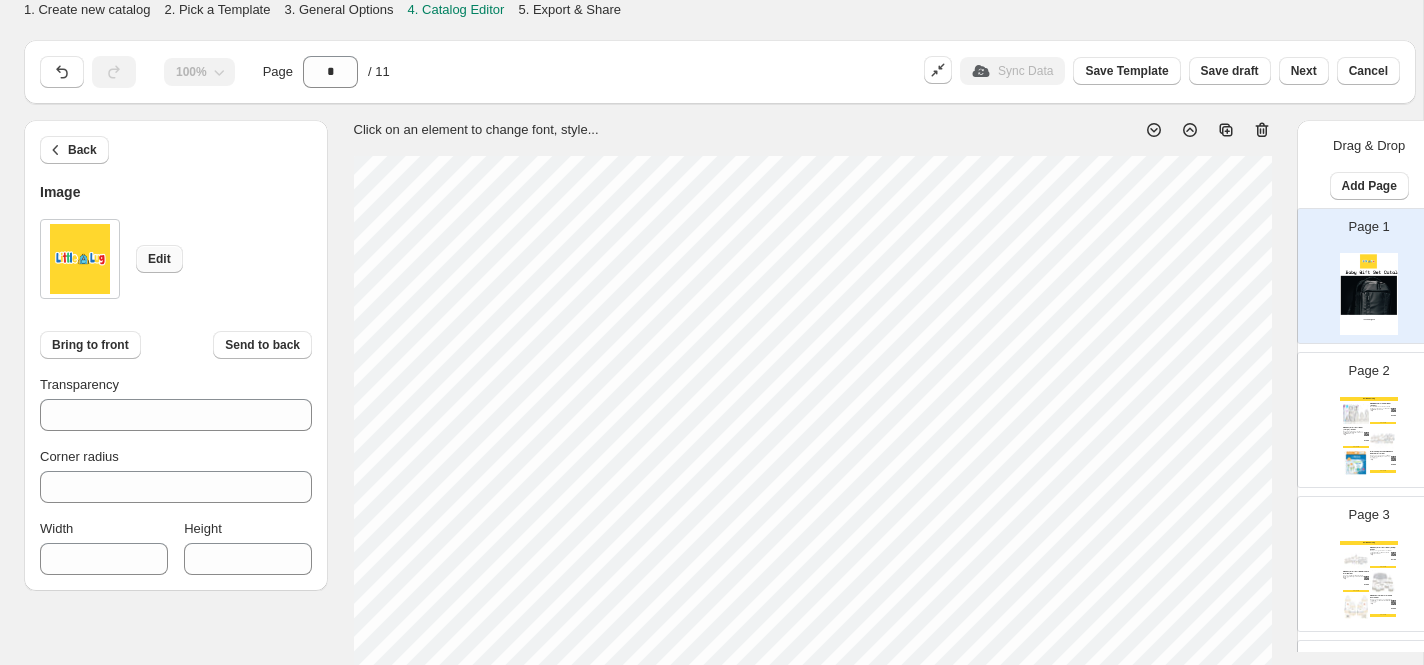 click on "Edit" at bounding box center (159, 259) 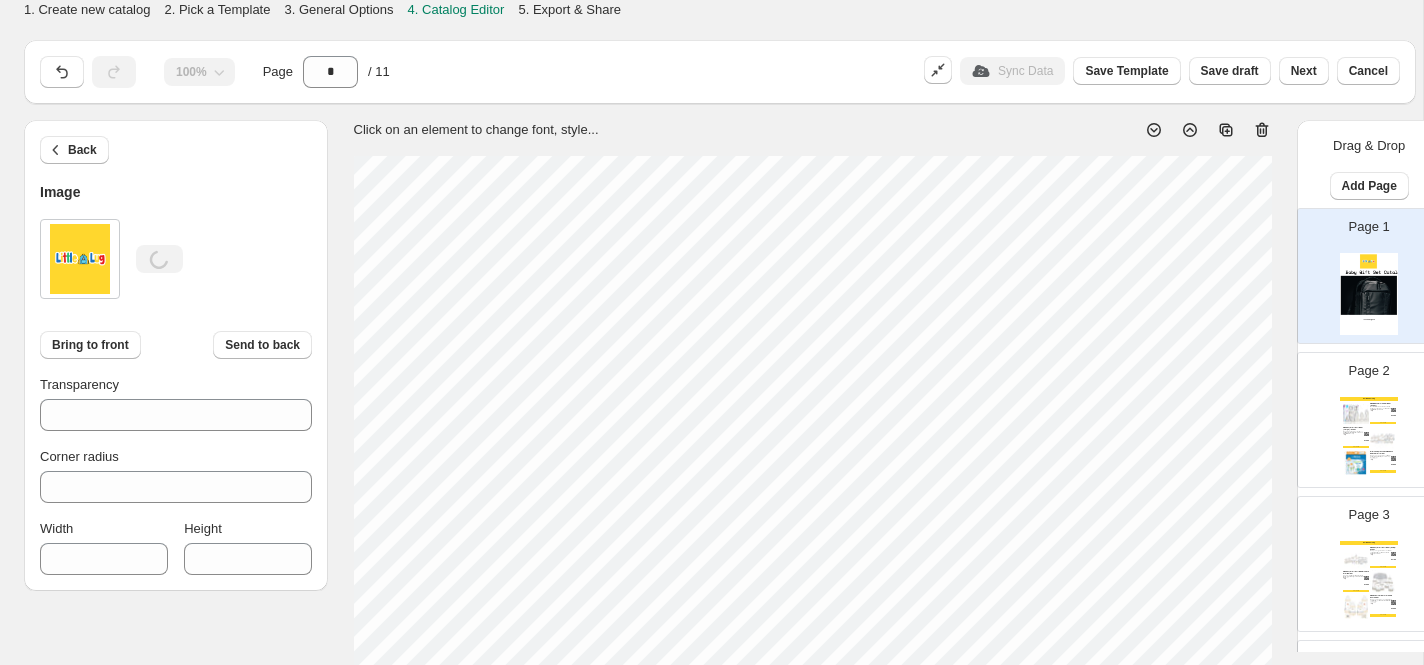 type on "***" 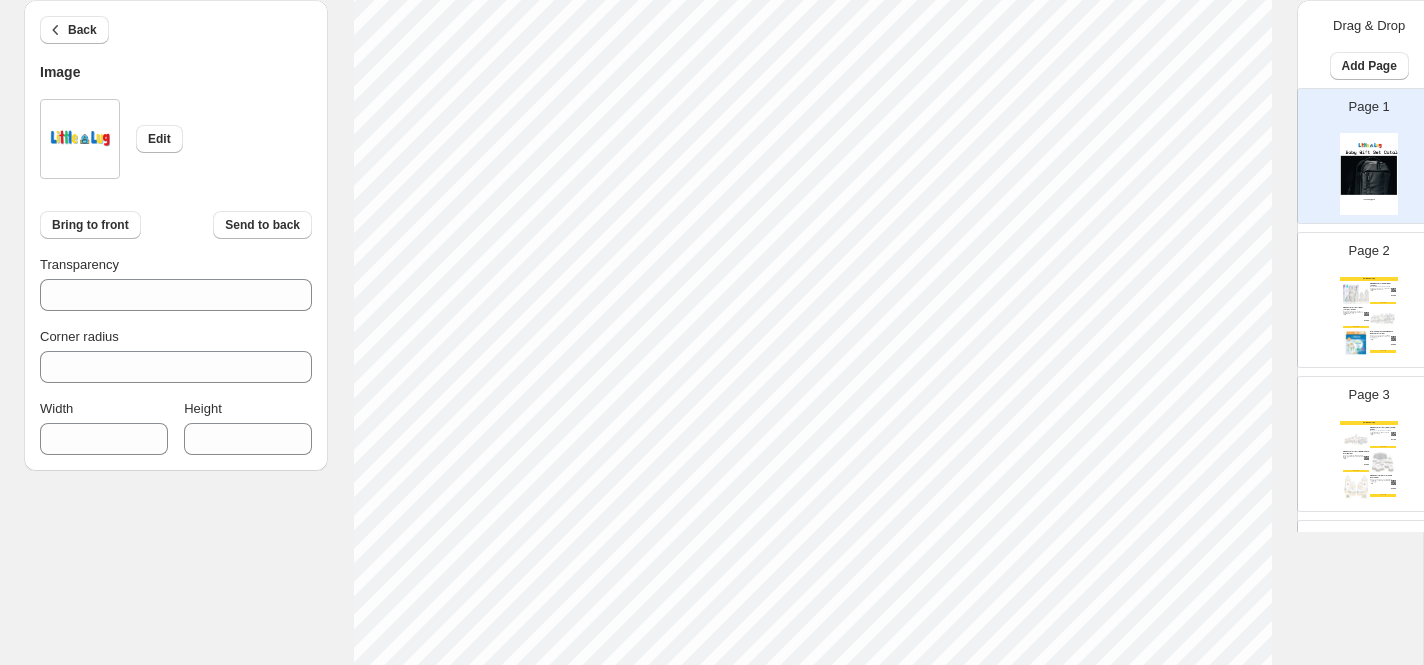 scroll, scrollTop: 181, scrollLeft: 0, axis: vertical 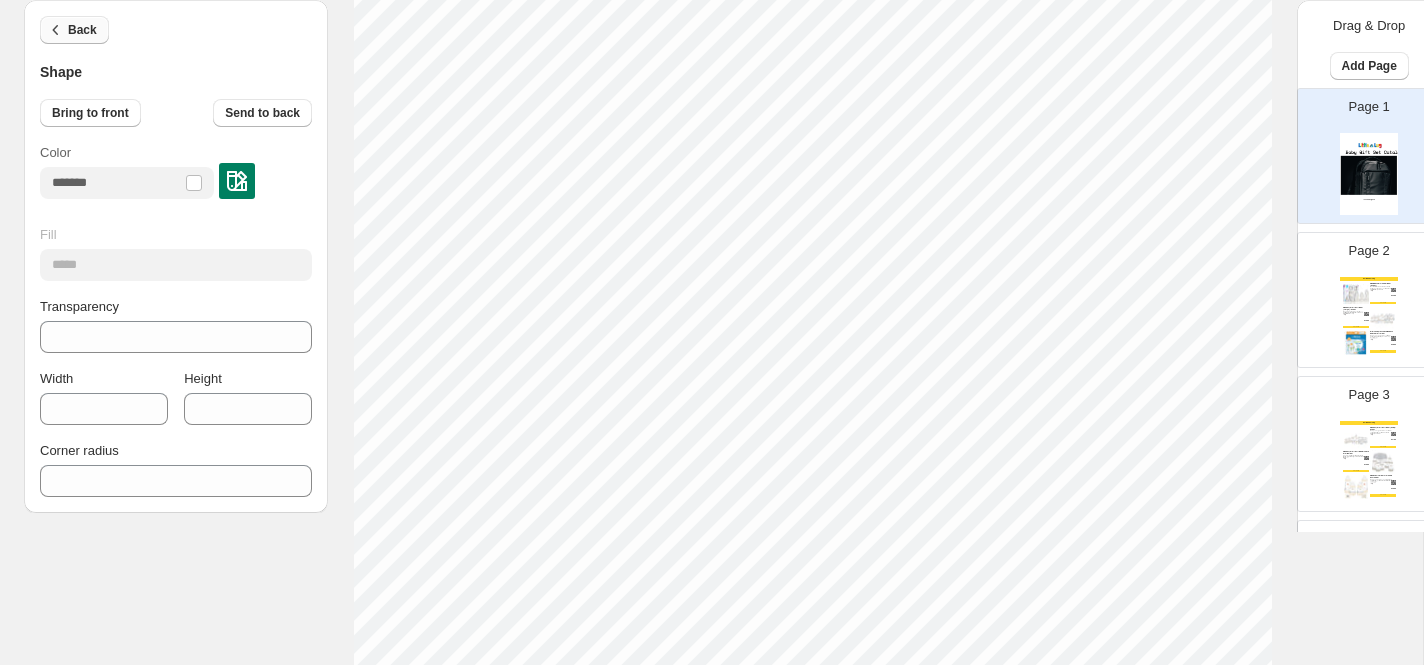 click on "Back" at bounding box center [82, 30] 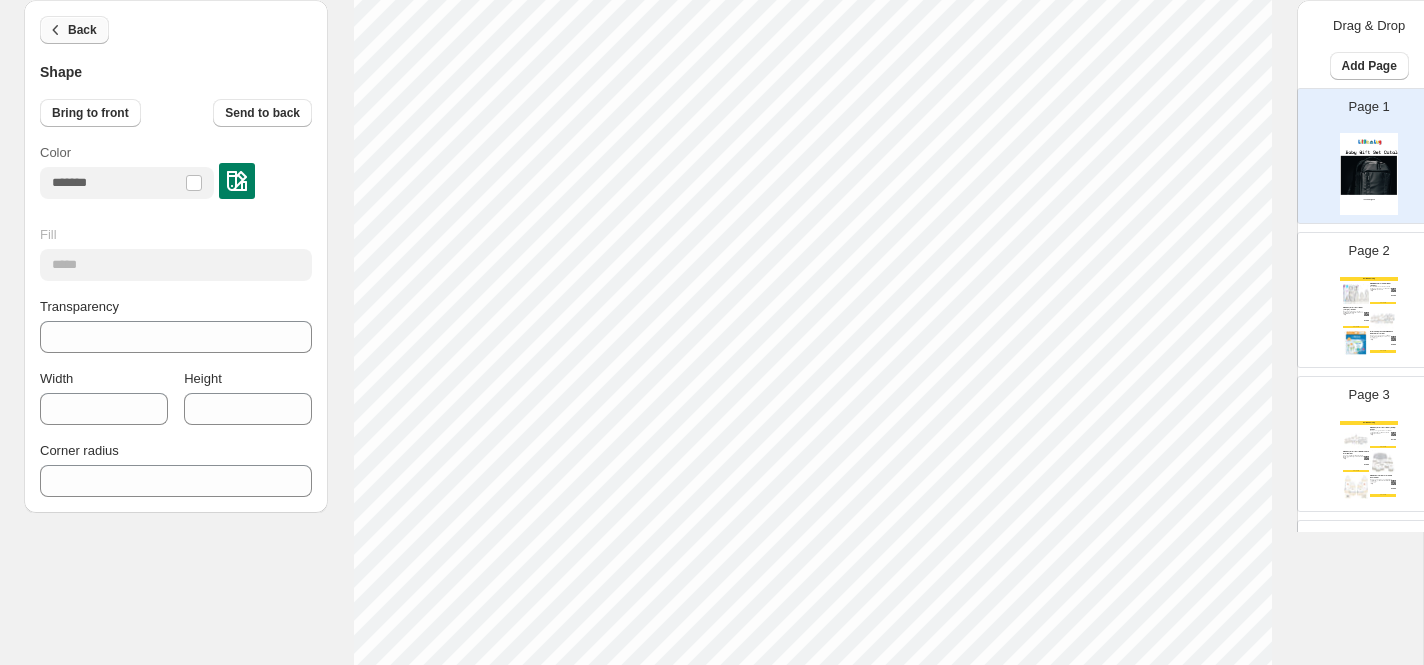 click on "Back" at bounding box center (82, 30) 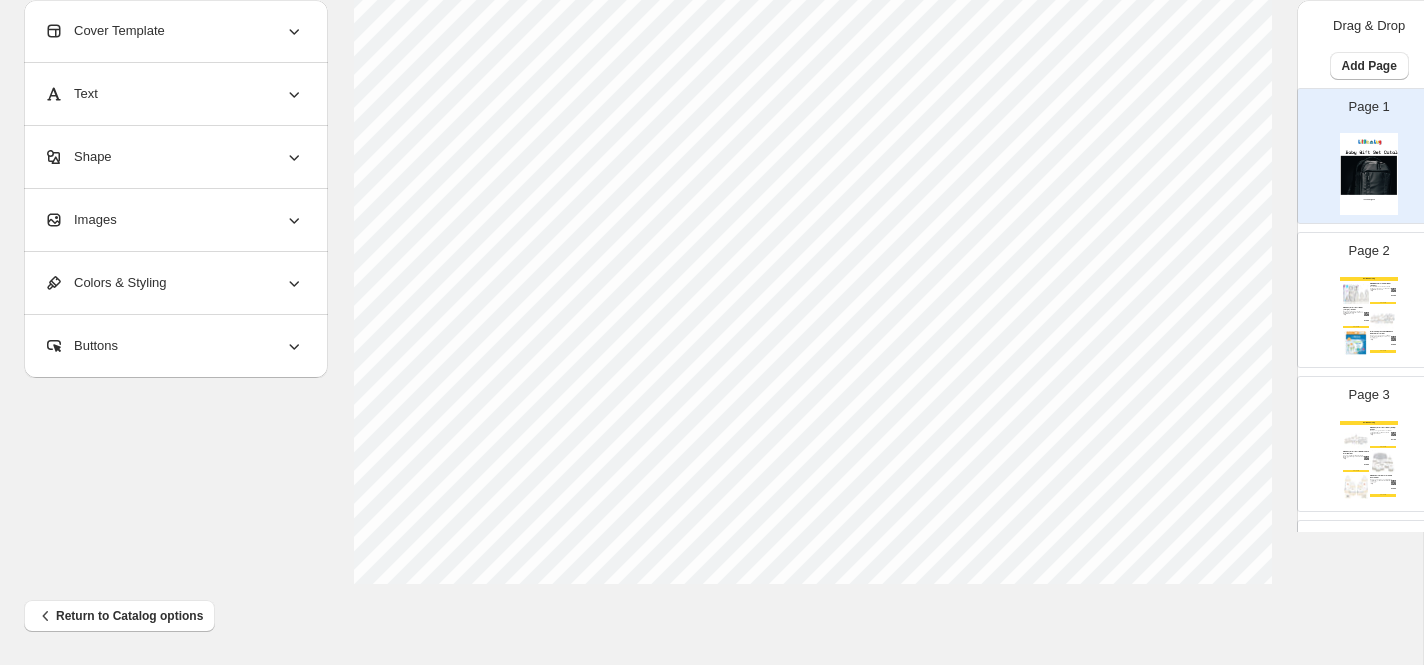scroll, scrollTop: 755, scrollLeft: 0, axis: vertical 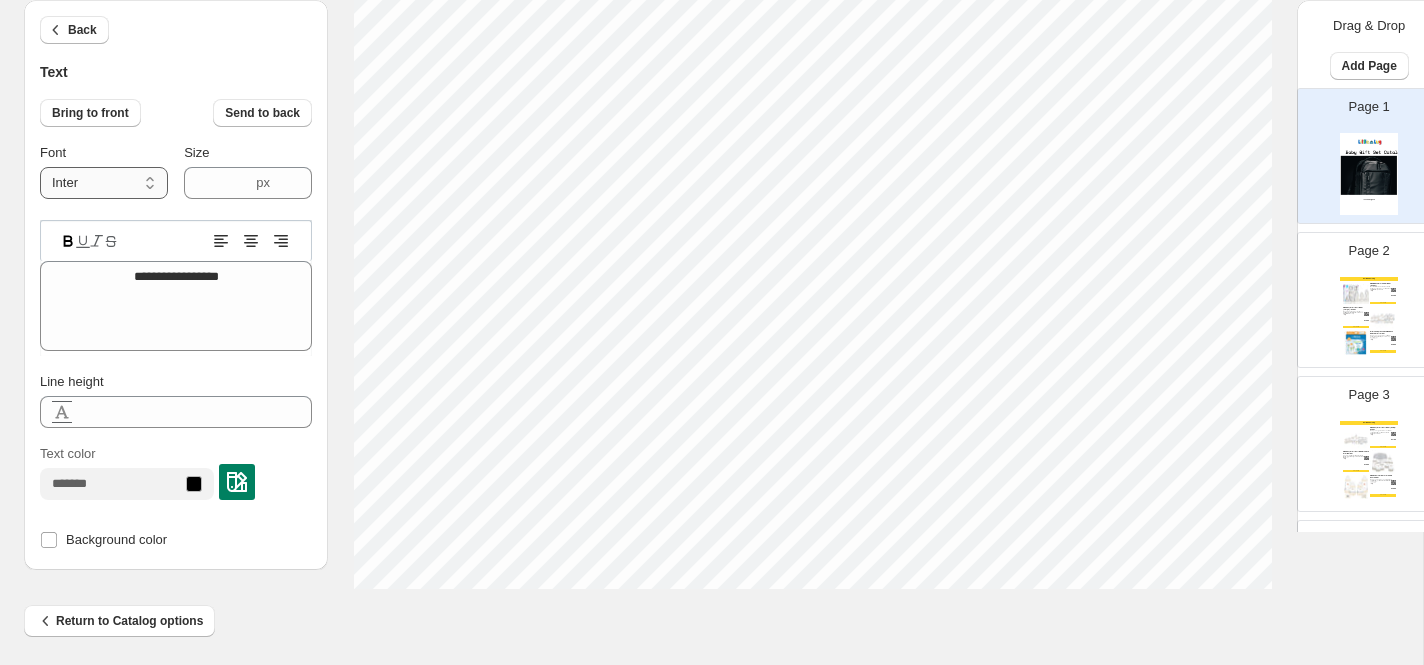 click on "**********" at bounding box center (104, 183) 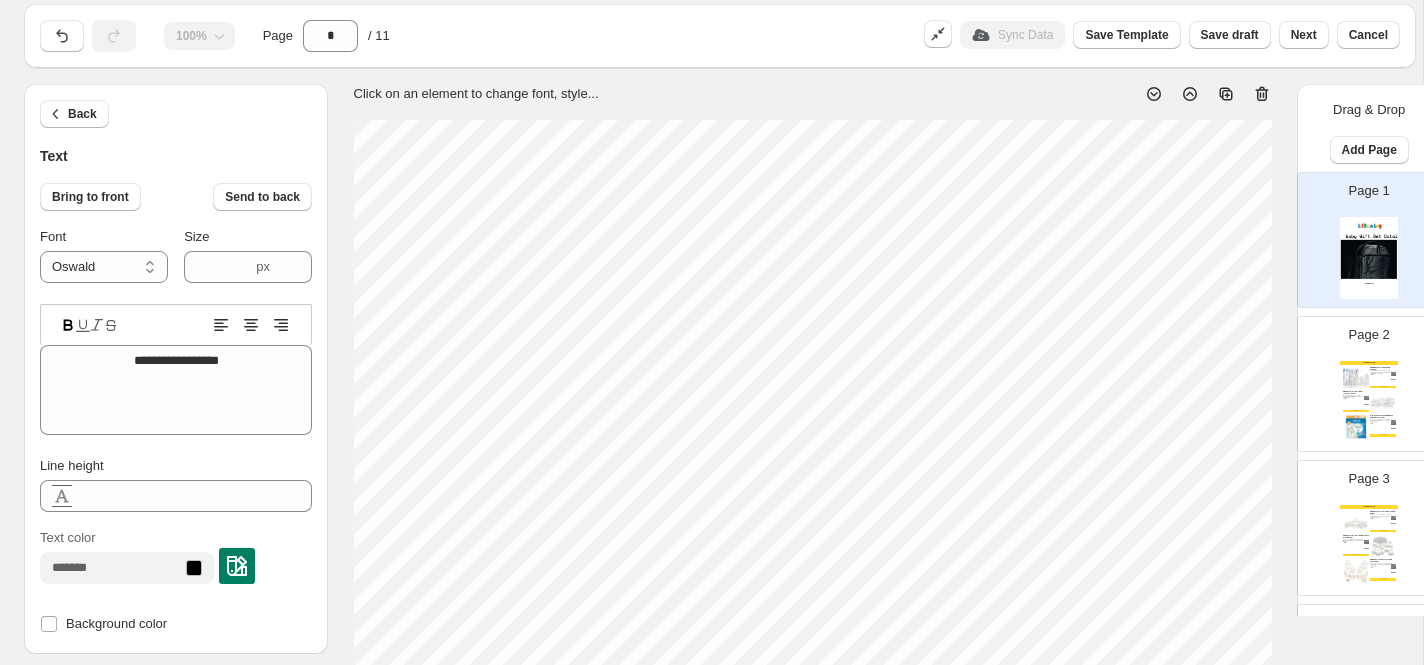 scroll, scrollTop: 0, scrollLeft: 0, axis: both 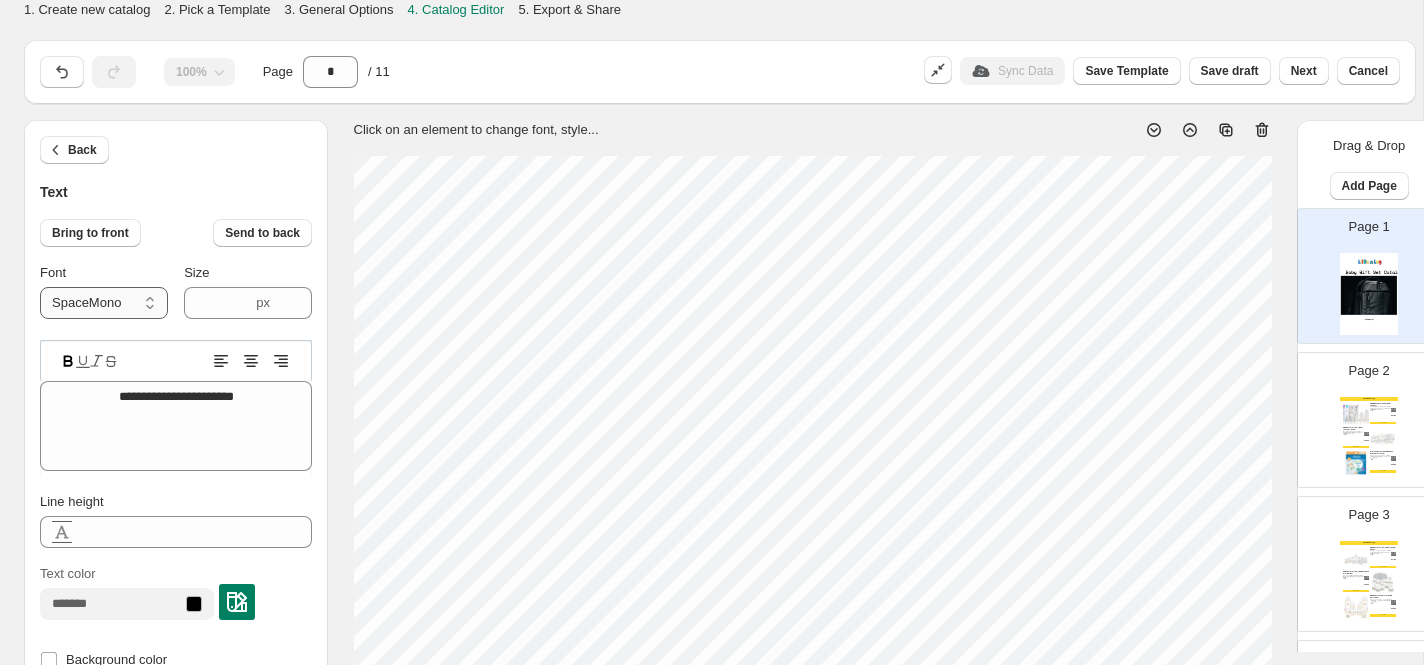 click on "**********" at bounding box center [104, 303] 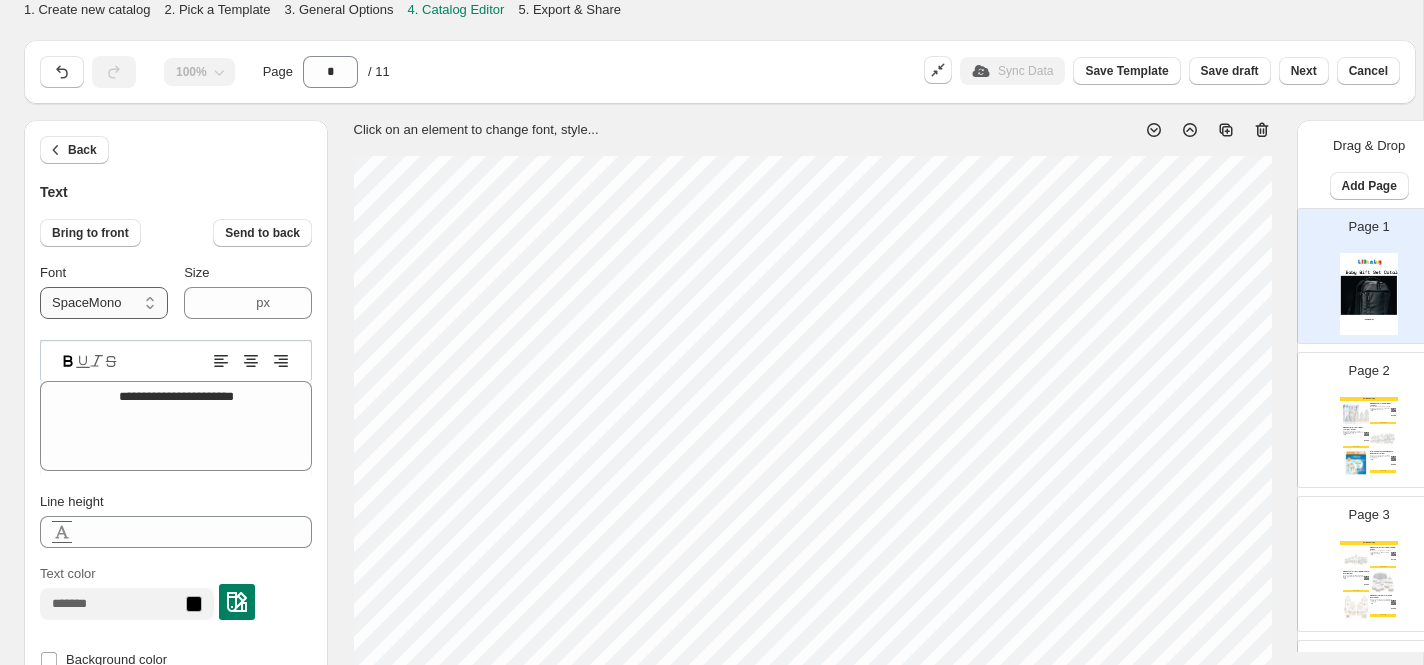 select on "******" 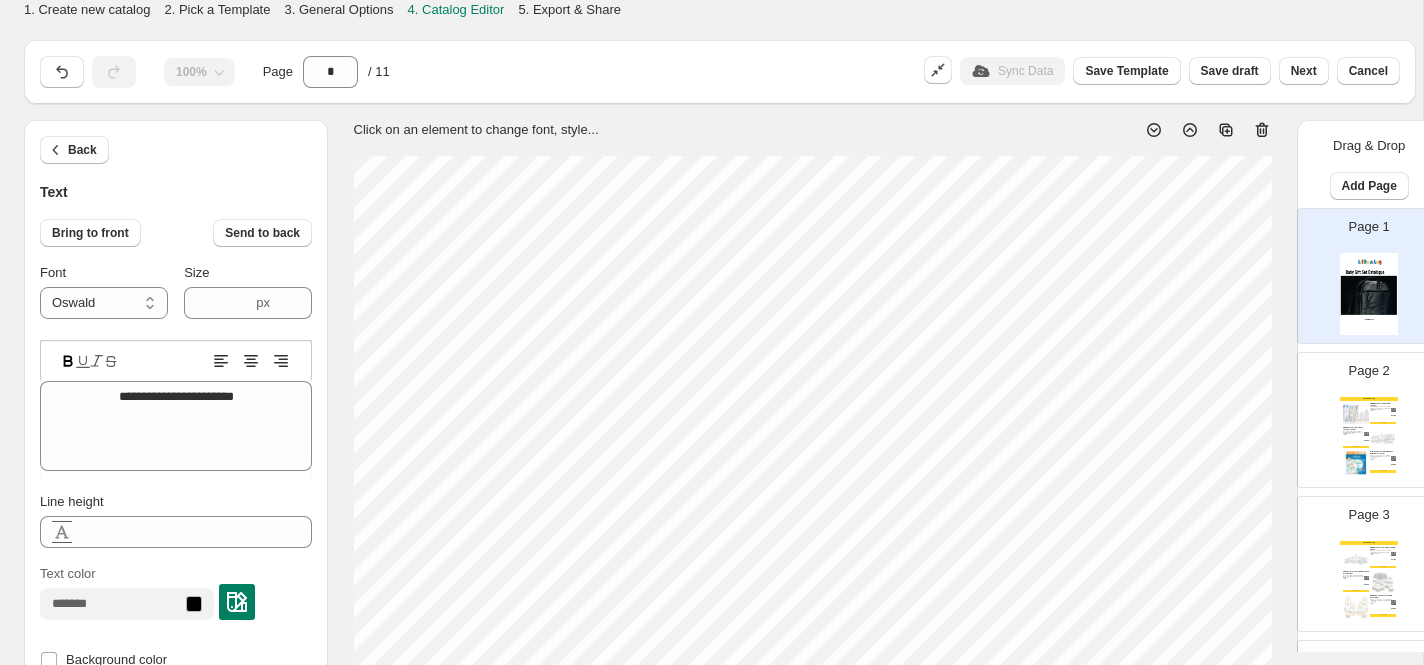 click 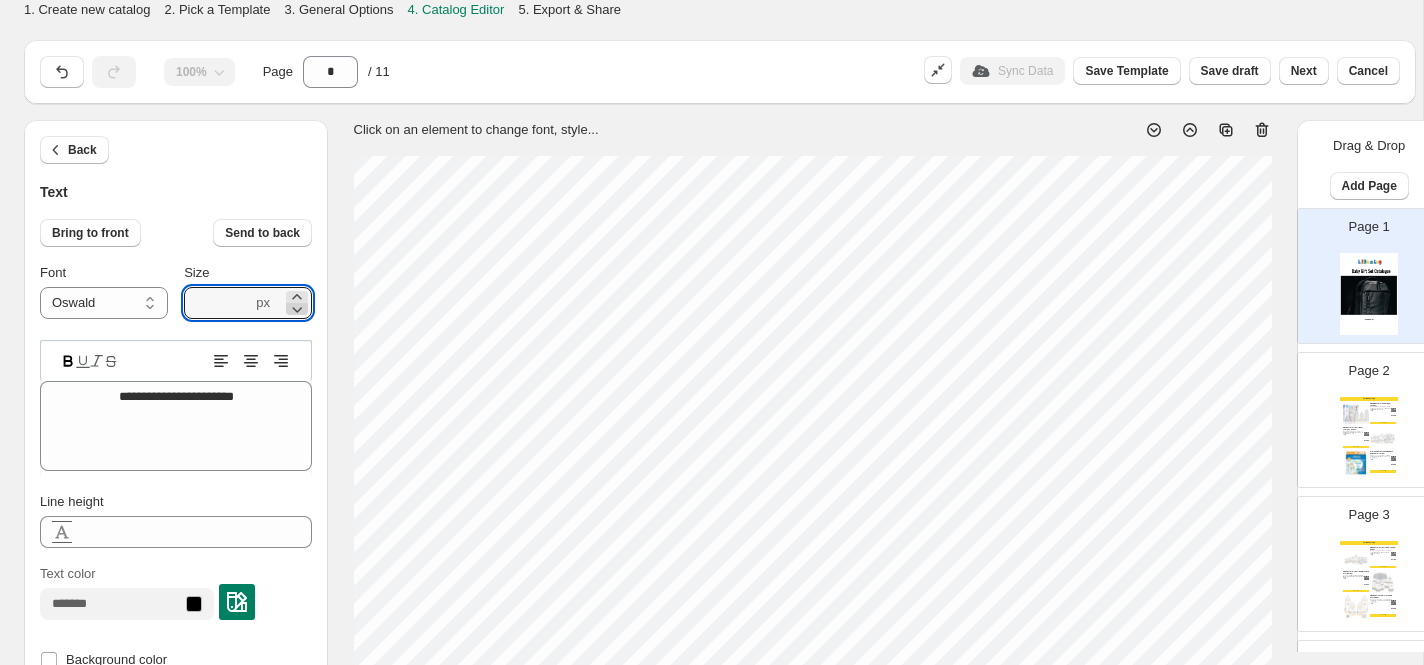 click 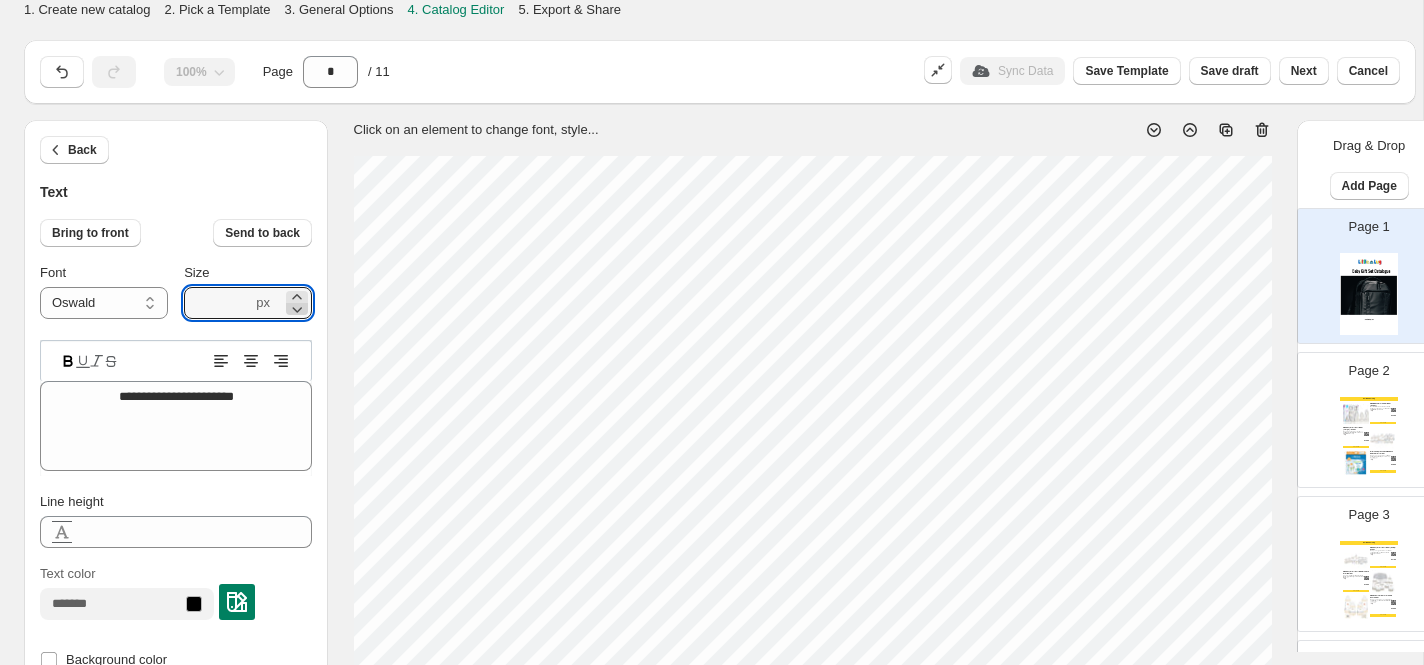 click 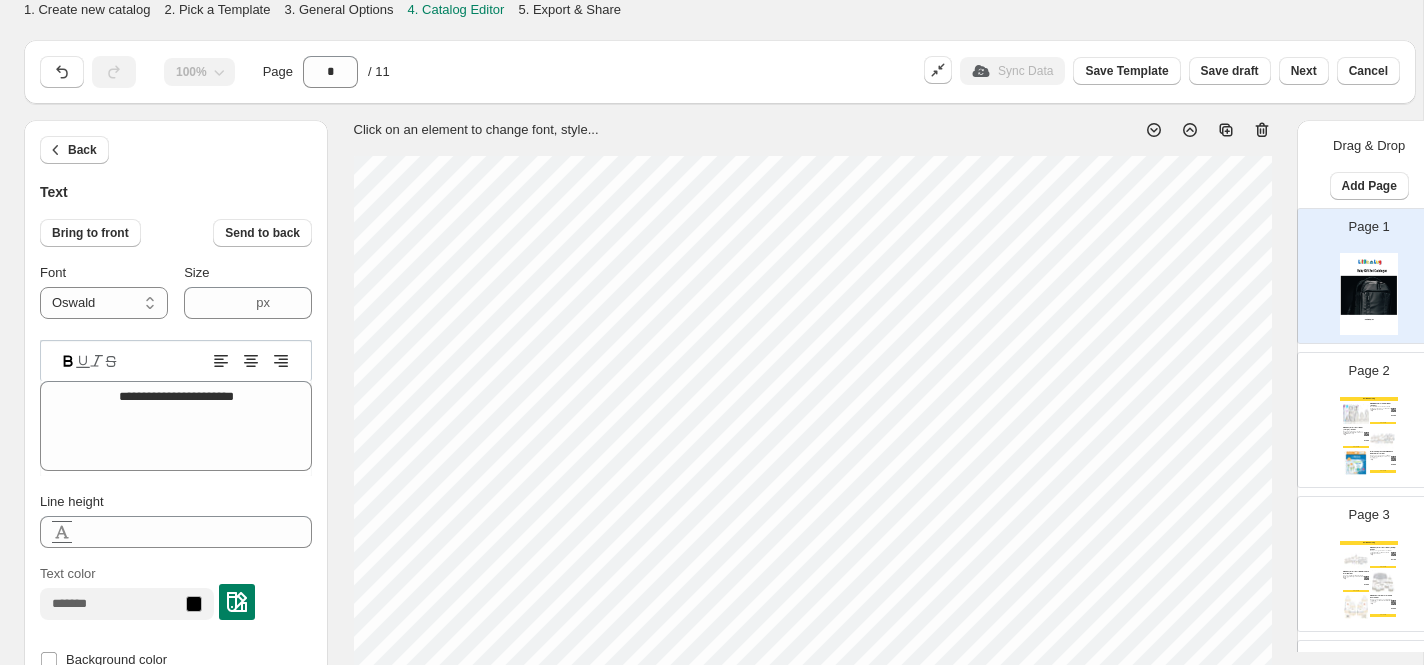 select on "******" 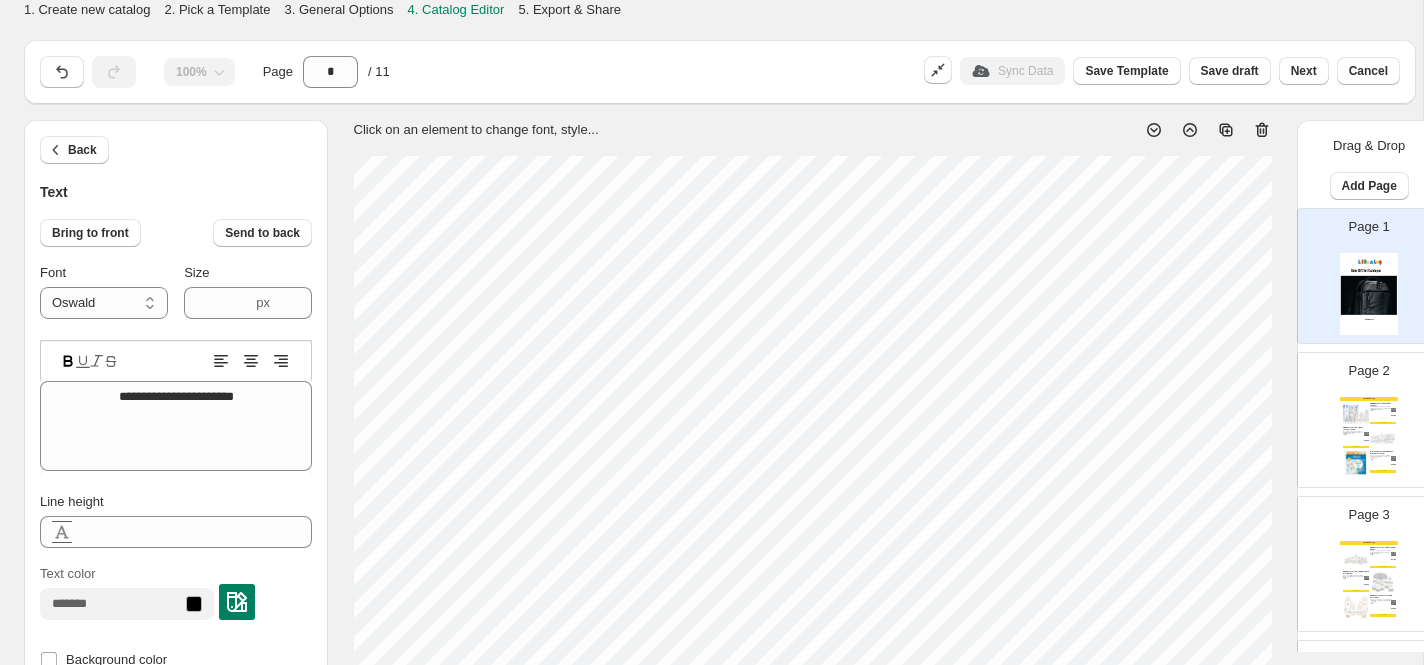 click on "Click on an element to change font, style..." at bounding box center (805, 122) 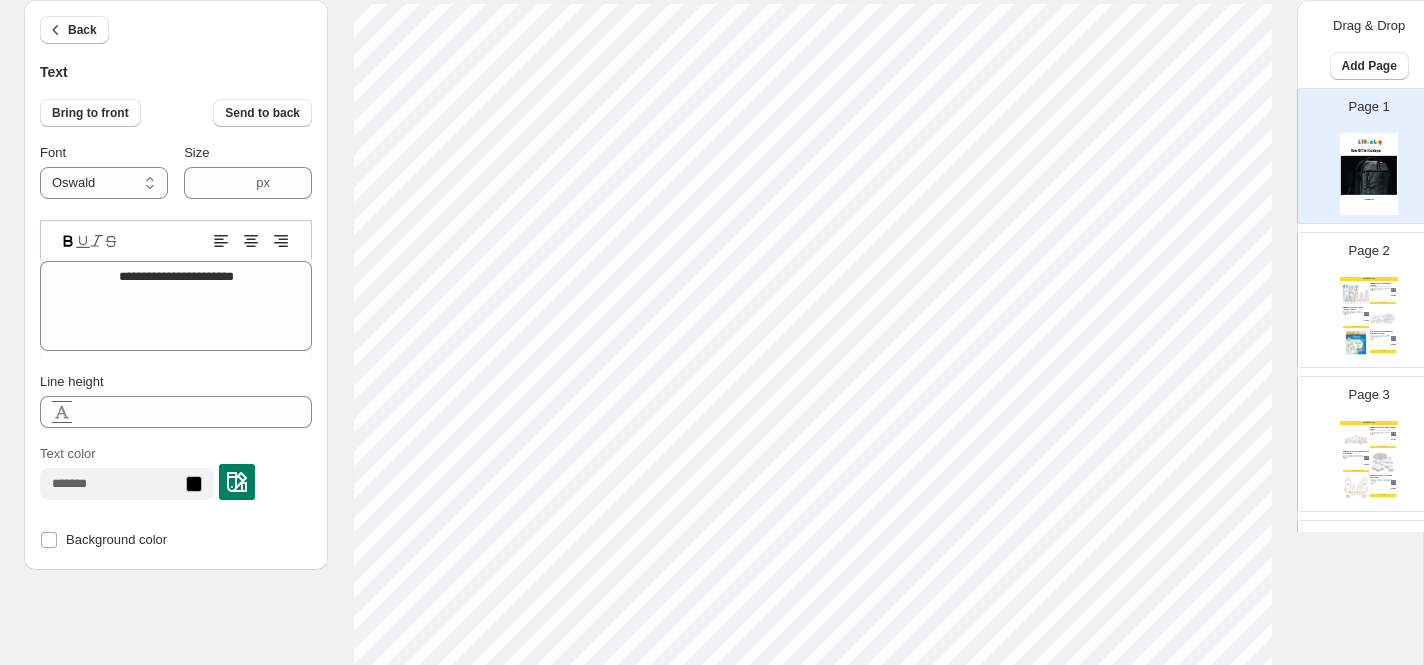scroll, scrollTop: 0, scrollLeft: 0, axis: both 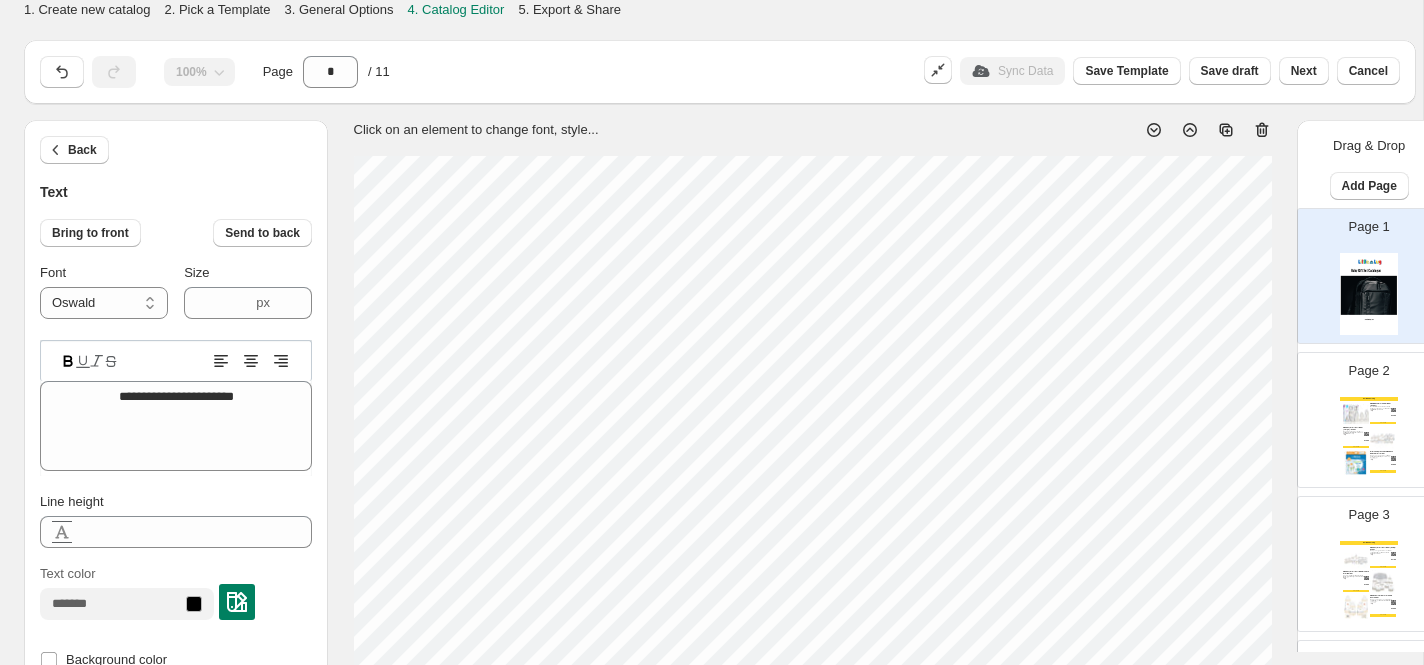 click at bounding box center (1369, 294) 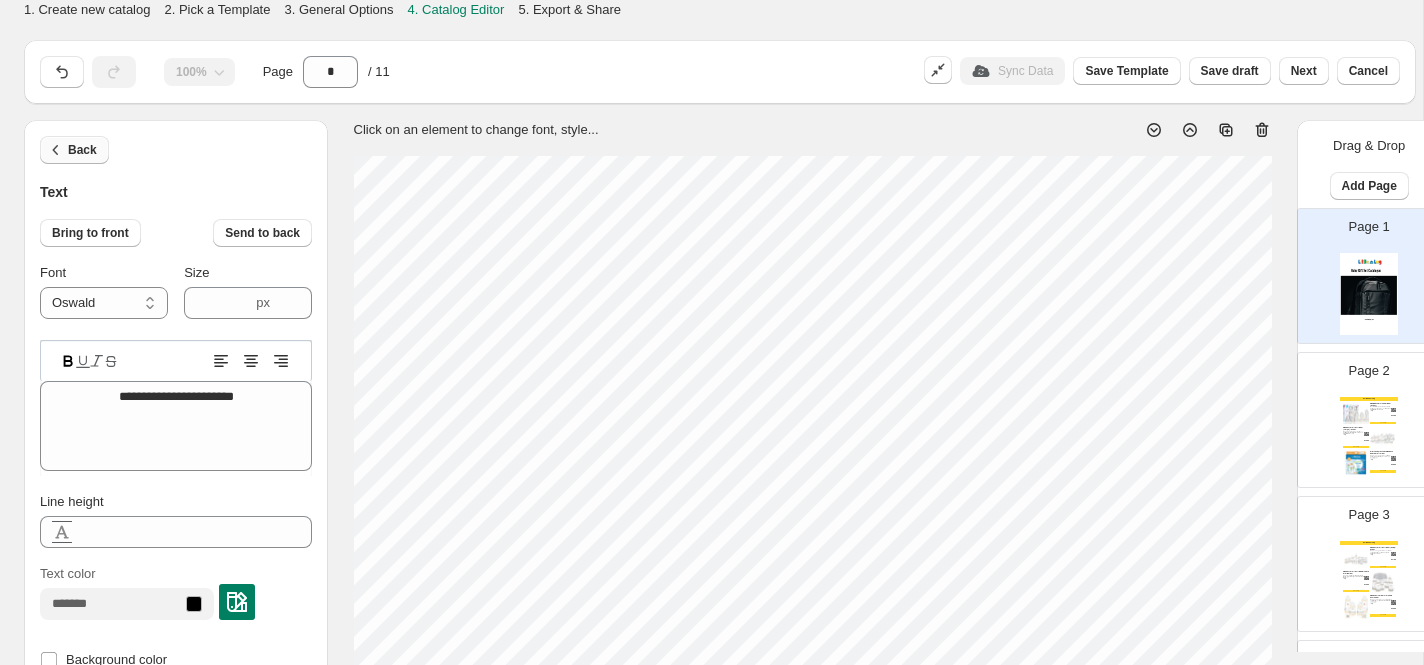 click on "Back" at bounding box center [82, 150] 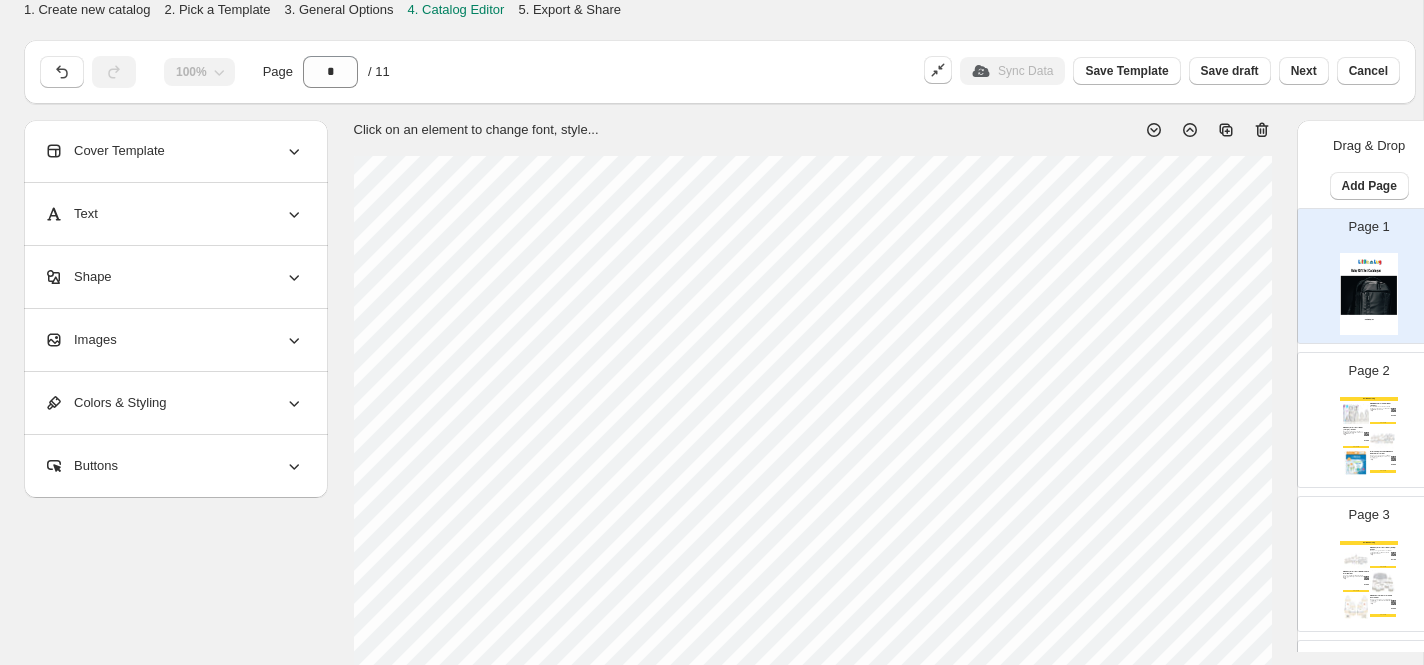 click on "Cover Template" at bounding box center [104, 151] 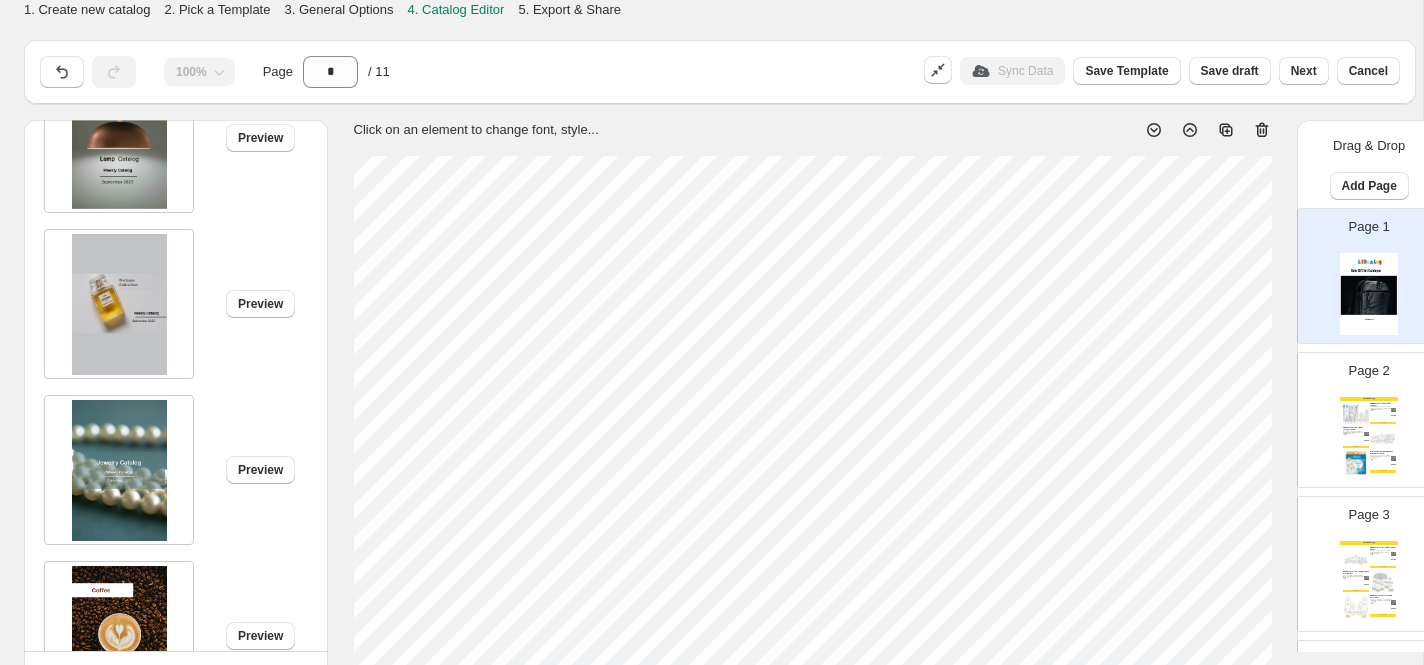 scroll, scrollTop: 1619, scrollLeft: 0, axis: vertical 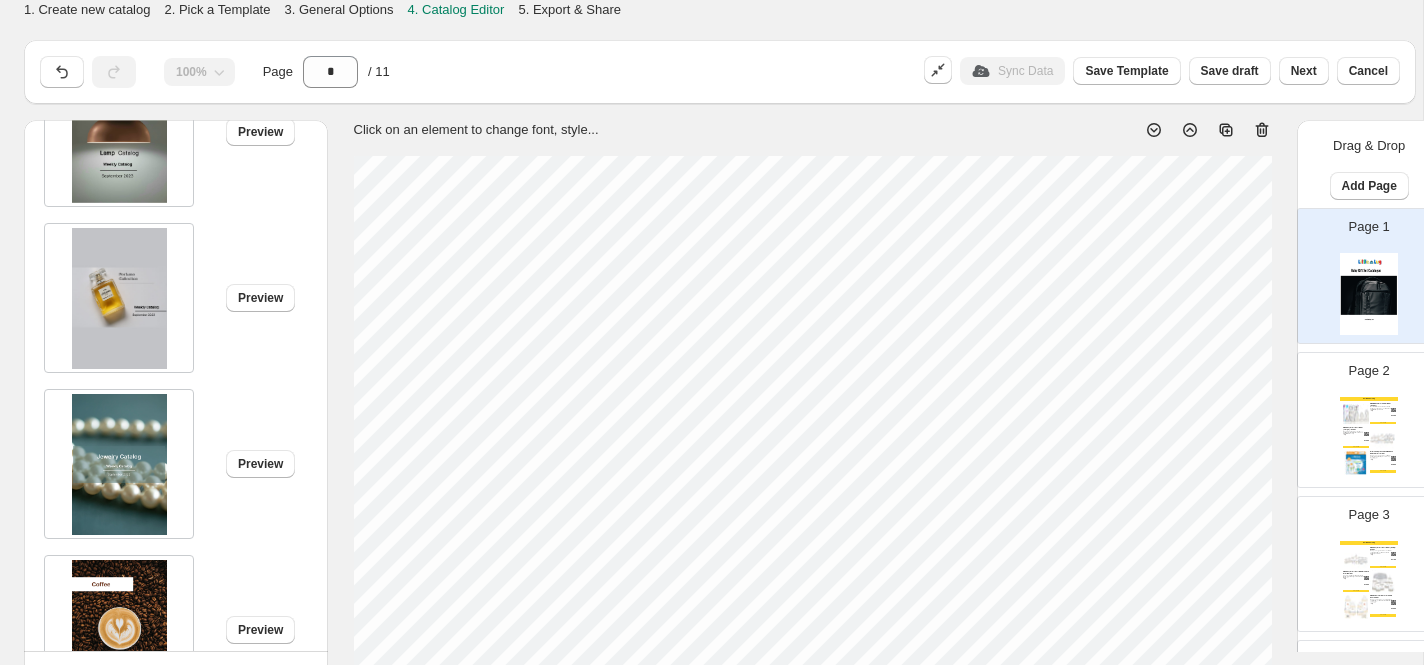 click at bounding box center [119, 298] 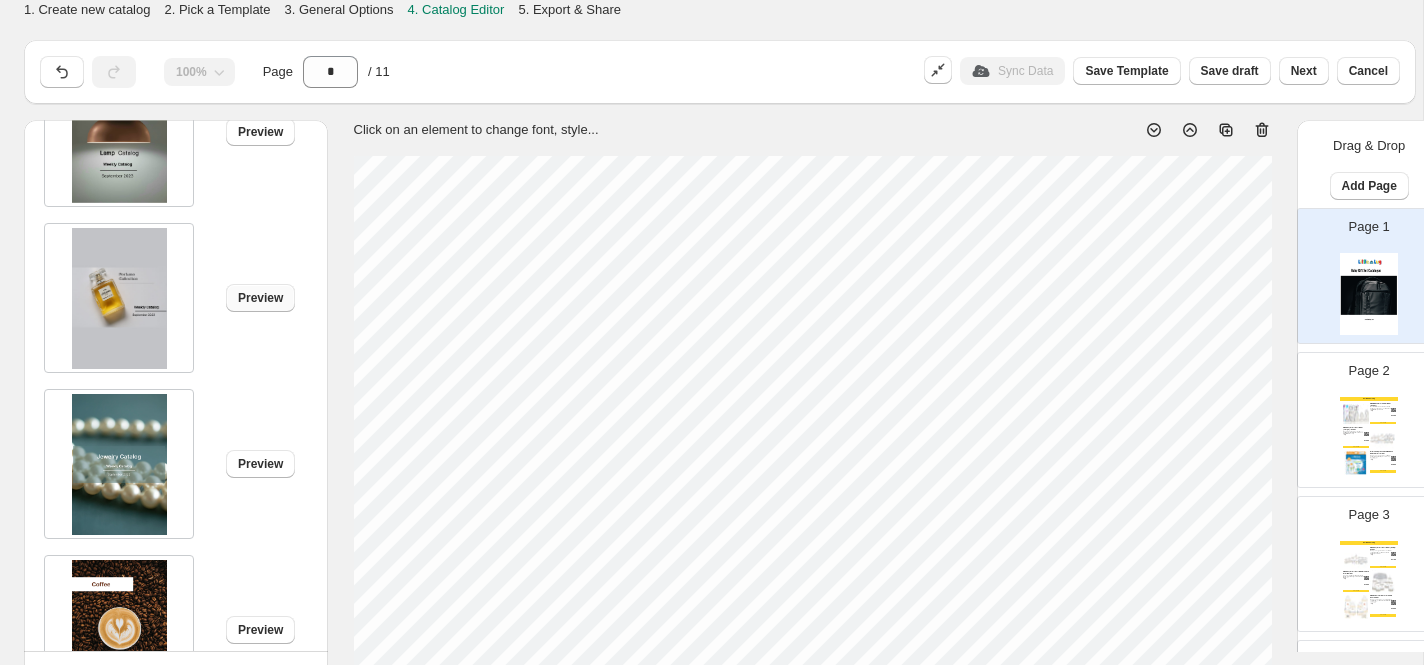 click on "Preview" at bounding box center [260, 298] 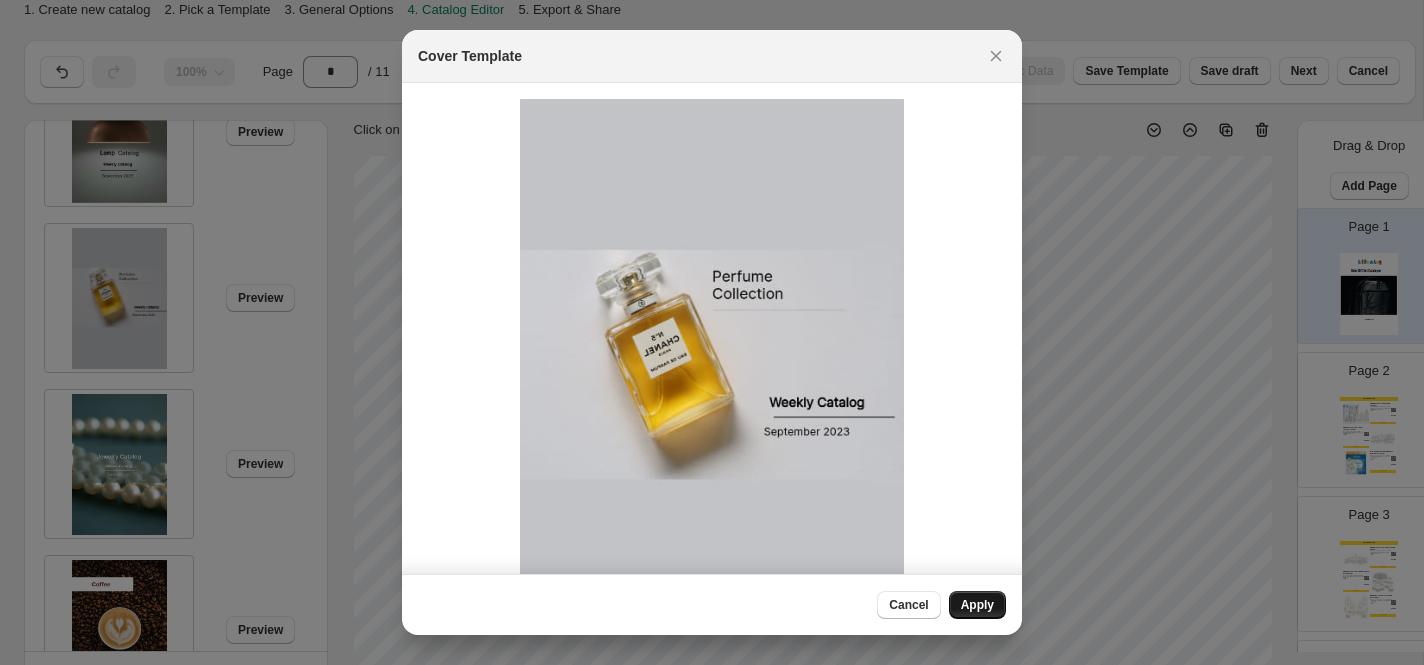 click on "Apply" at bounding box center (977, 605) 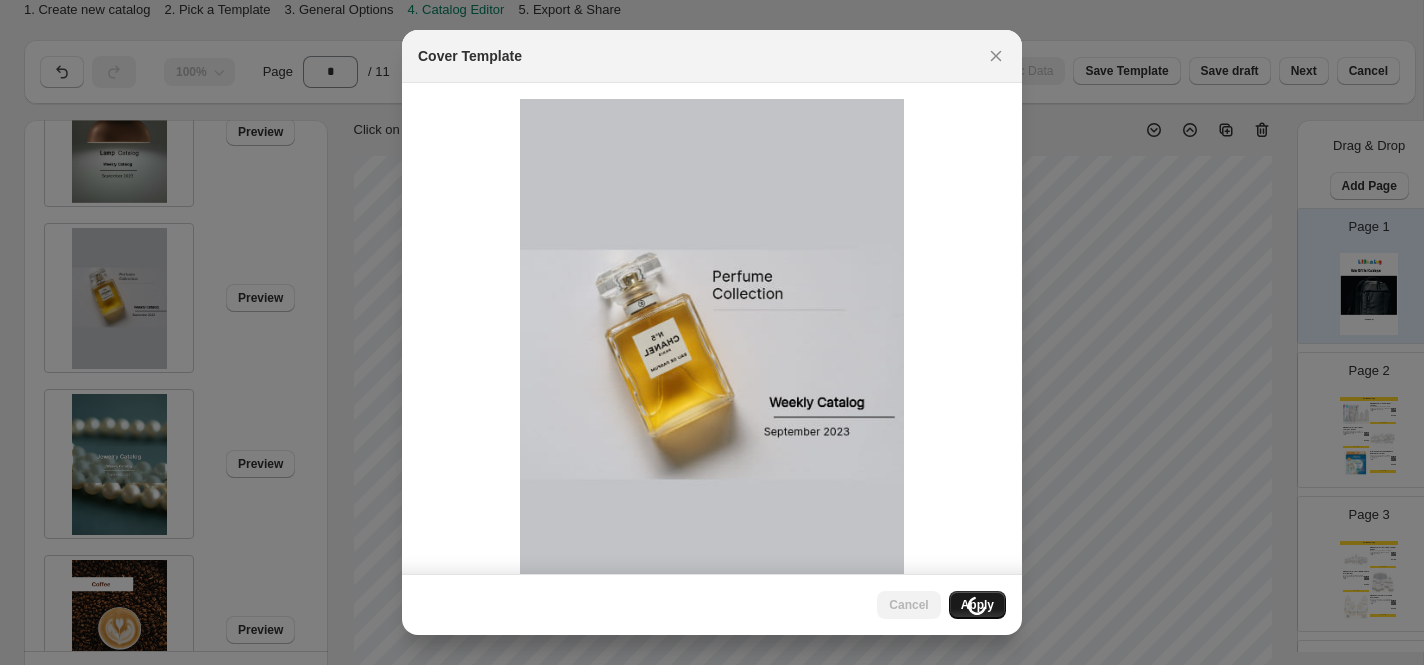 type on "*" 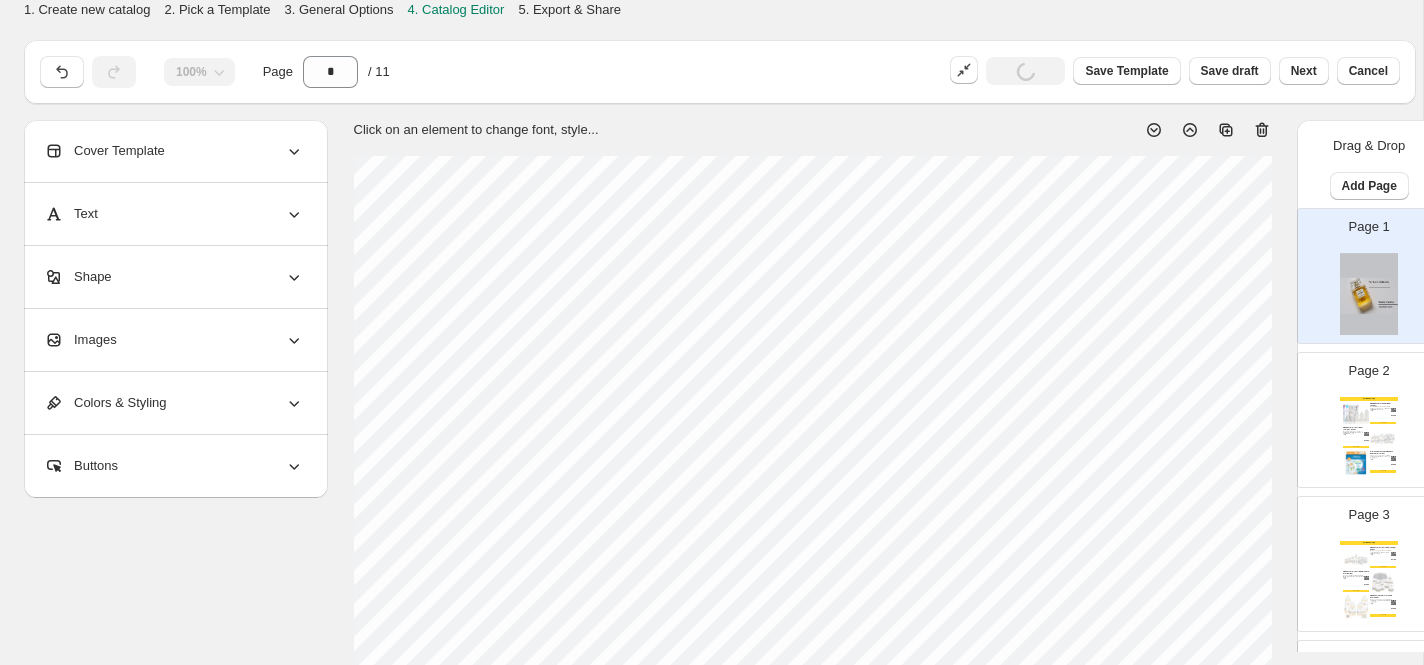 scroll, scrollTop: 0, scrollLeft: 0, axis: both 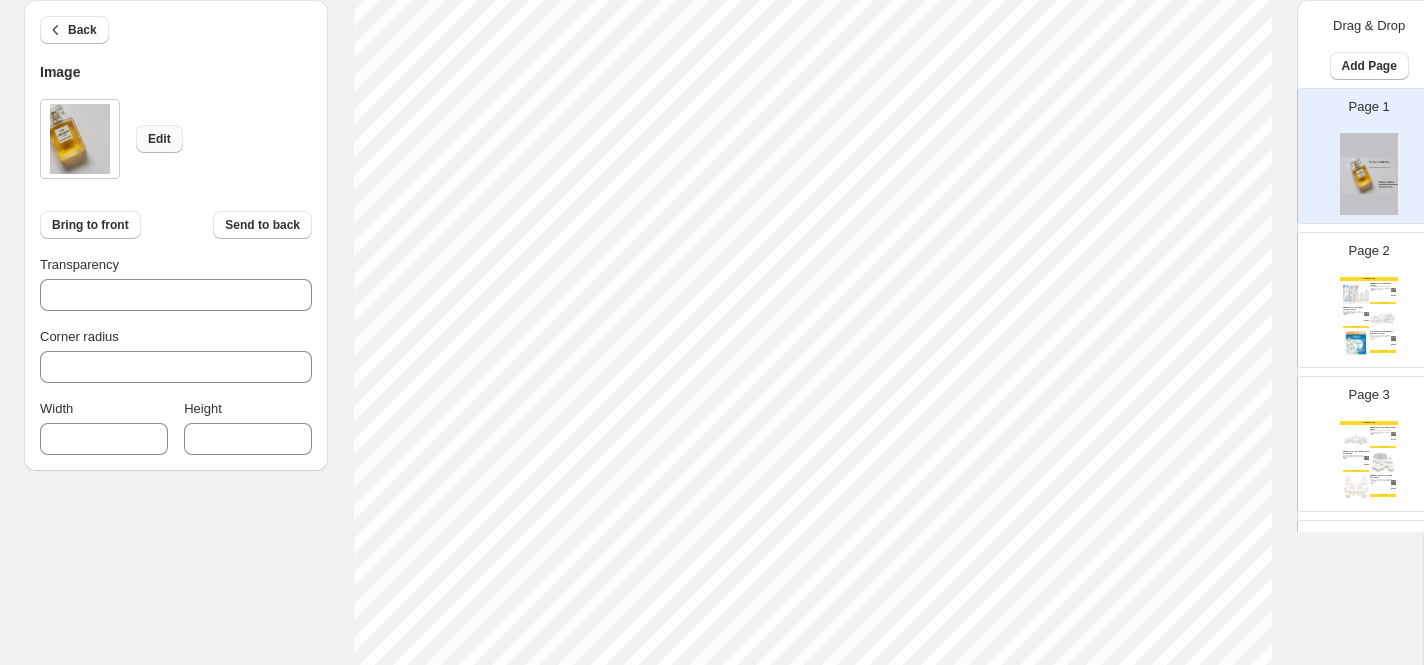 click on "Edit" at bounding box center (159, 139) 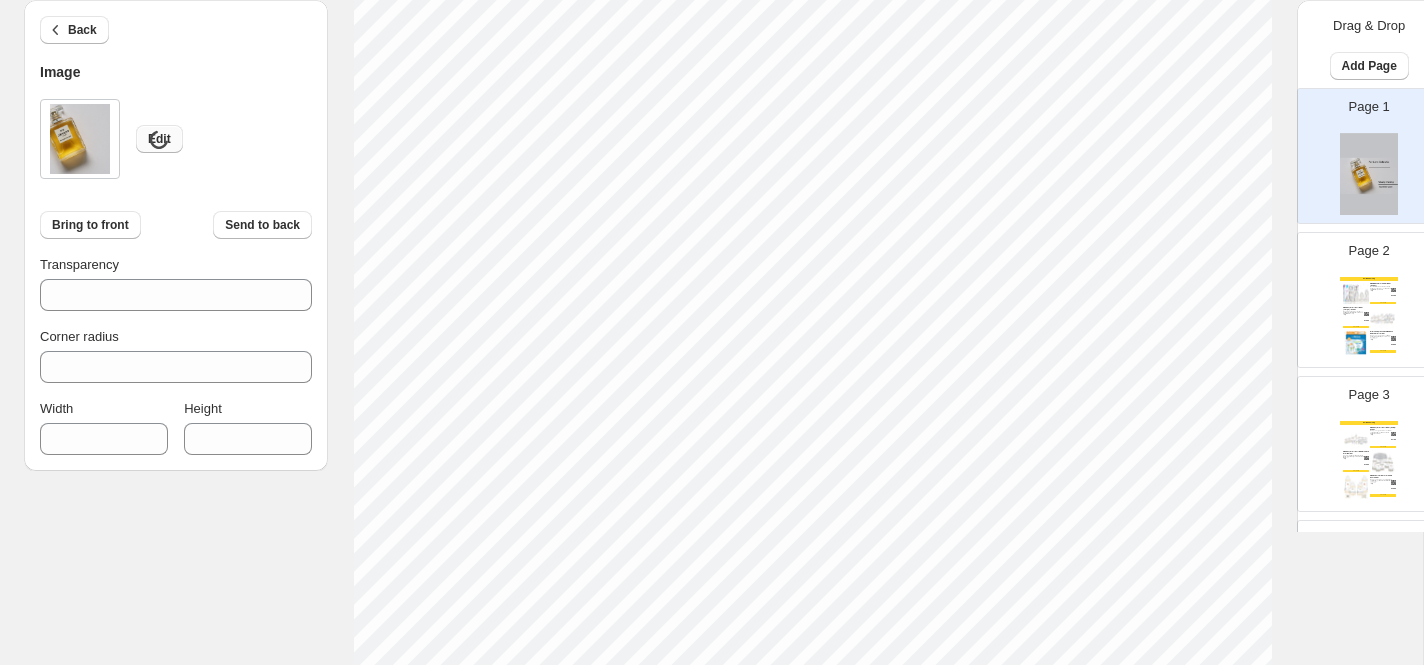 type on "***" 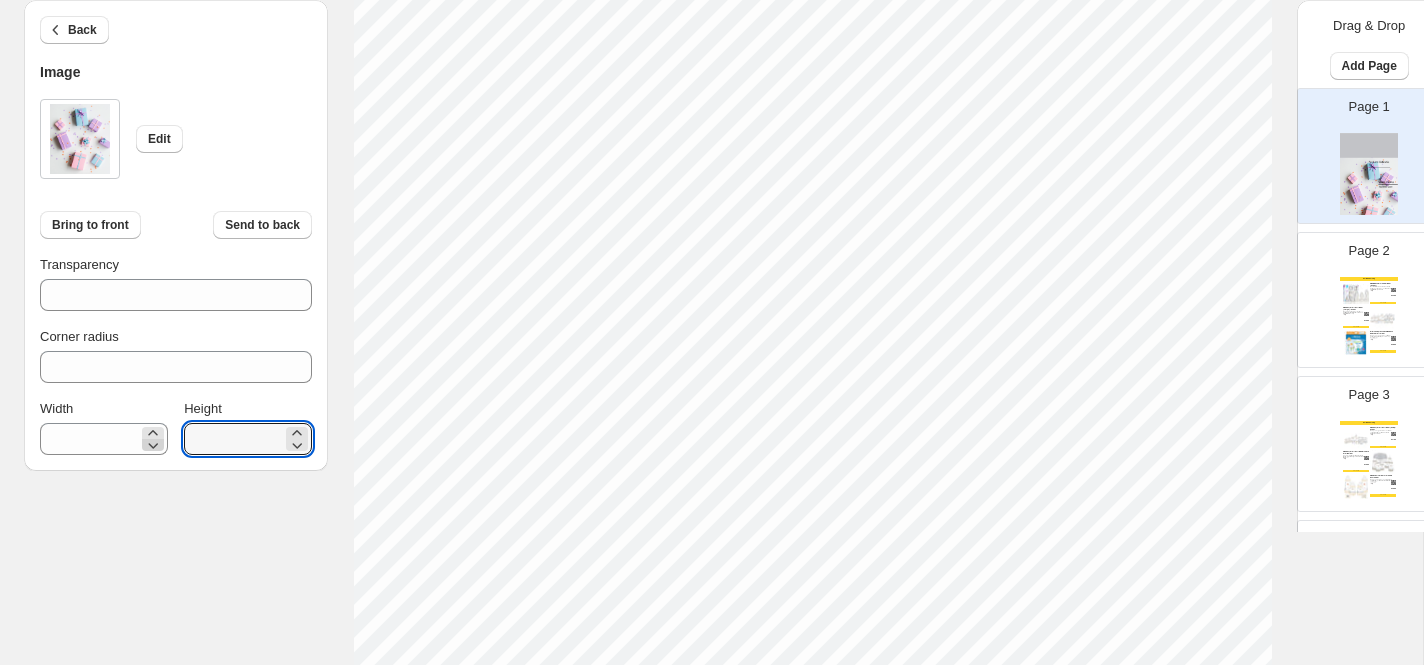 drag, startPoint x: 239, startPoint y: 439, endPoint x: 152, endPoint y: 437, distance: 87.02299 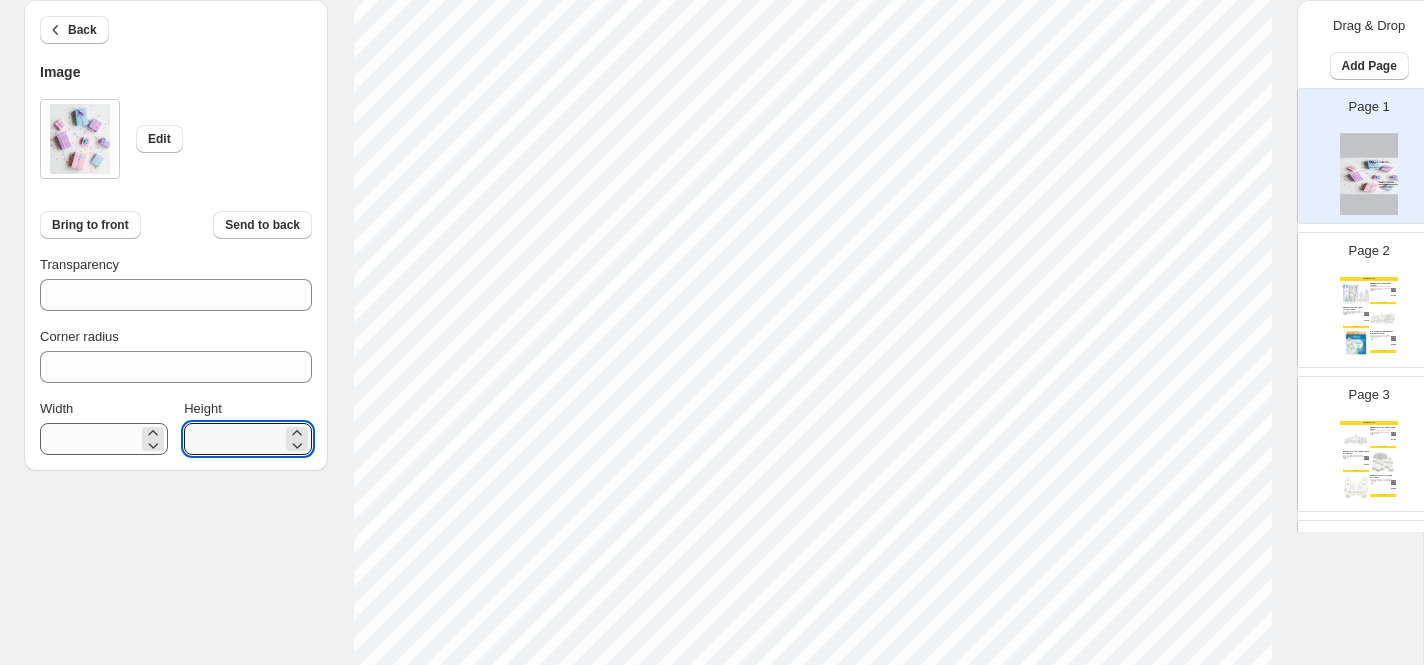 type on "***" 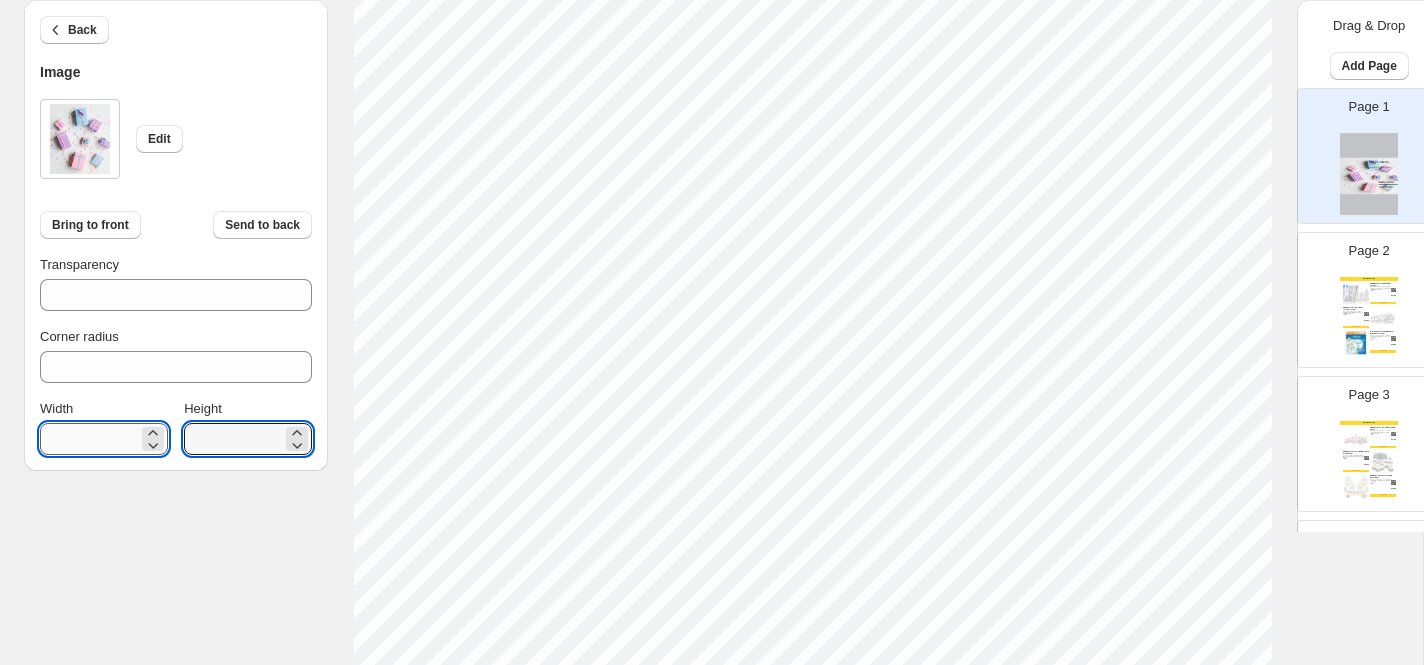 click on "***" at bounding box center [89, 439] 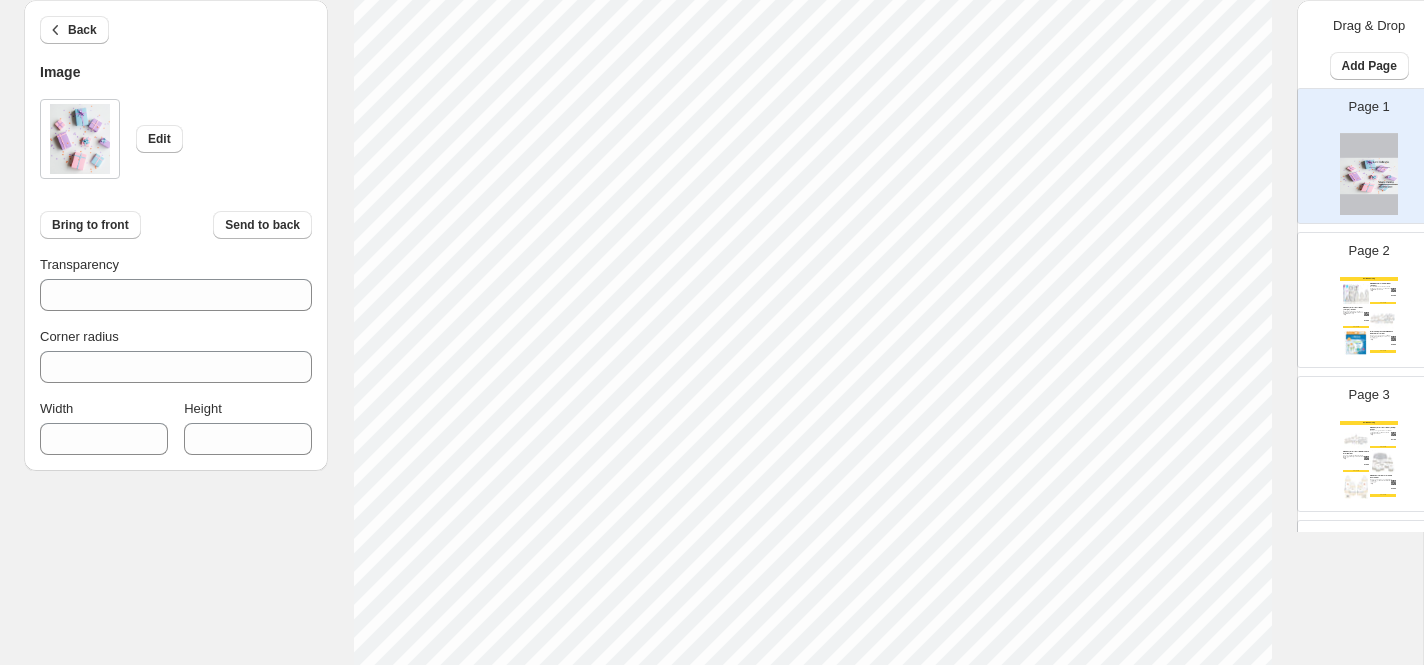 type on "***" 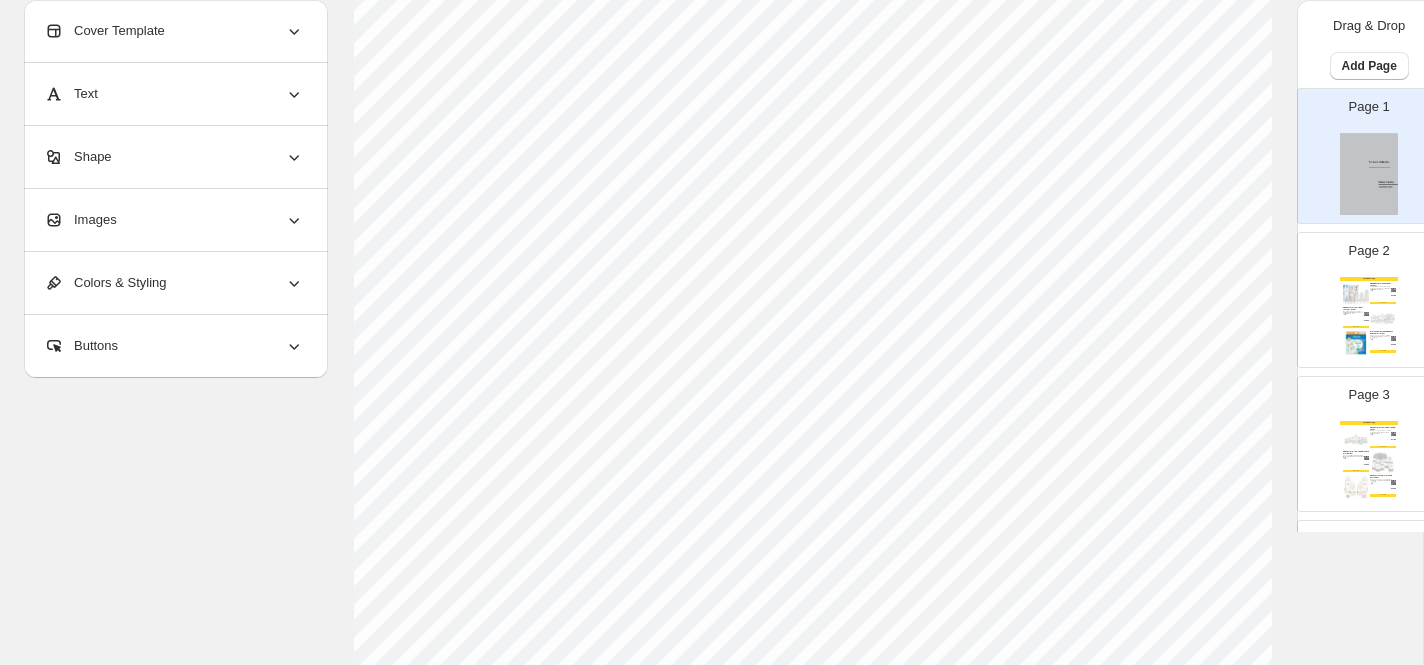 click on "Images" at bounding box center (174, 220) 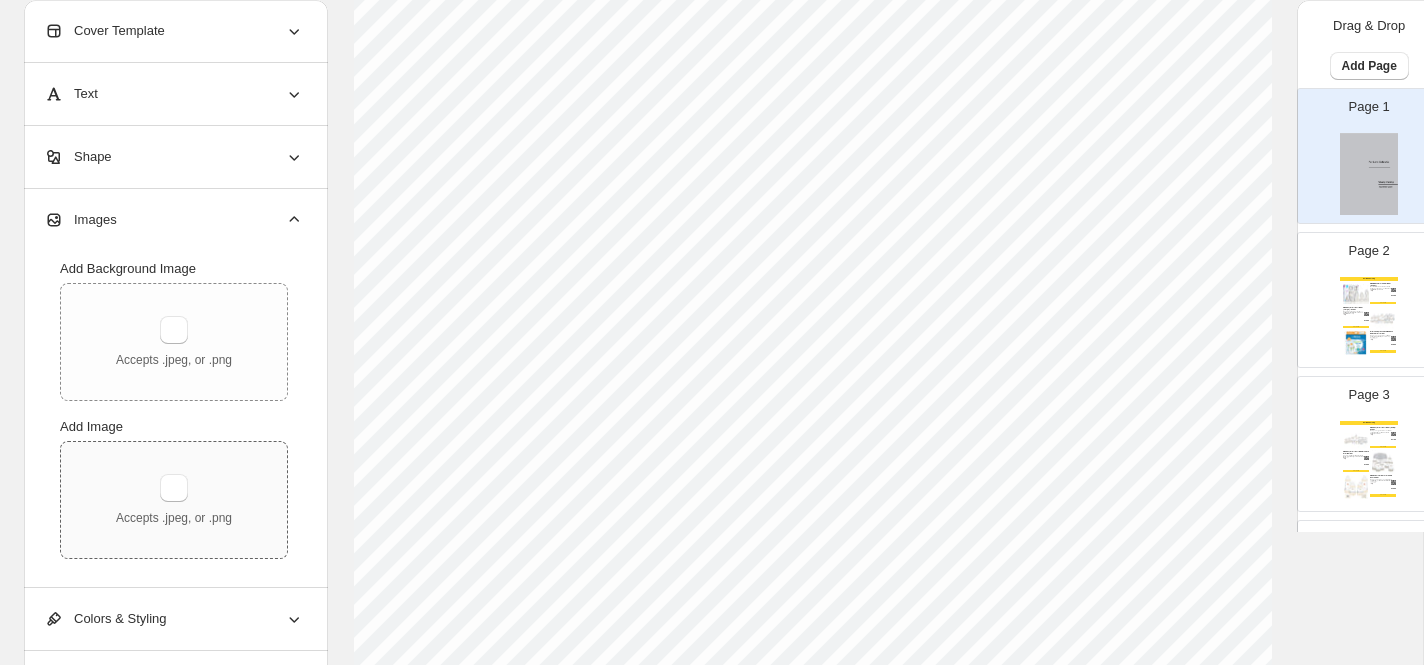 click on "Accepts .jpeg, or .png" at bounding box center (174, 500) 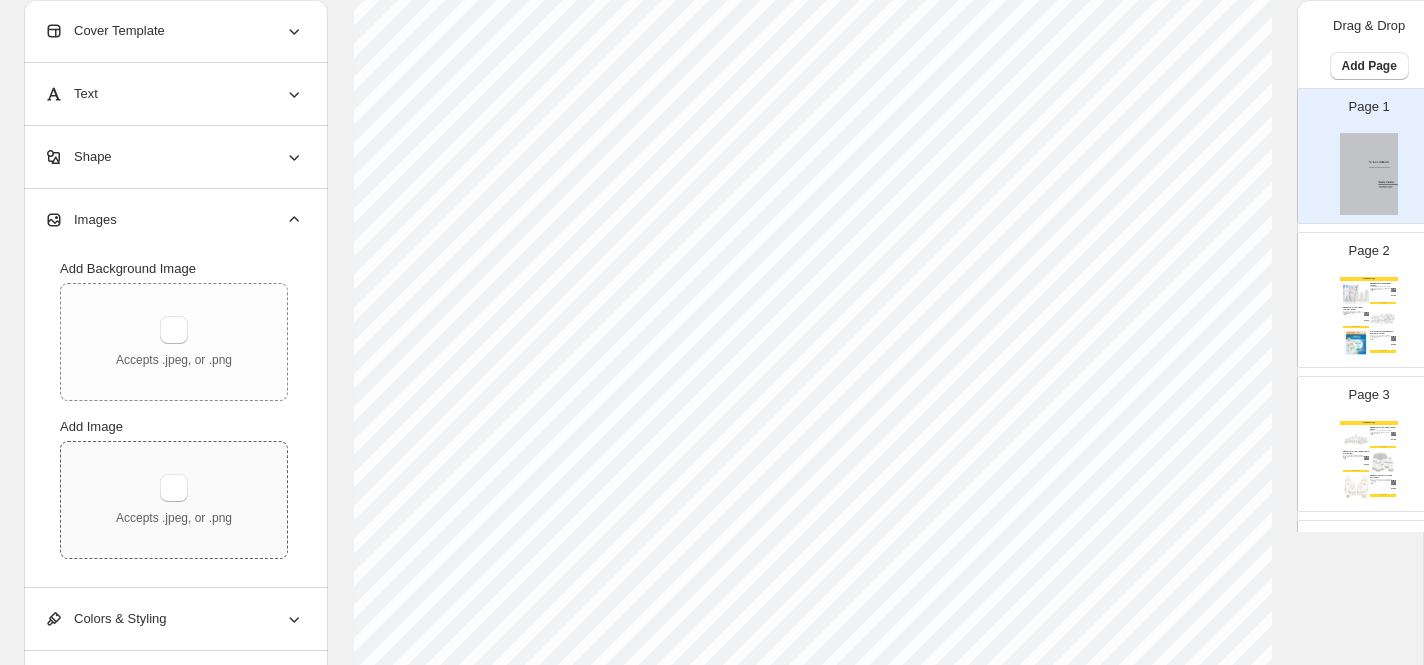 type on "**********" 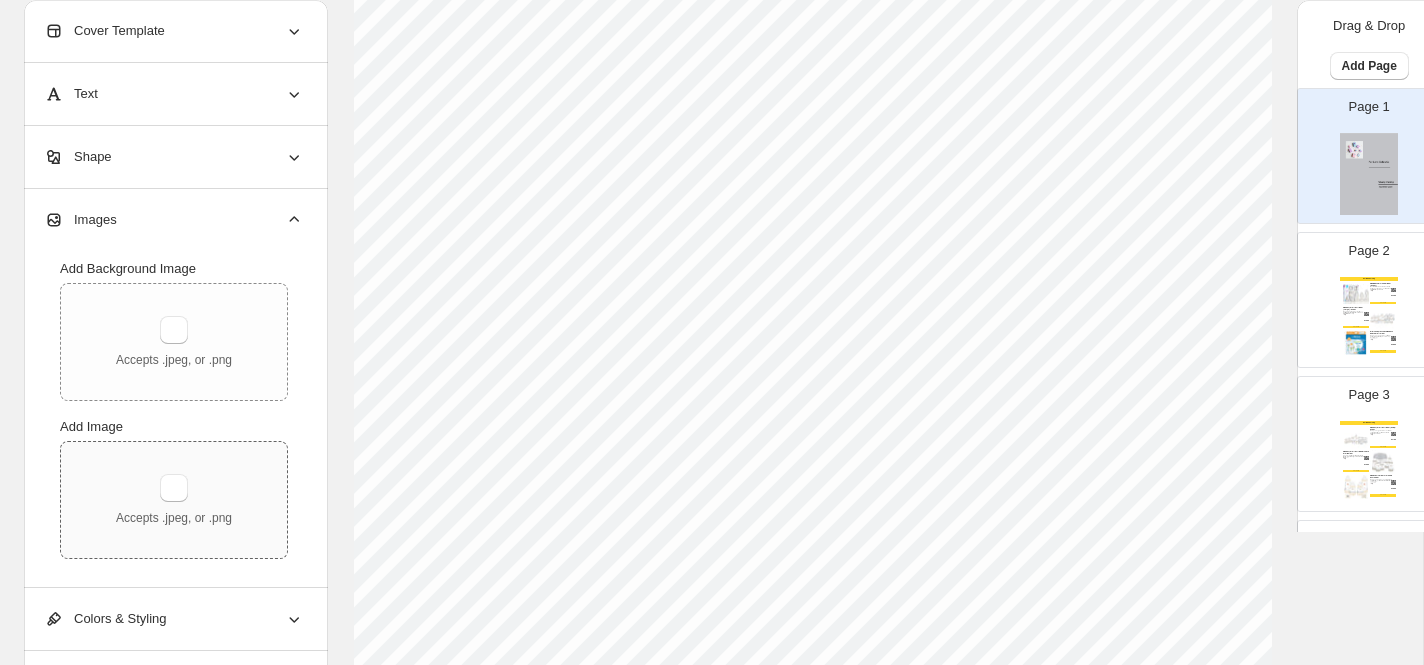scroll, scrollTop: 281, scrollLeft: 0, axis: vertical 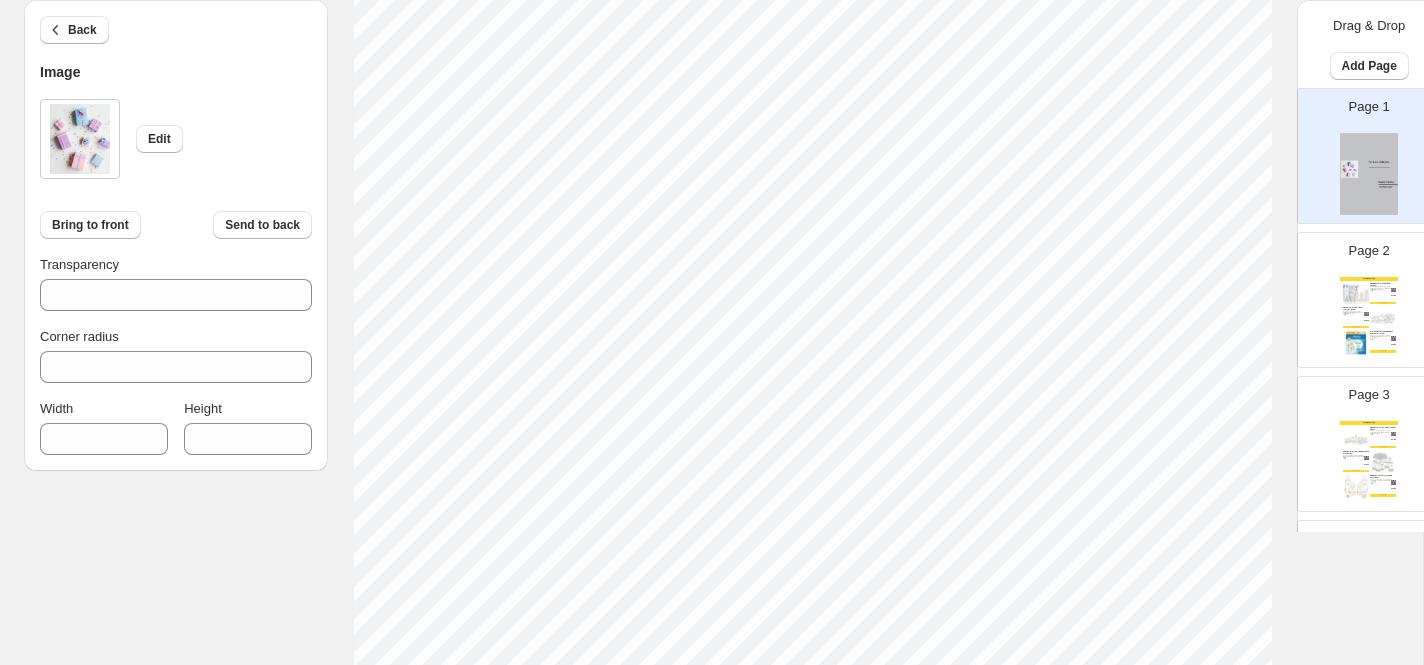type on "***" 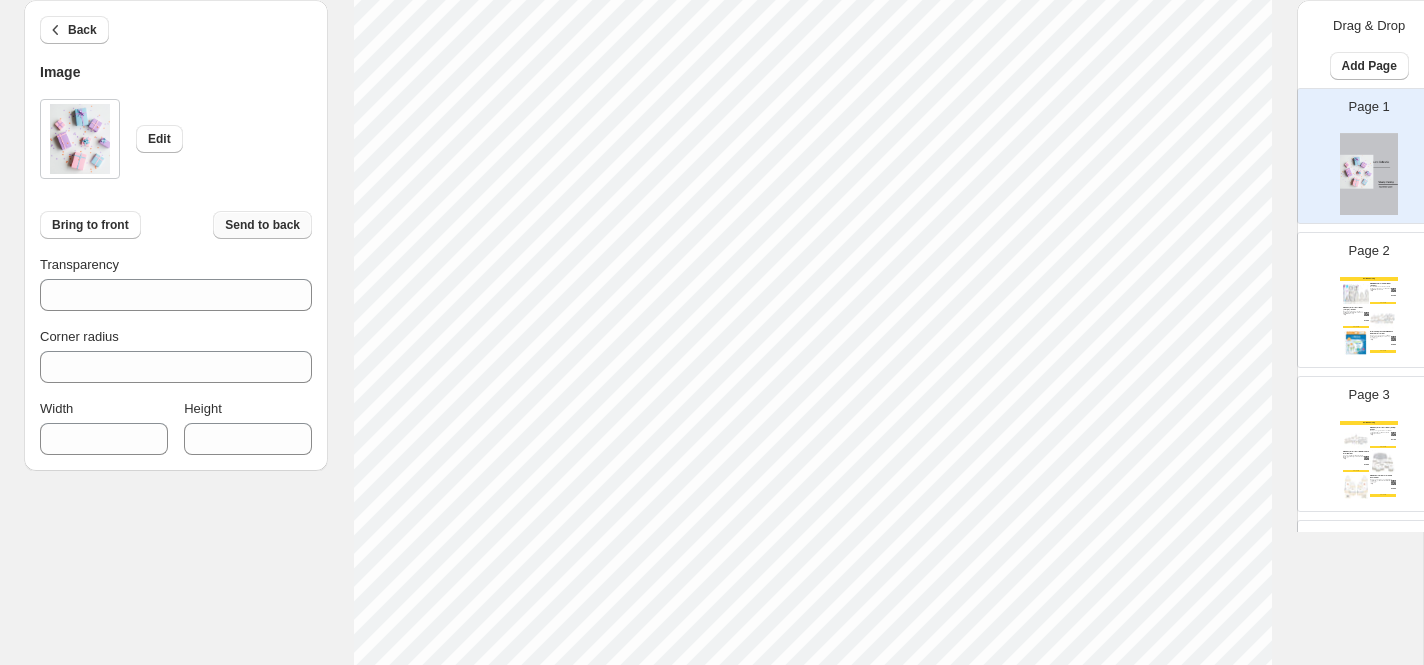 click on "Send to back" at bounding box center (262, 225) 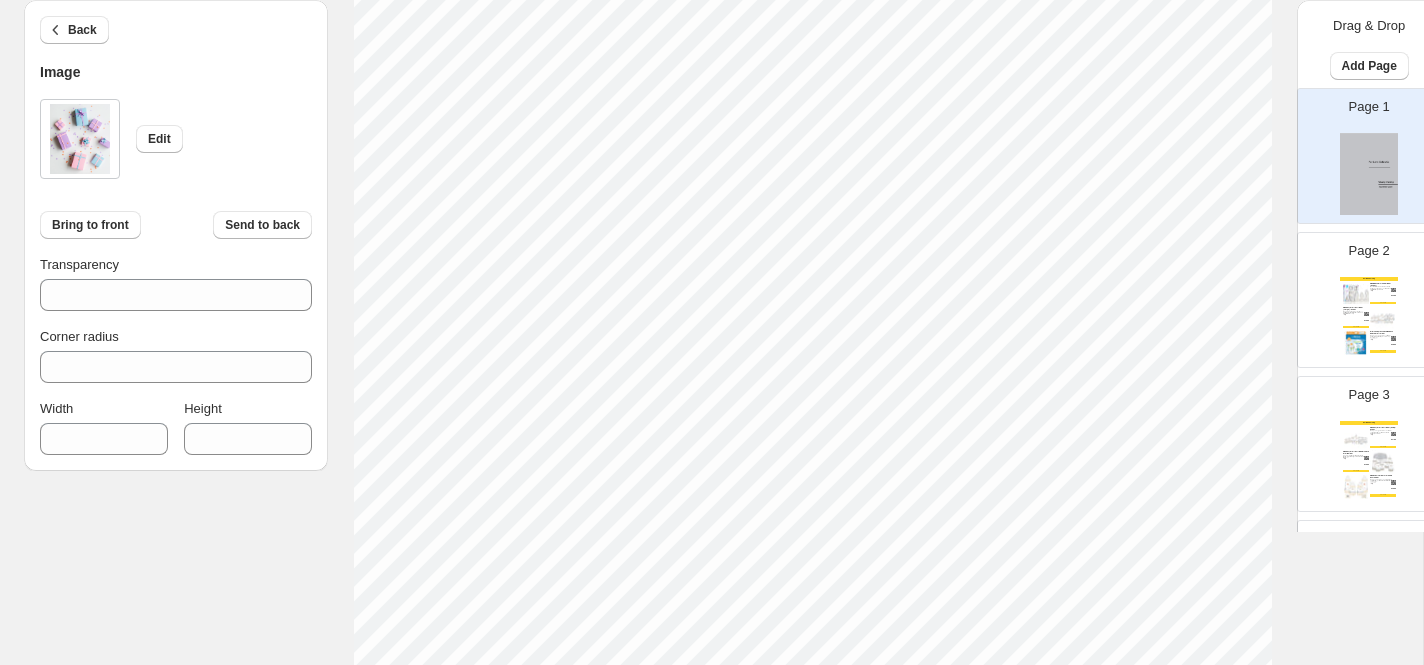 type on "***" 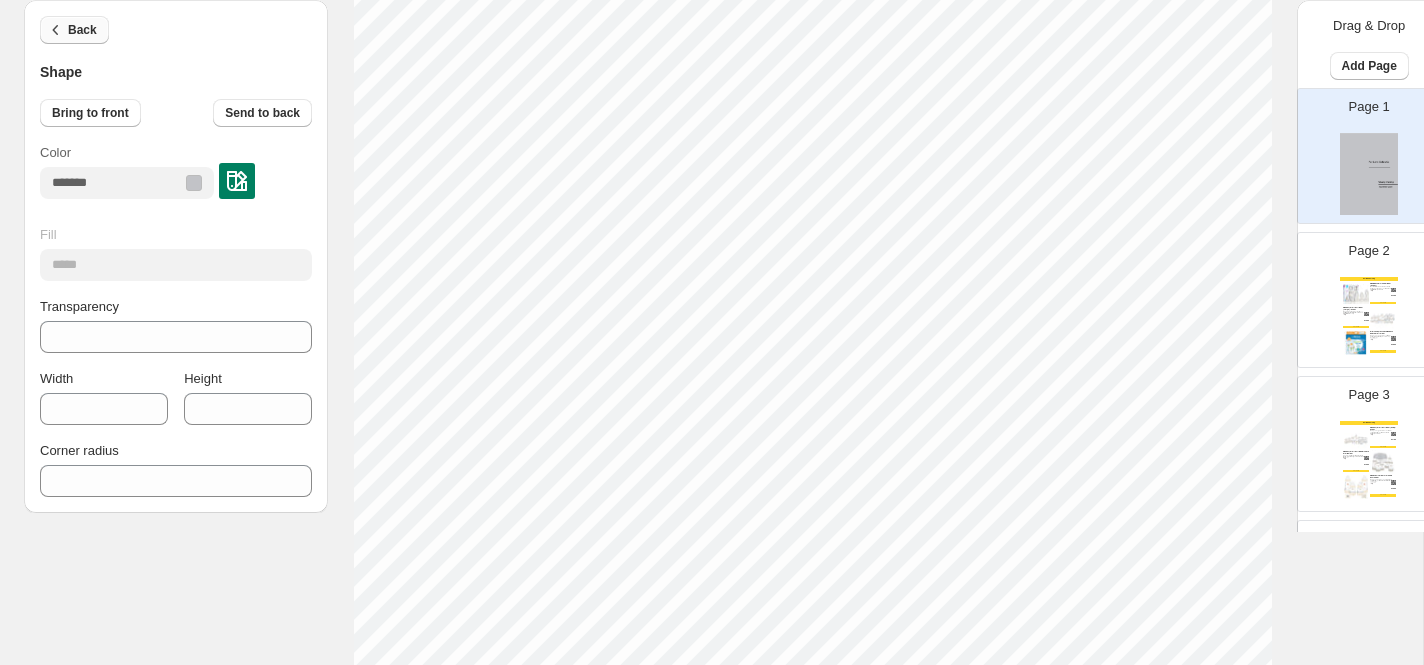 click 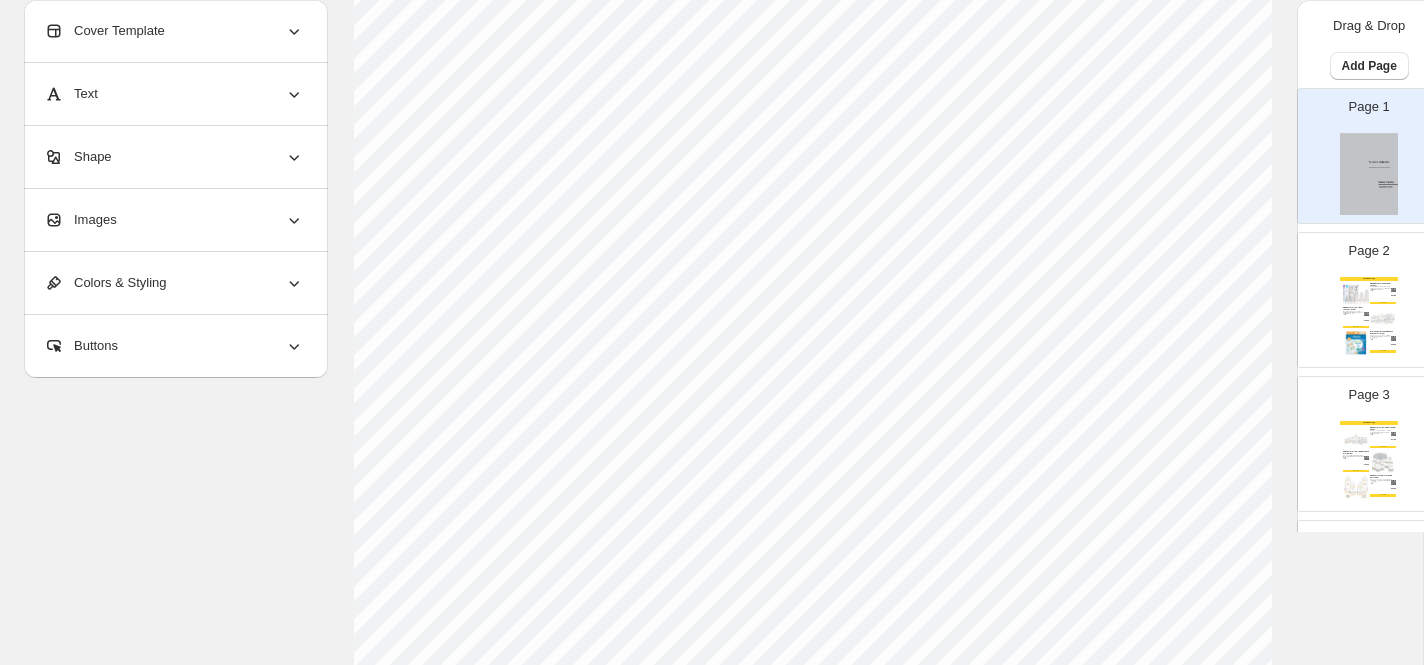 click on "Cover Template" at bounding box center (104, 31) 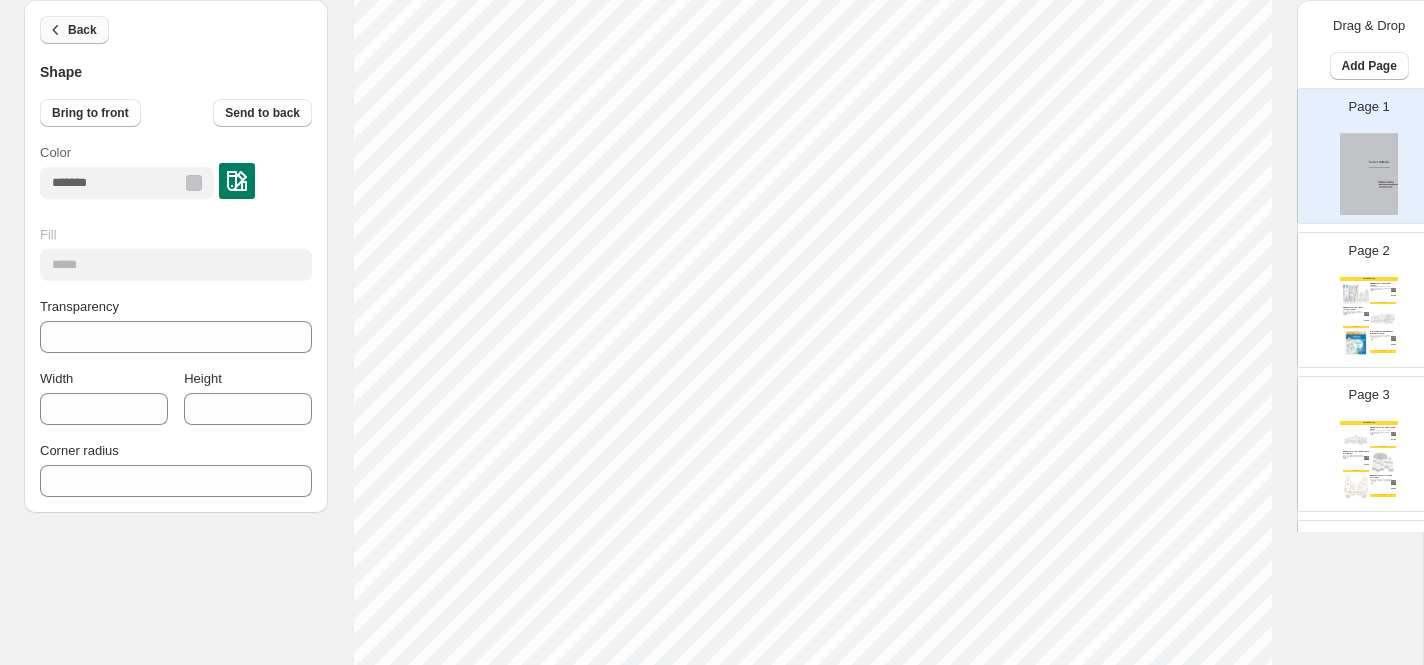 click on "Back" at bounding box center [74, 30] 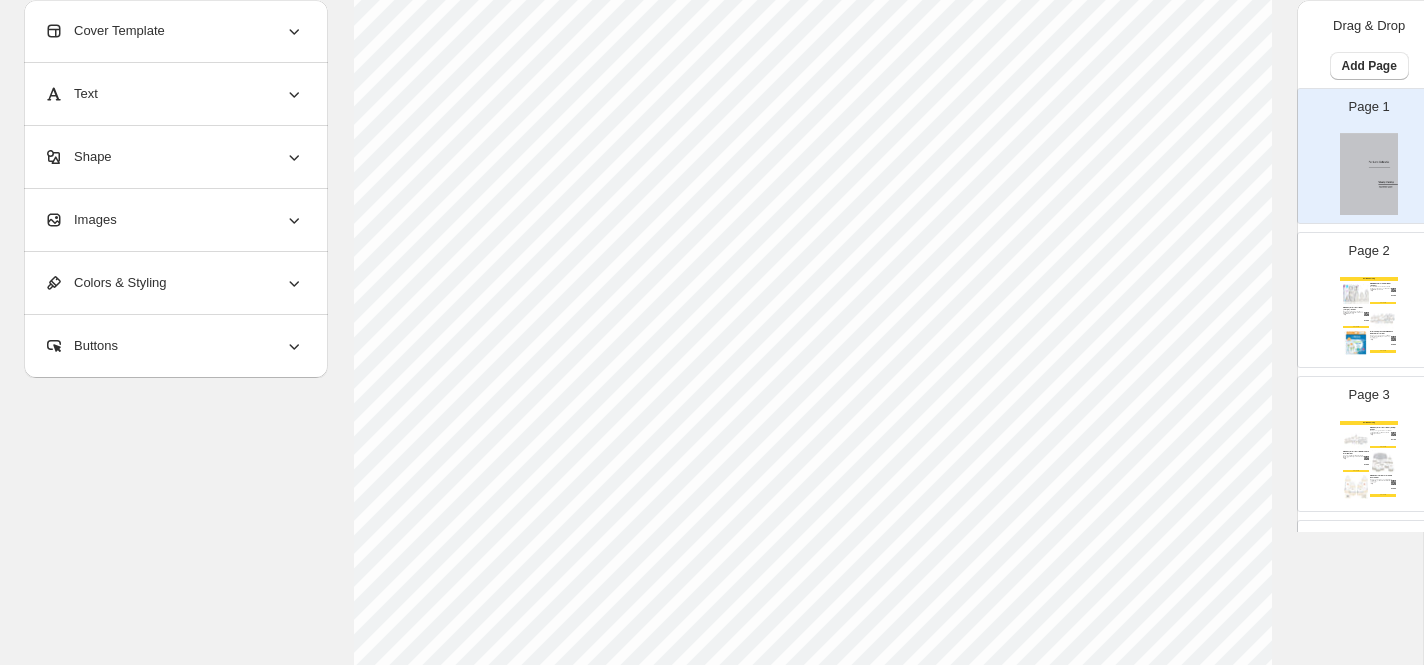 click on "Images" at bounding box center (80, 220) 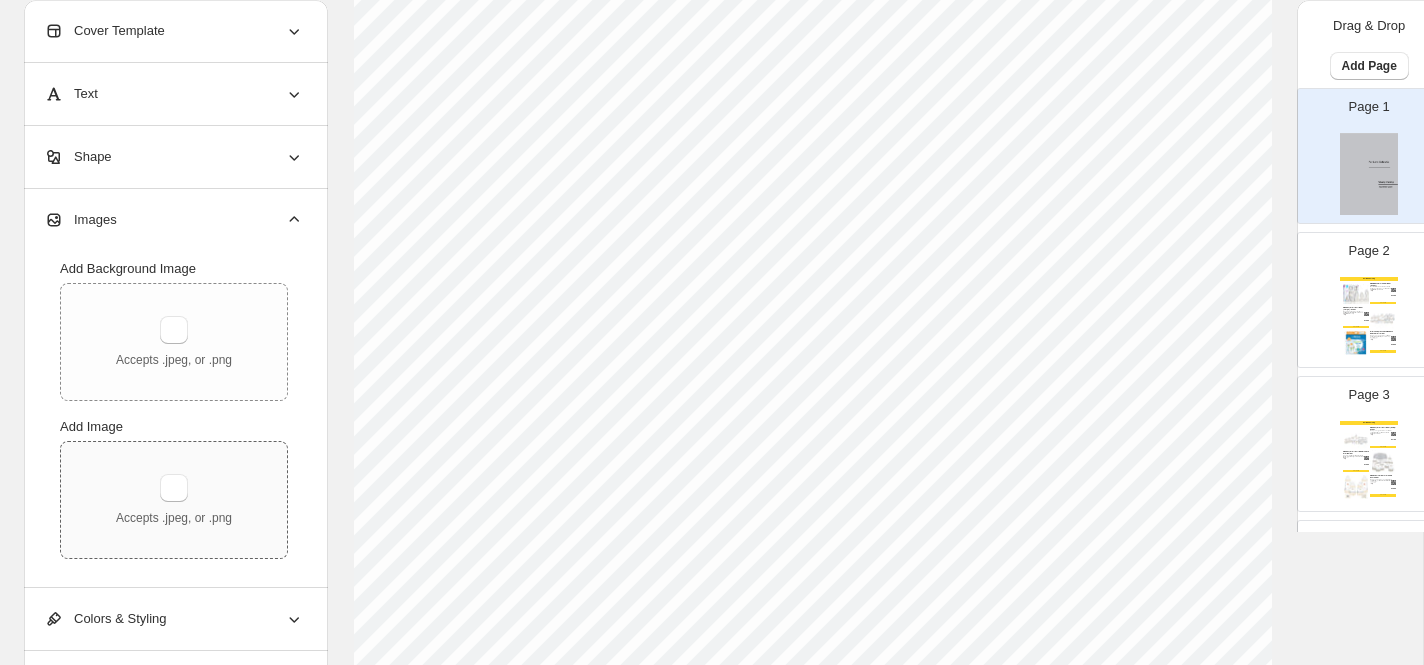 click on "Accepts .jpeg, or .png" at bounding box center (174, 500) 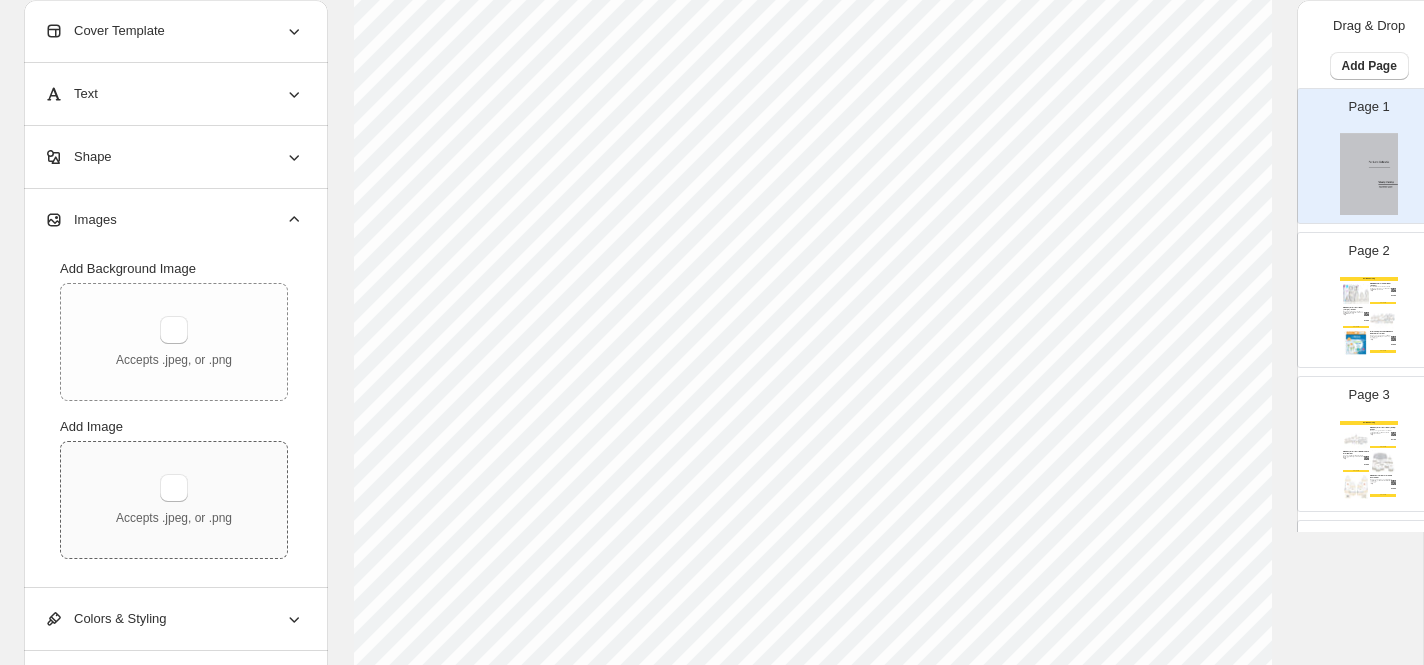 type on "**********" 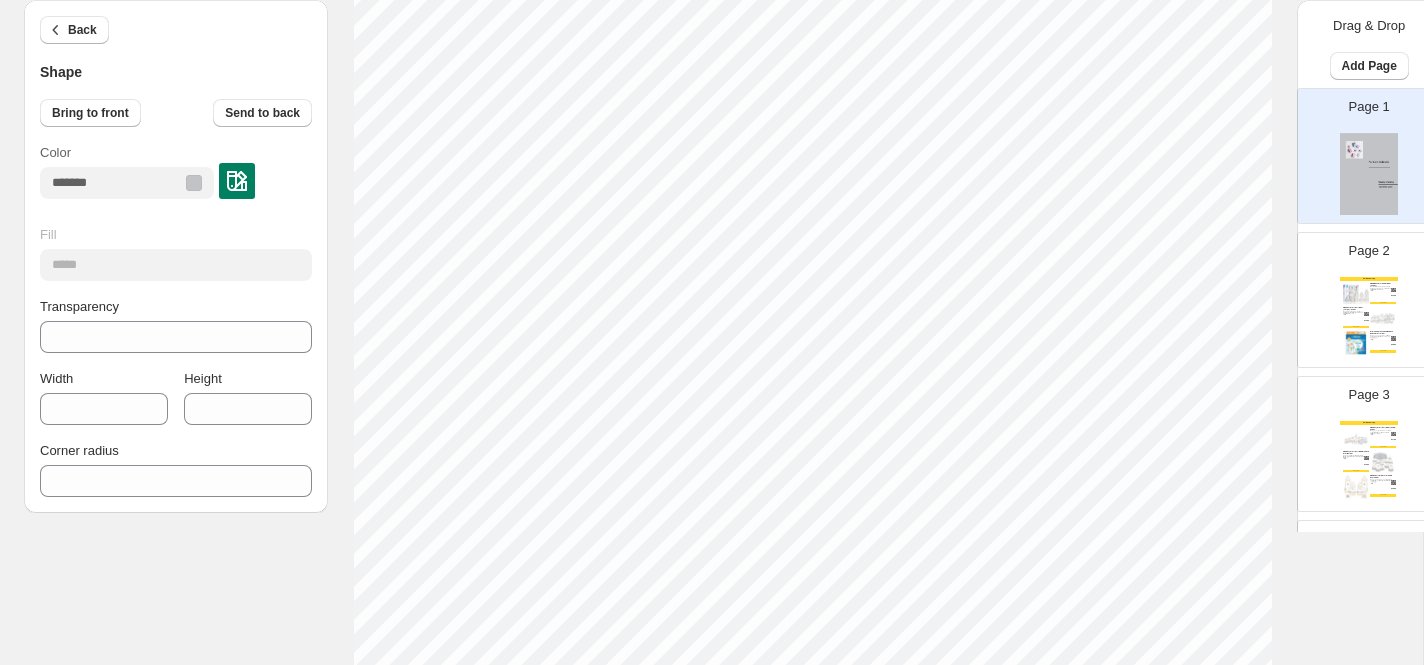 click at bounding box center [194, 183] 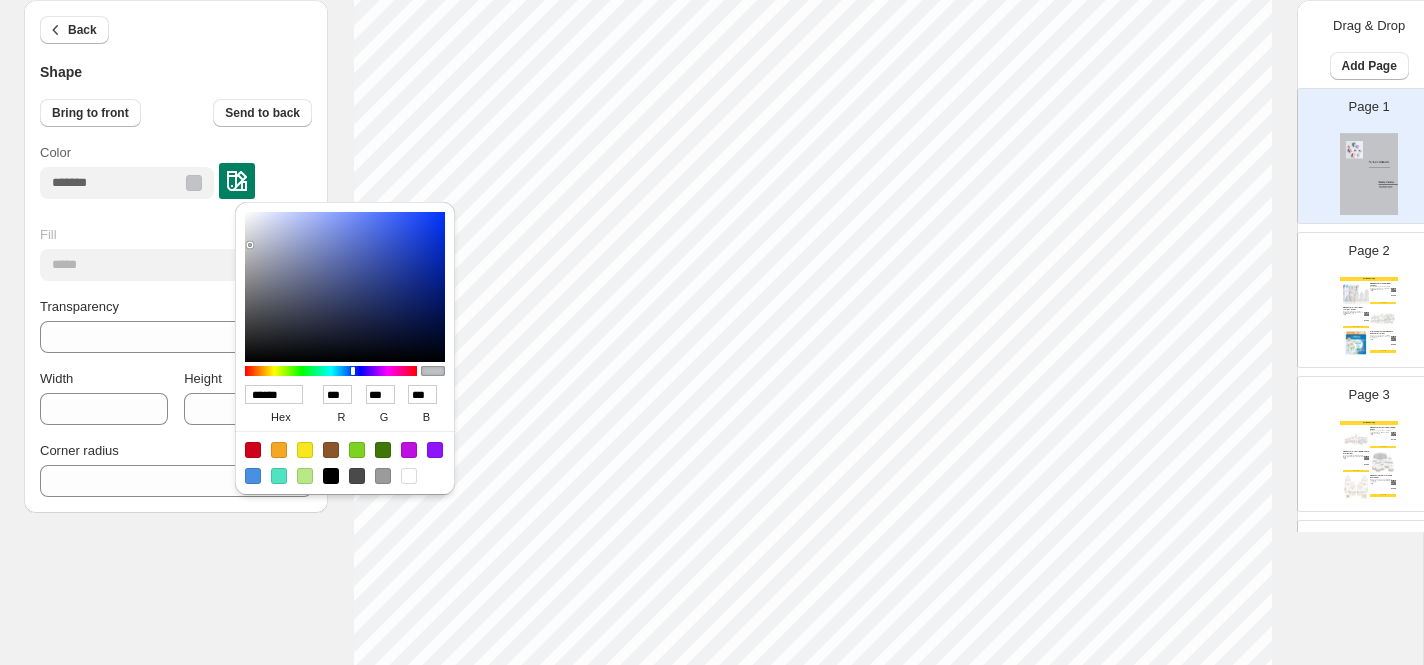 click at bounding box center [409, 476] 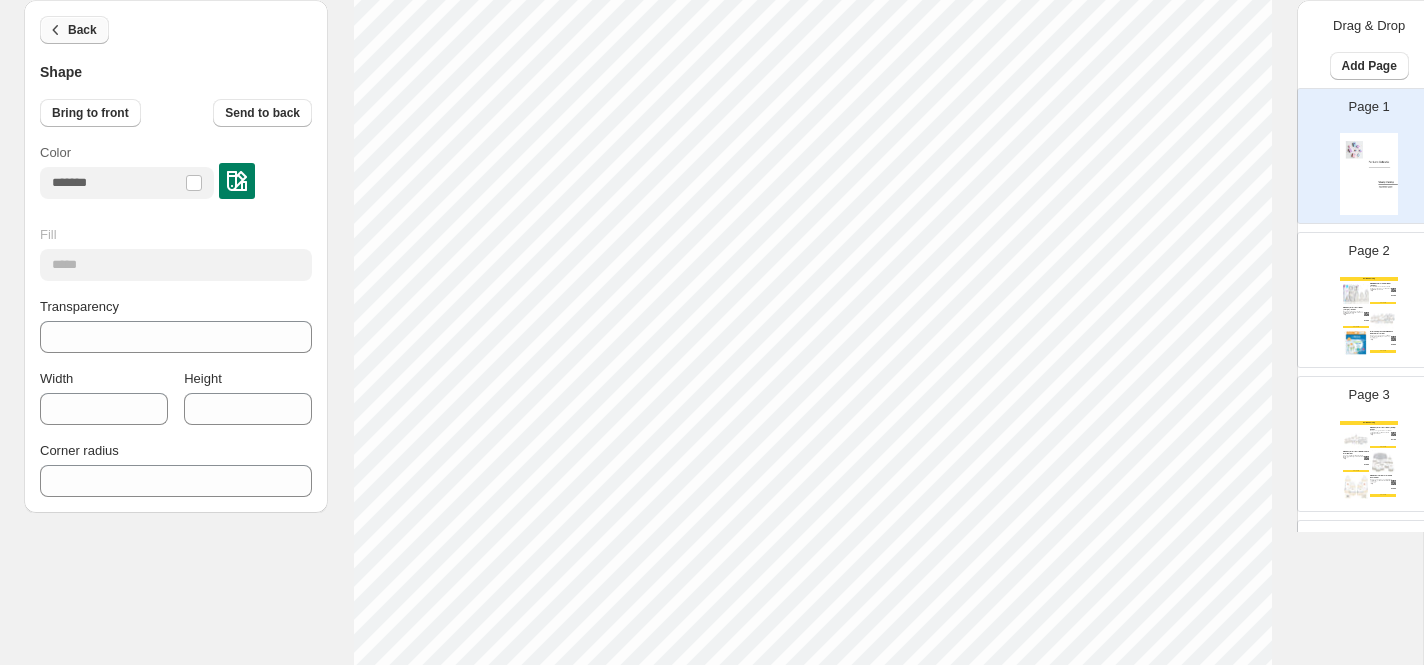 click on "Back" at bounding box center [82, 30] 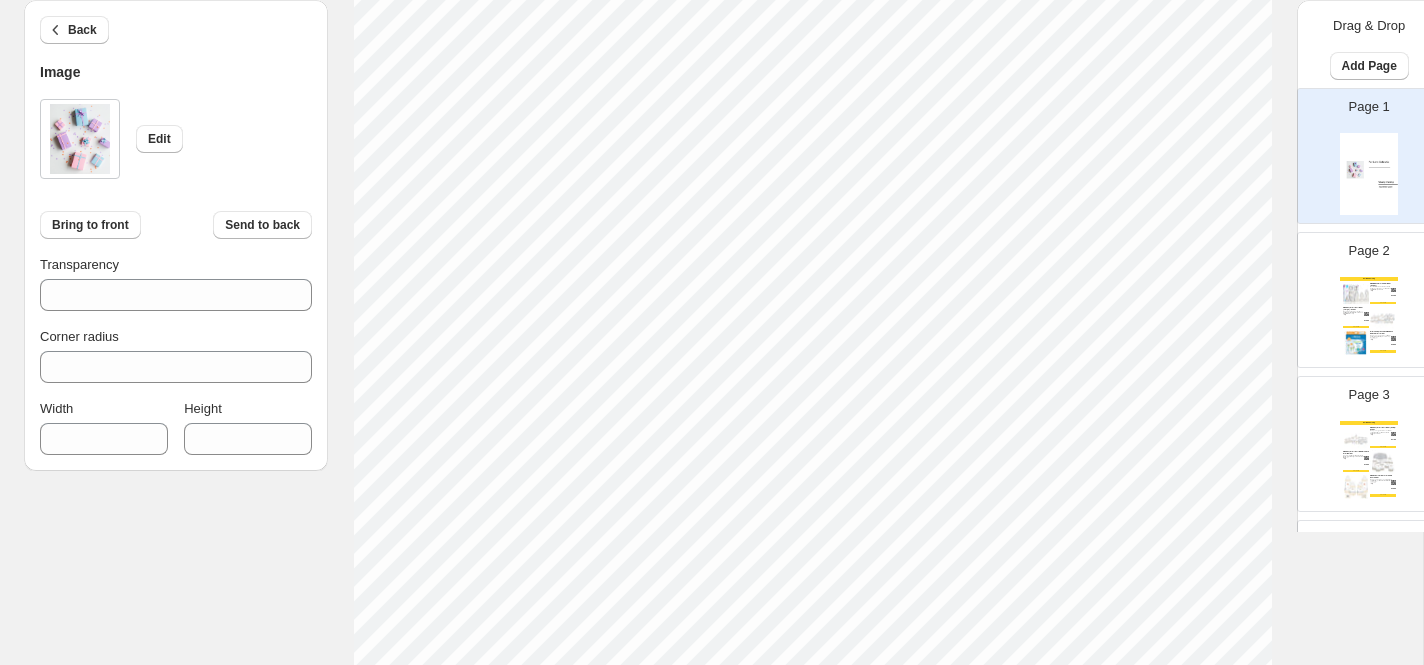 click on "Click on an element to change font, style..." at bounding box center (812, 451) 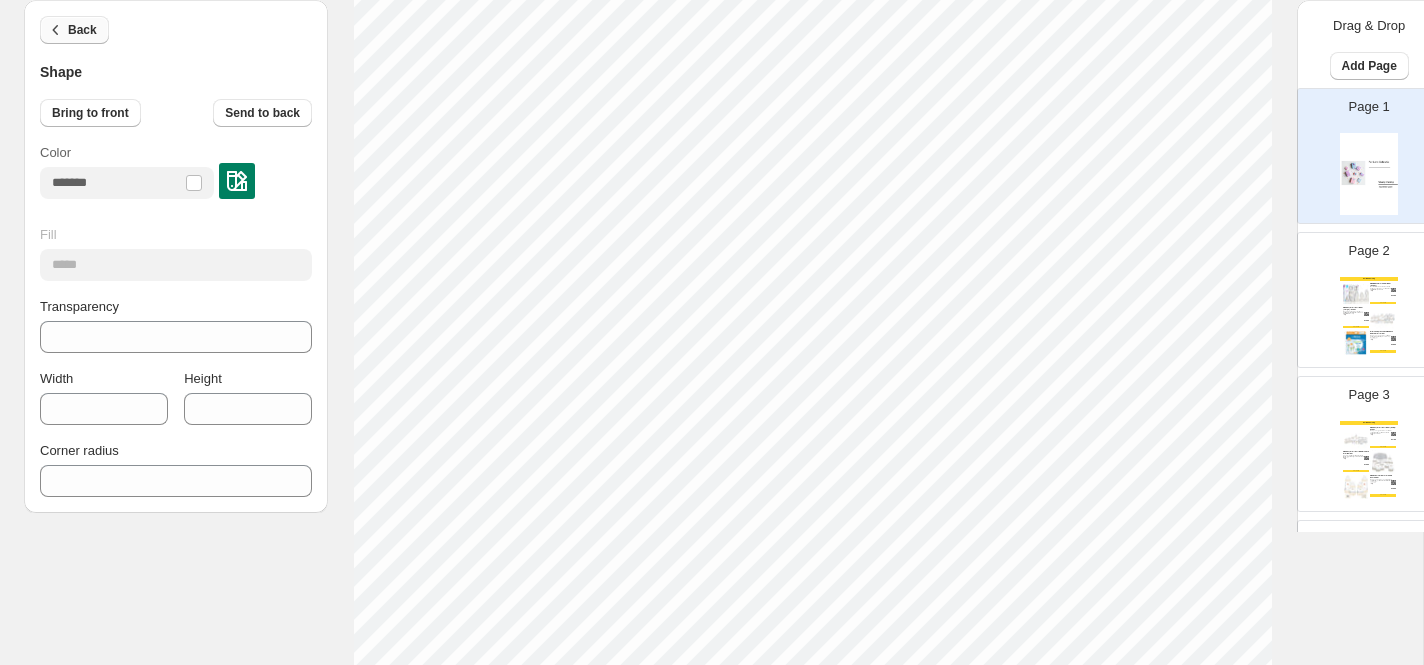 click on "Back" at bounding box center [82, 30] 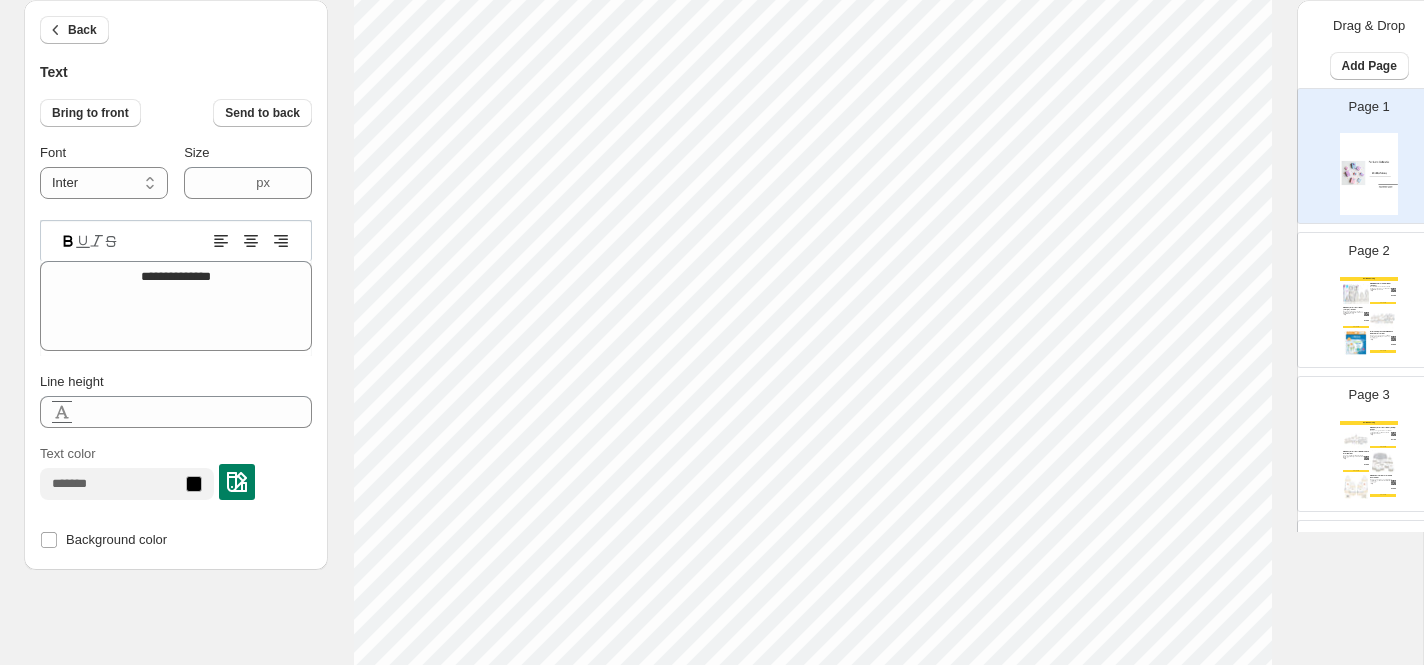 type on "****" 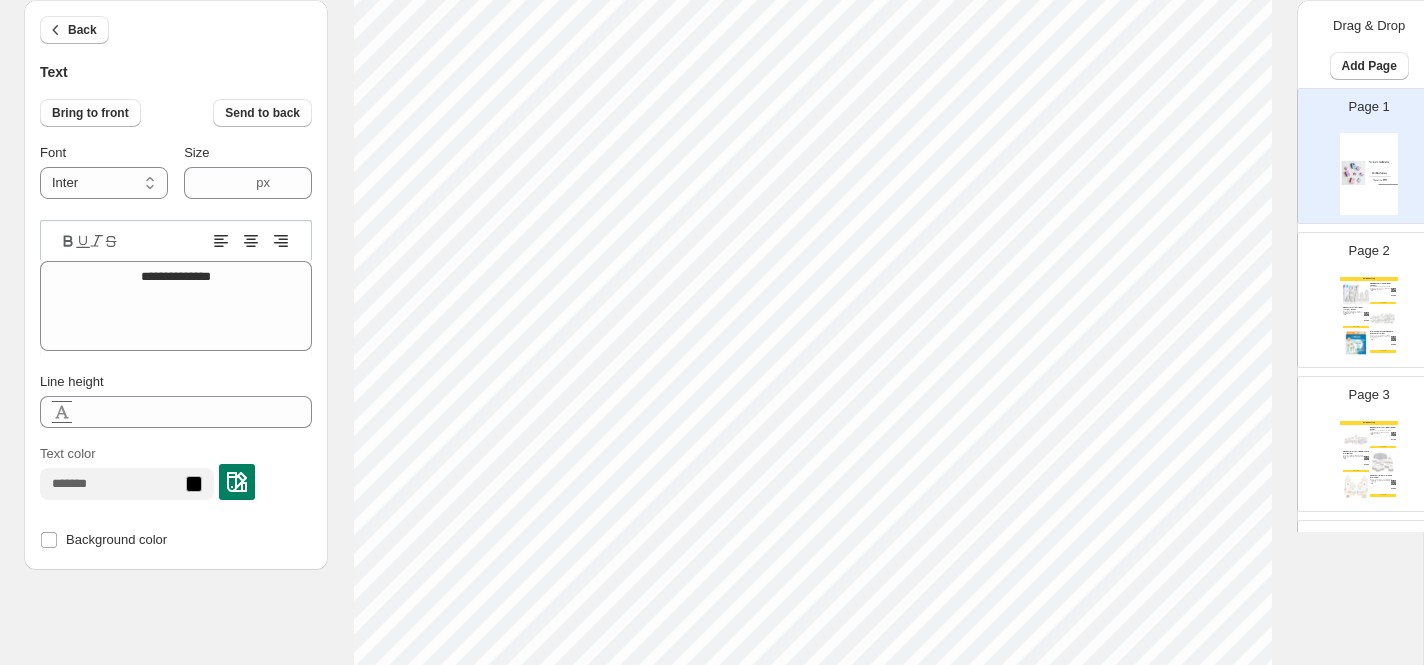type on "****" 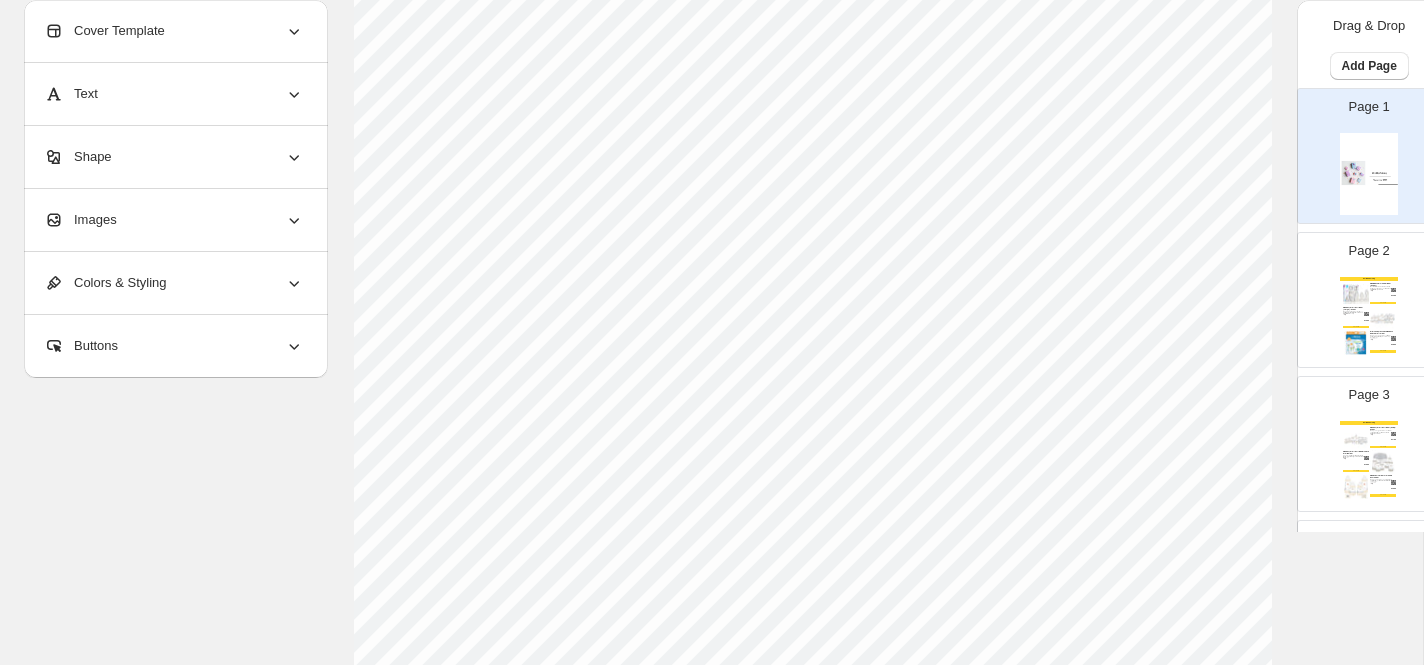 click on "Images" at bounding box center (174, 220) 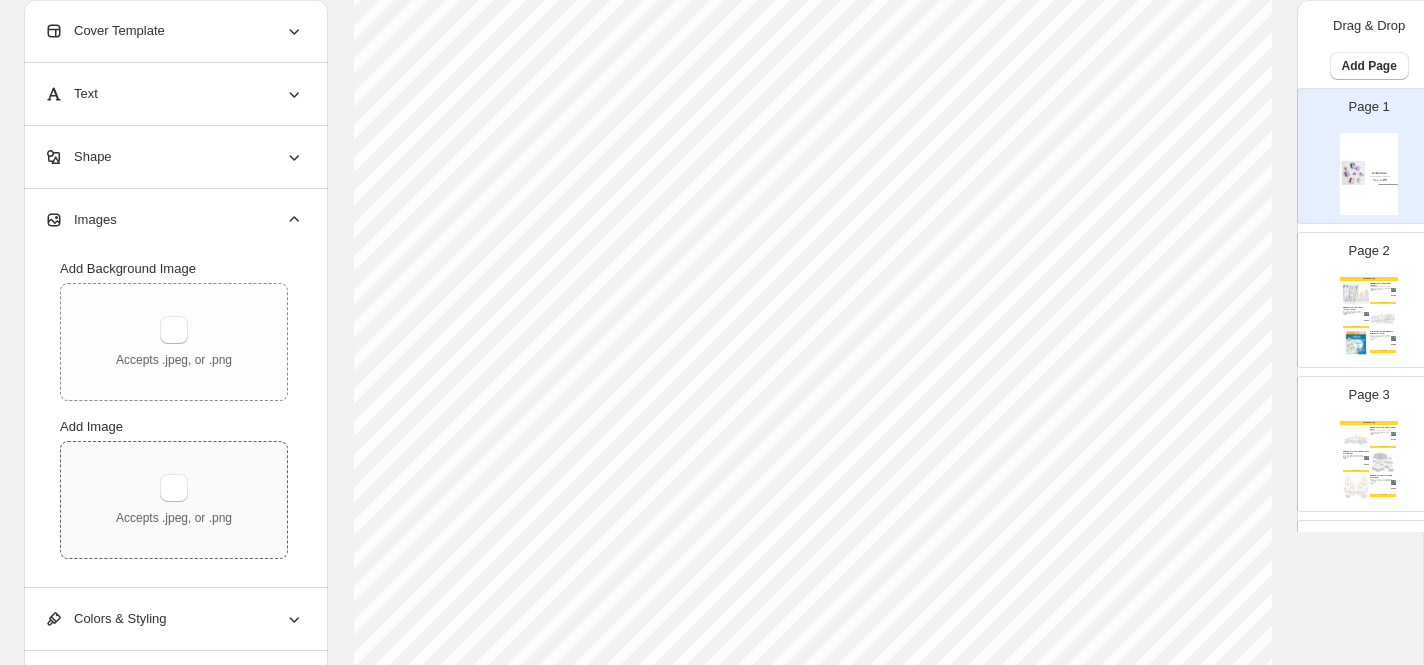 click on "Accepts .jpeg, or .png" at bounding box center [174, 500] 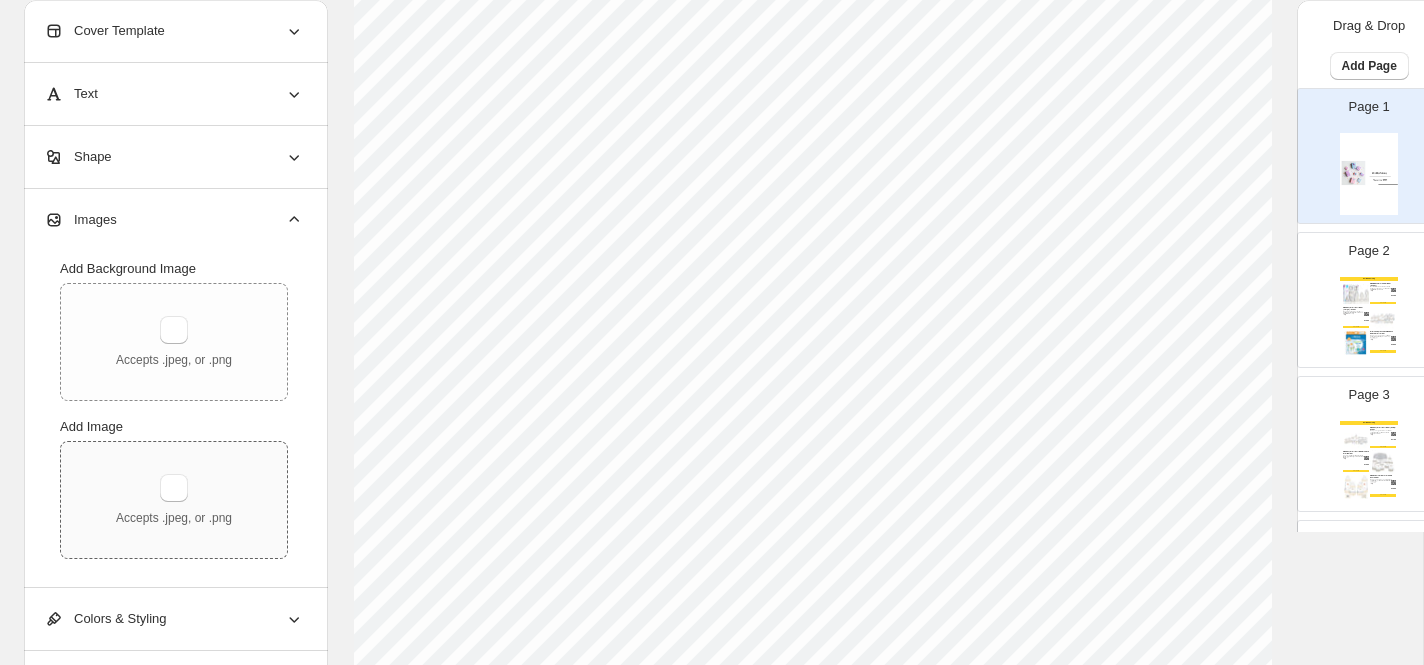 type on "**********" 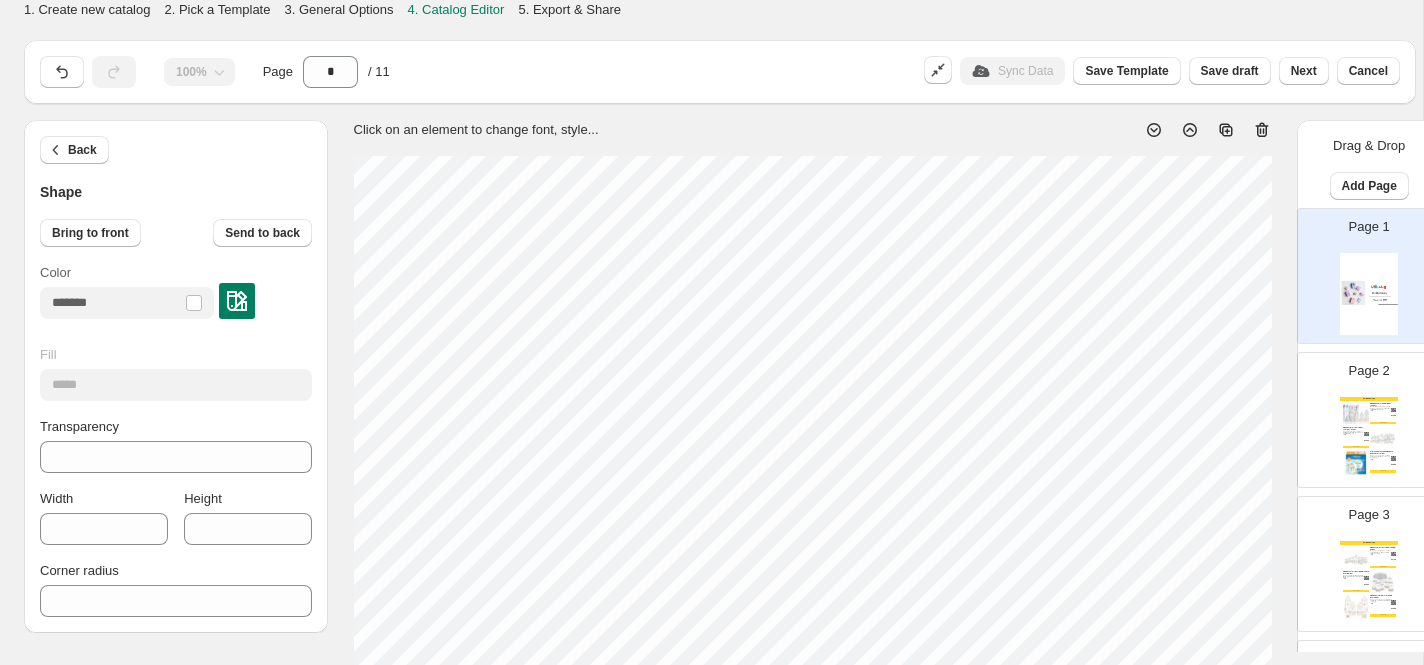 scroll, scrollTop: 281, scrollLeft: 0, axis: vertical 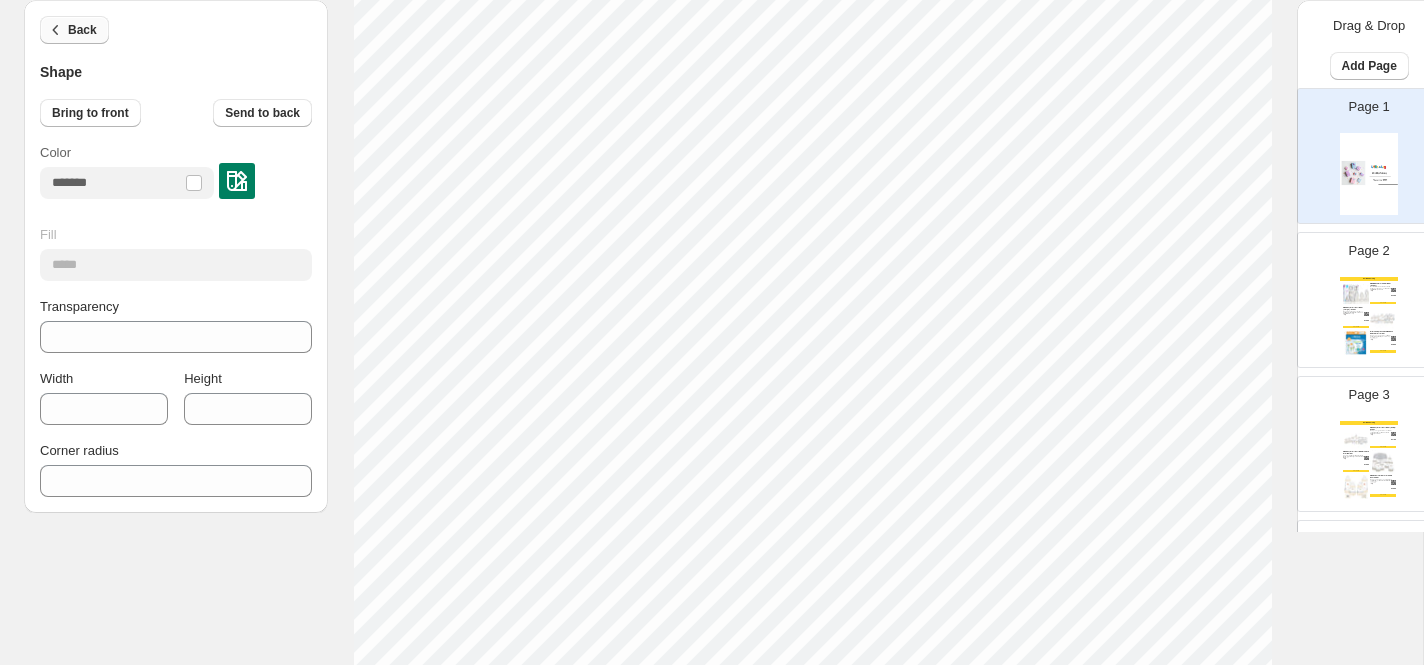click on "Back" at bounding box center (82, 30) 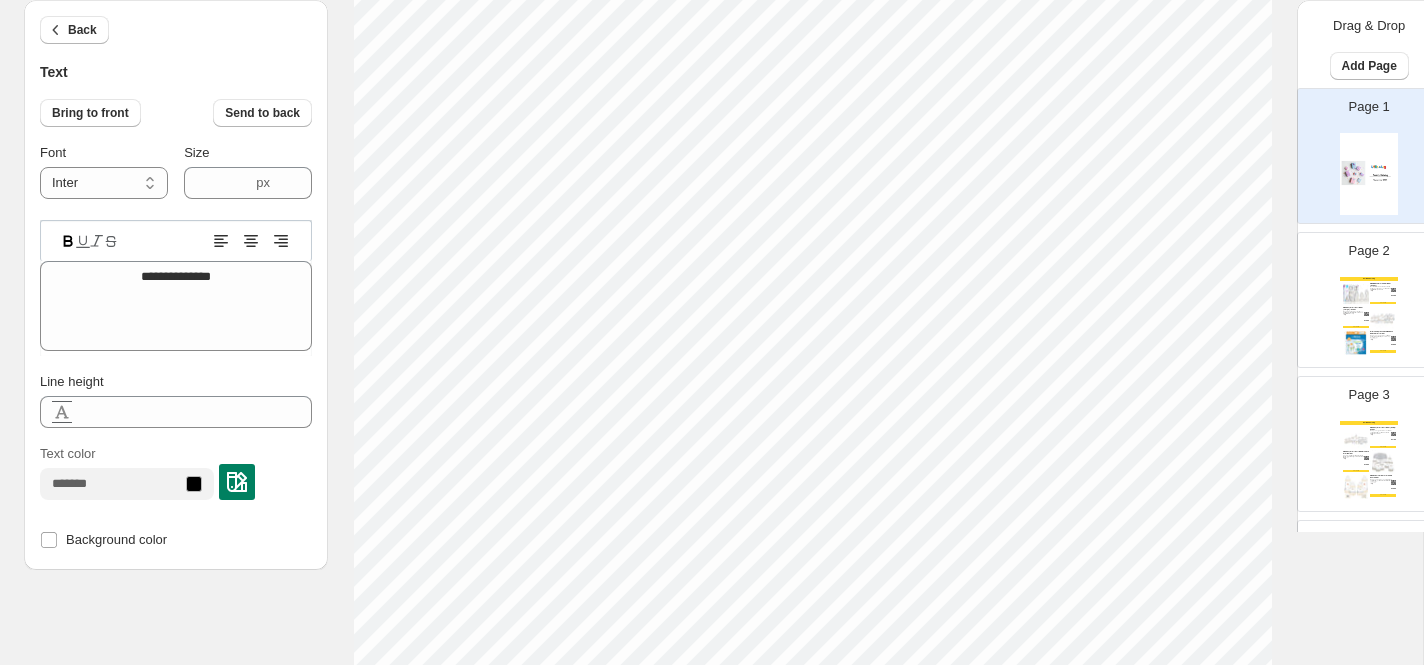 type on "****" 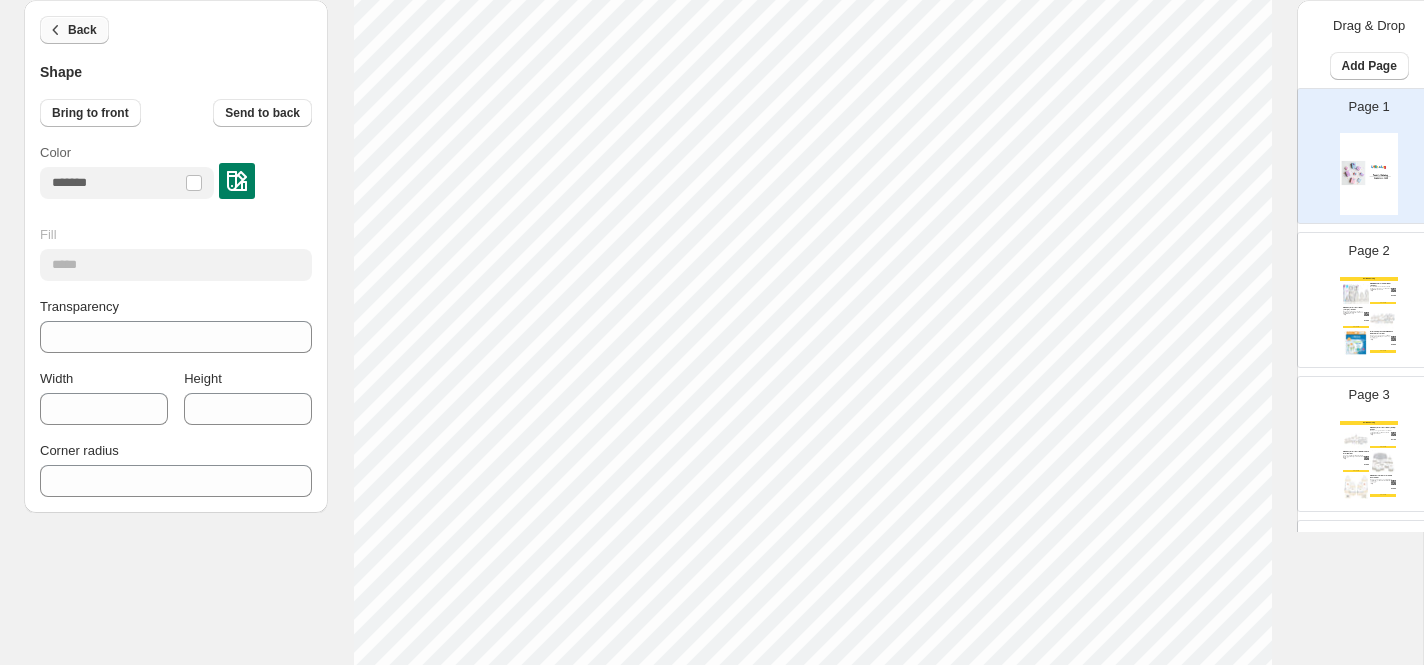 click 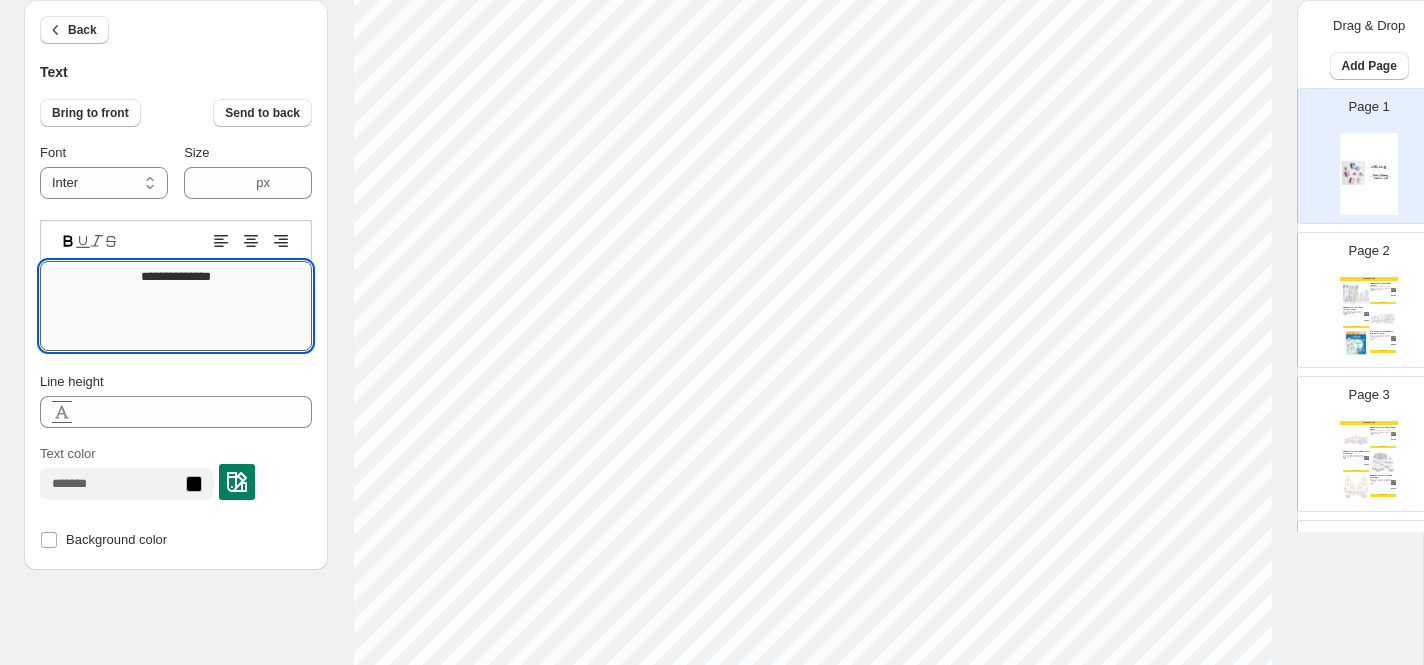 drag, startPoint x: 177, startPoint y: 276, endPoint x: 99, endPoint y: 265, distance: 78.77182 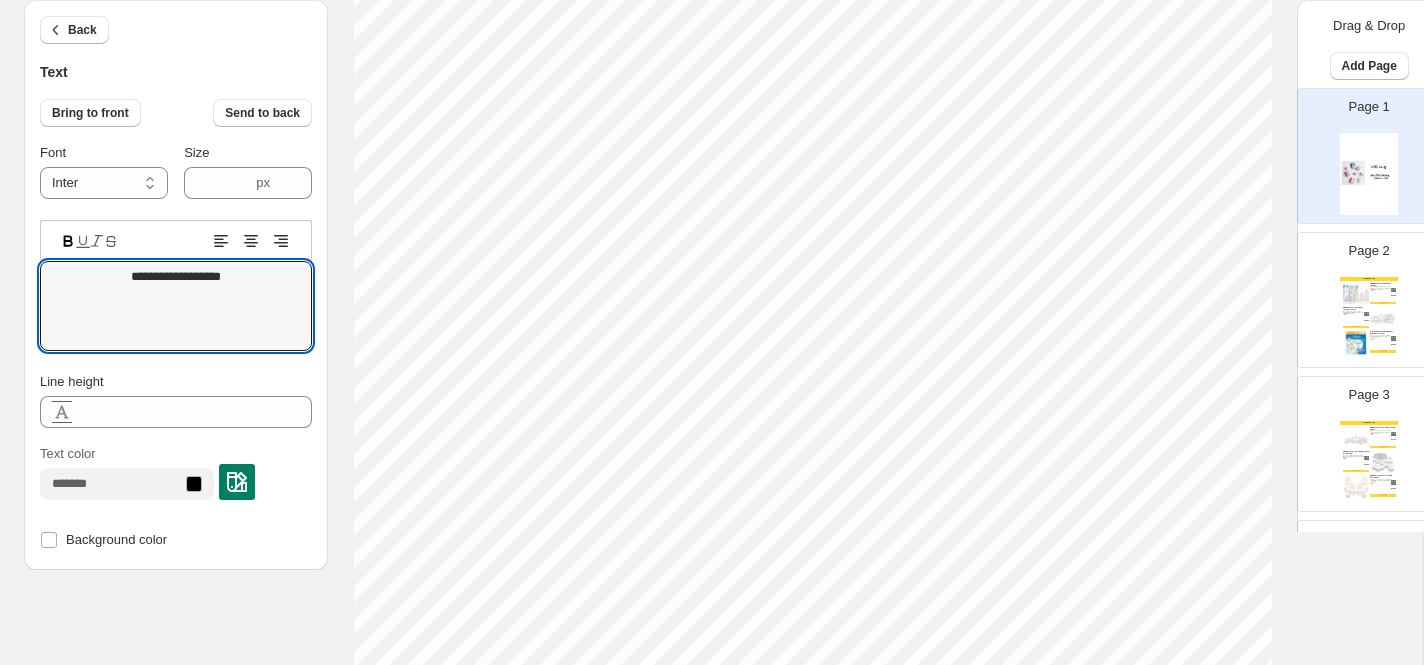 type on "**********" 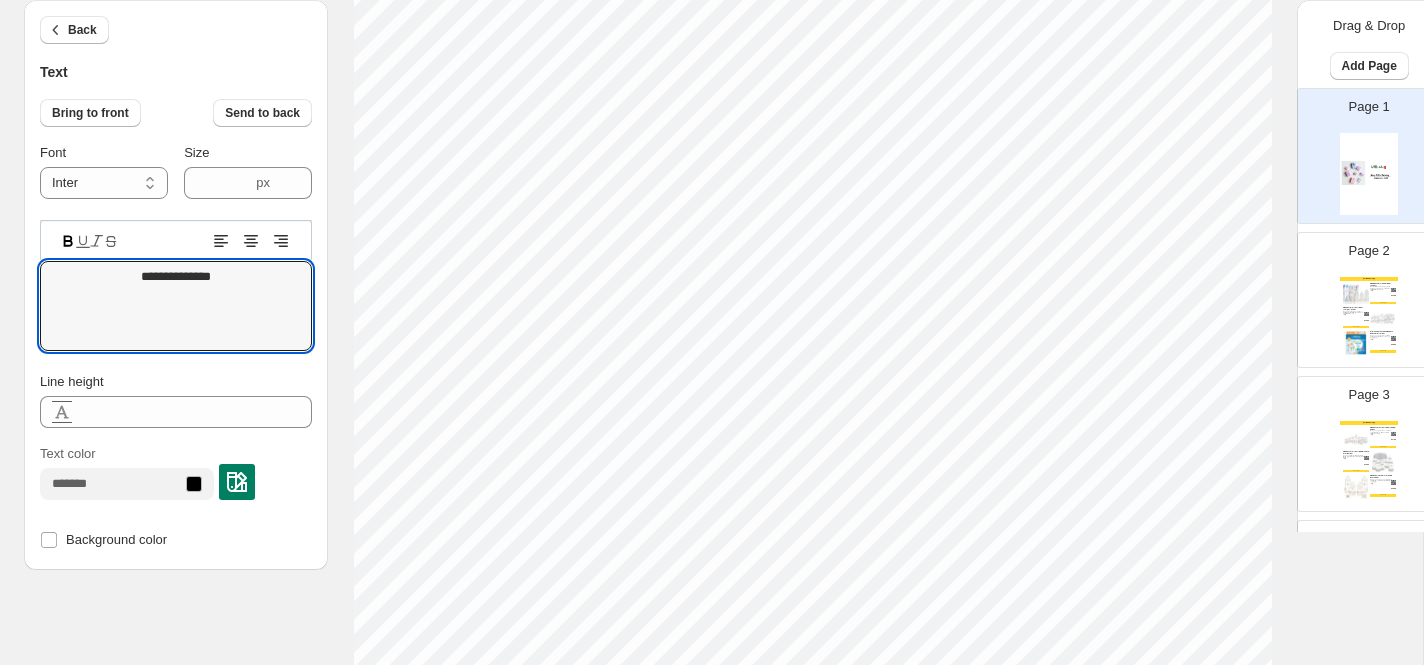 type on "****" 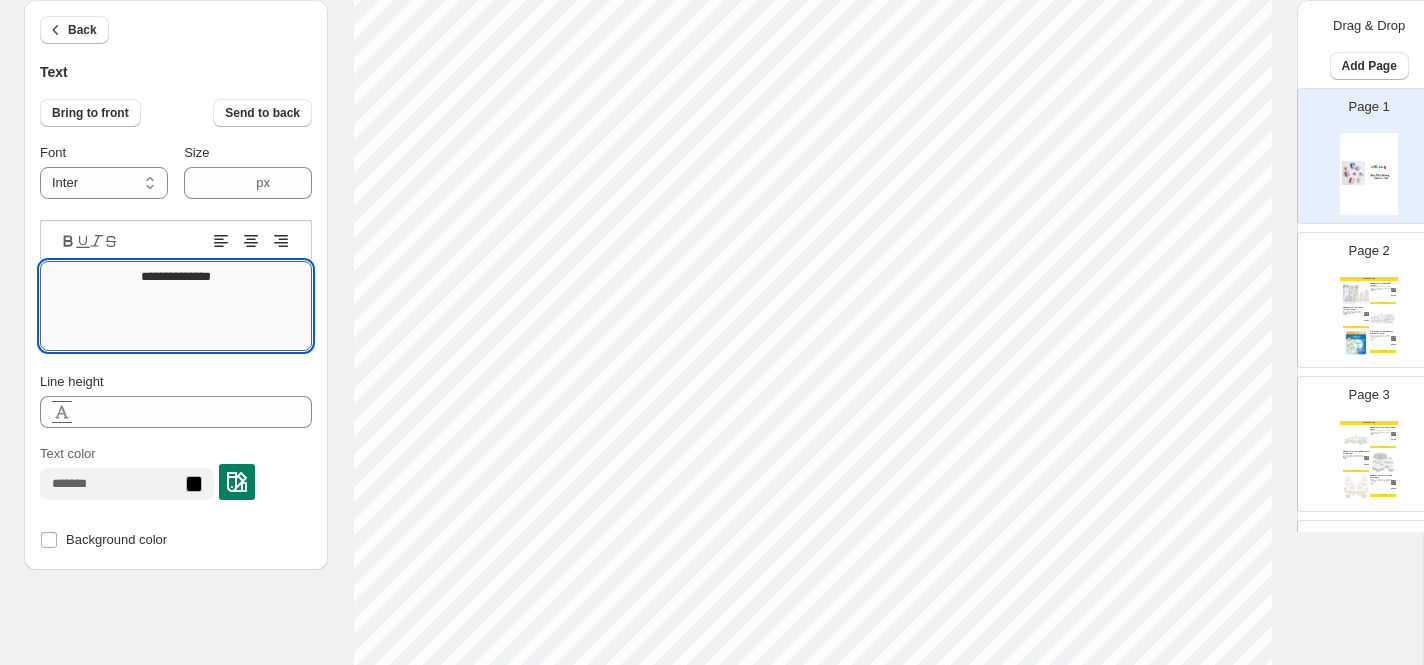 drag, startPoint x: 236, startPoint y: 273, endPoint x: 76, endPoint y: 265, distance: 160.19987 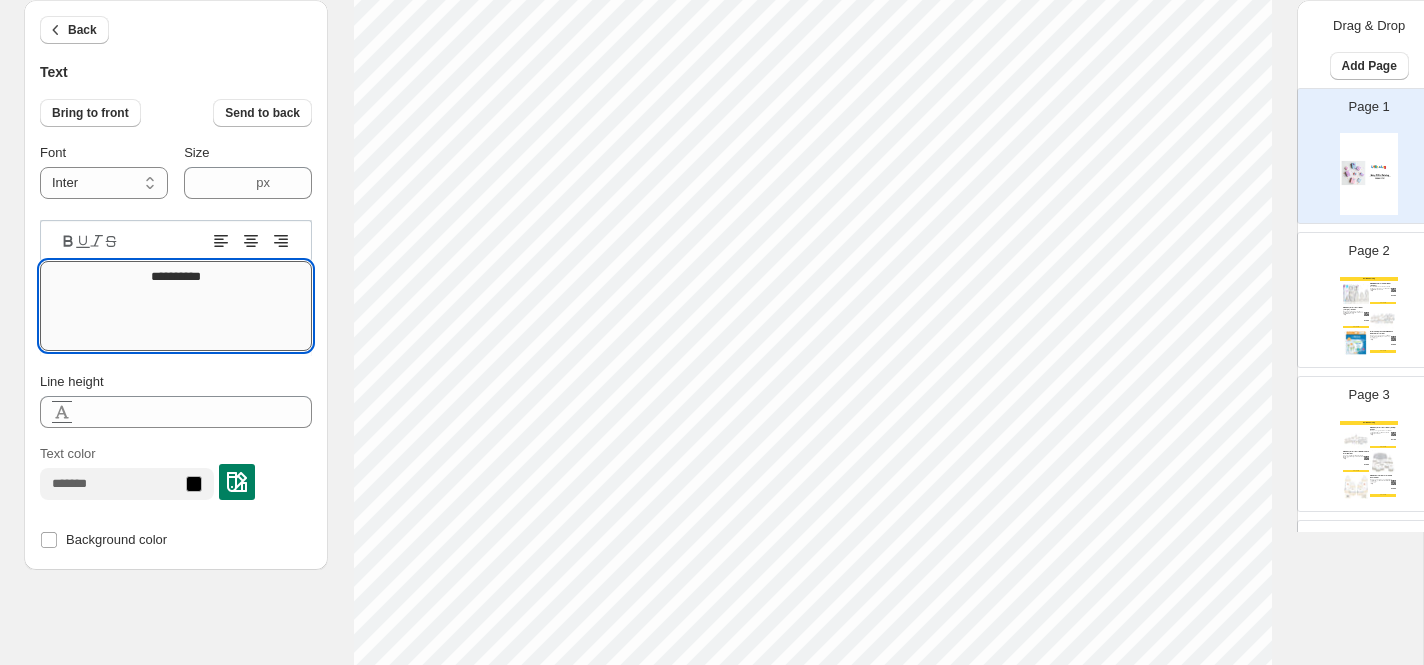 type on "**********" 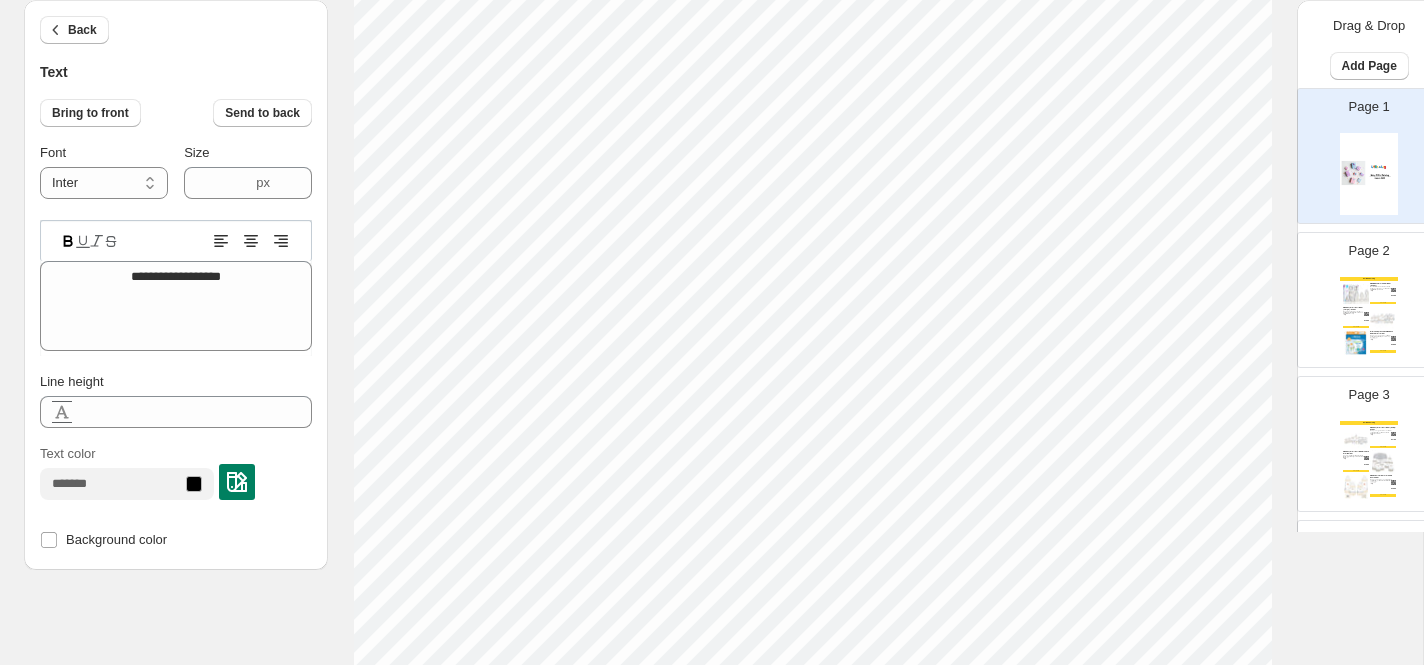 type on "****" 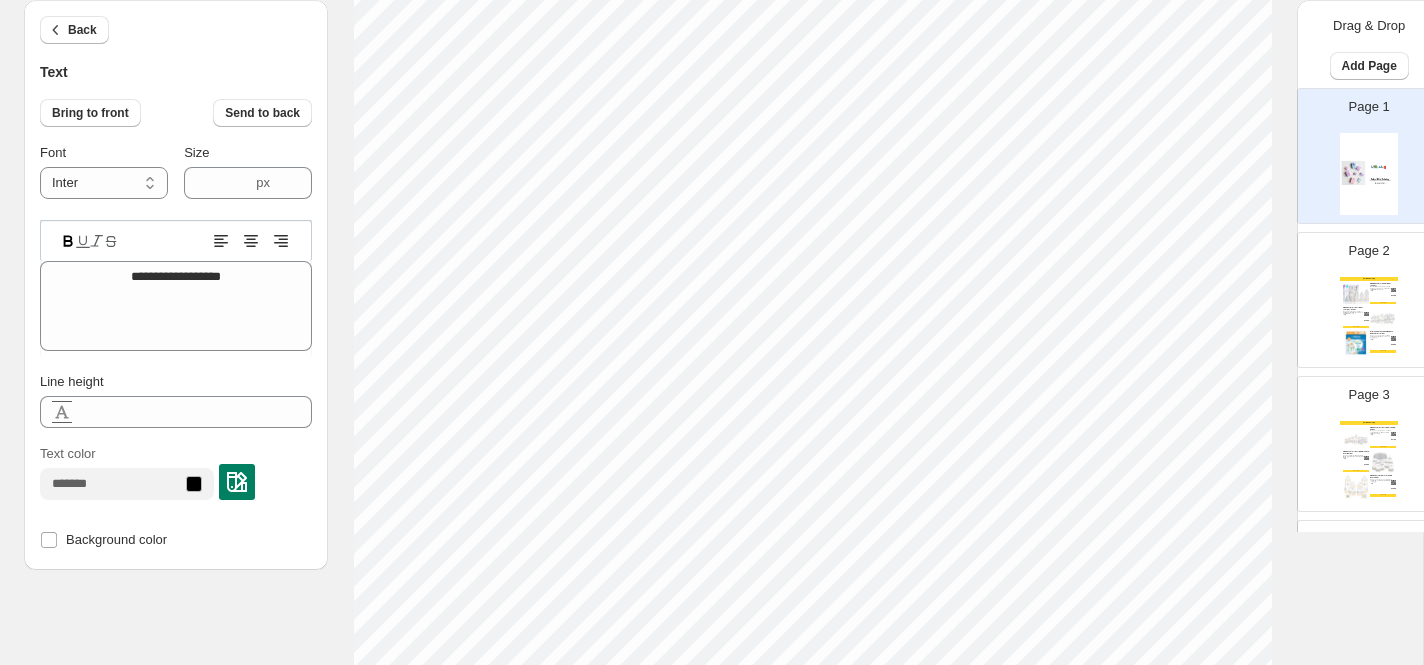 type on "****" 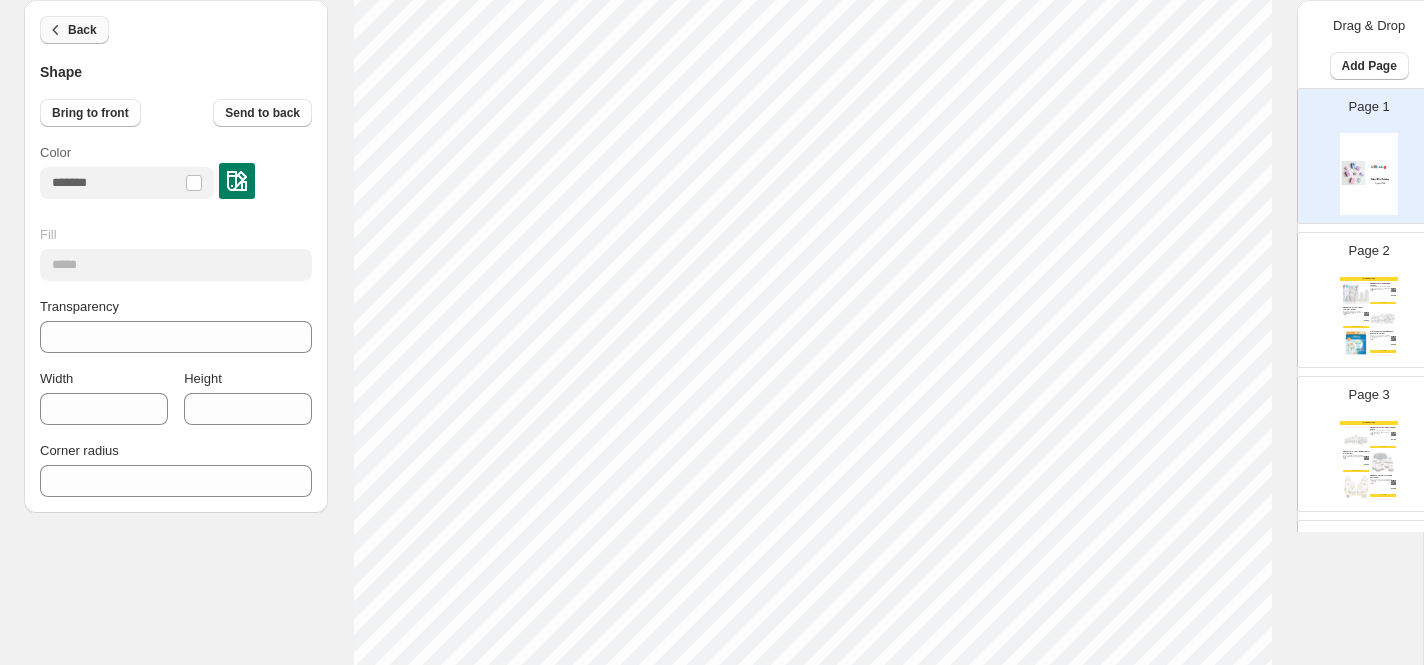 click on "Back" at bounding box center (82, 30) 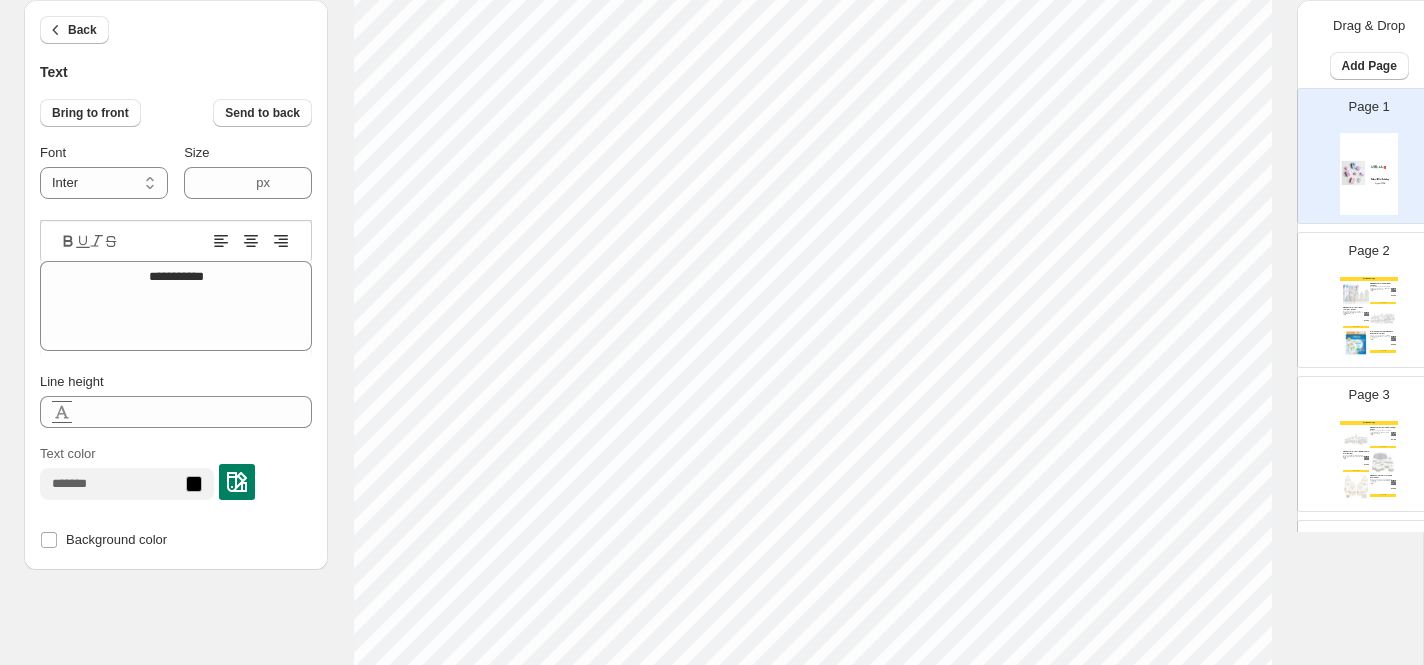 type on "****" 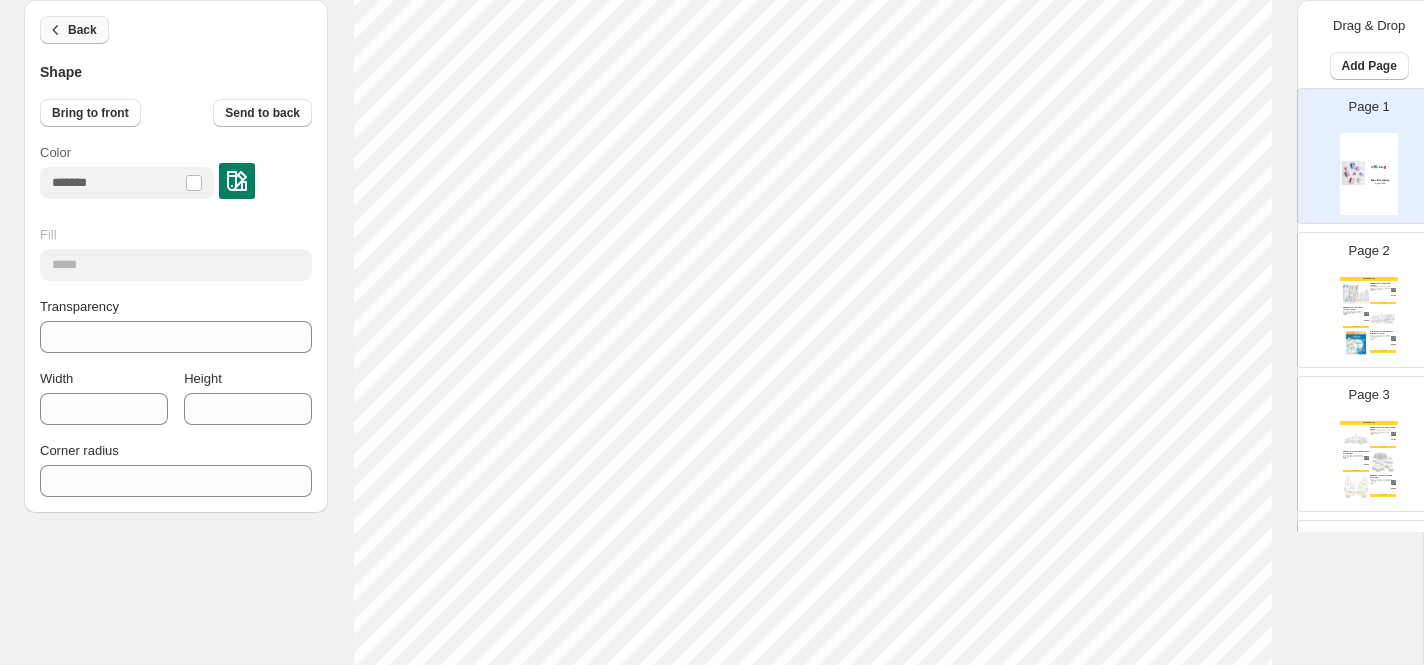 click on "Back" at bounding box center (82, 30) 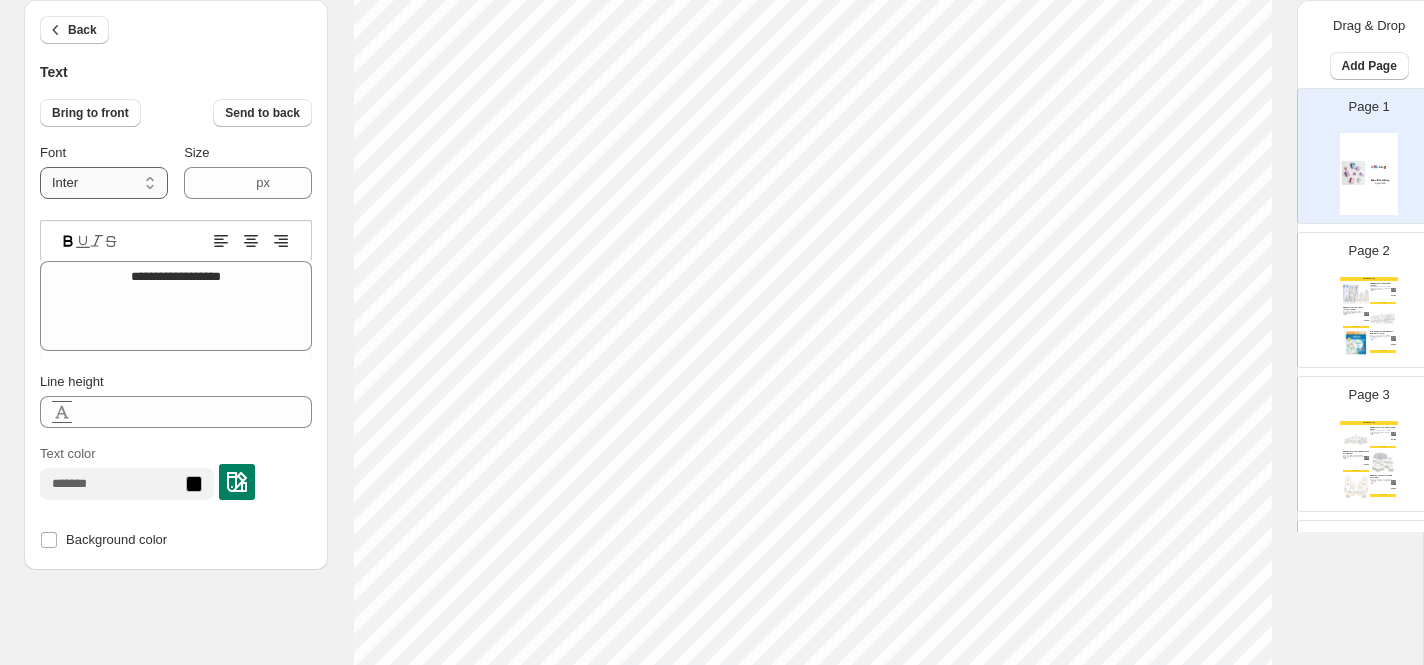 click on "**********" at bounding box center (104, 183) 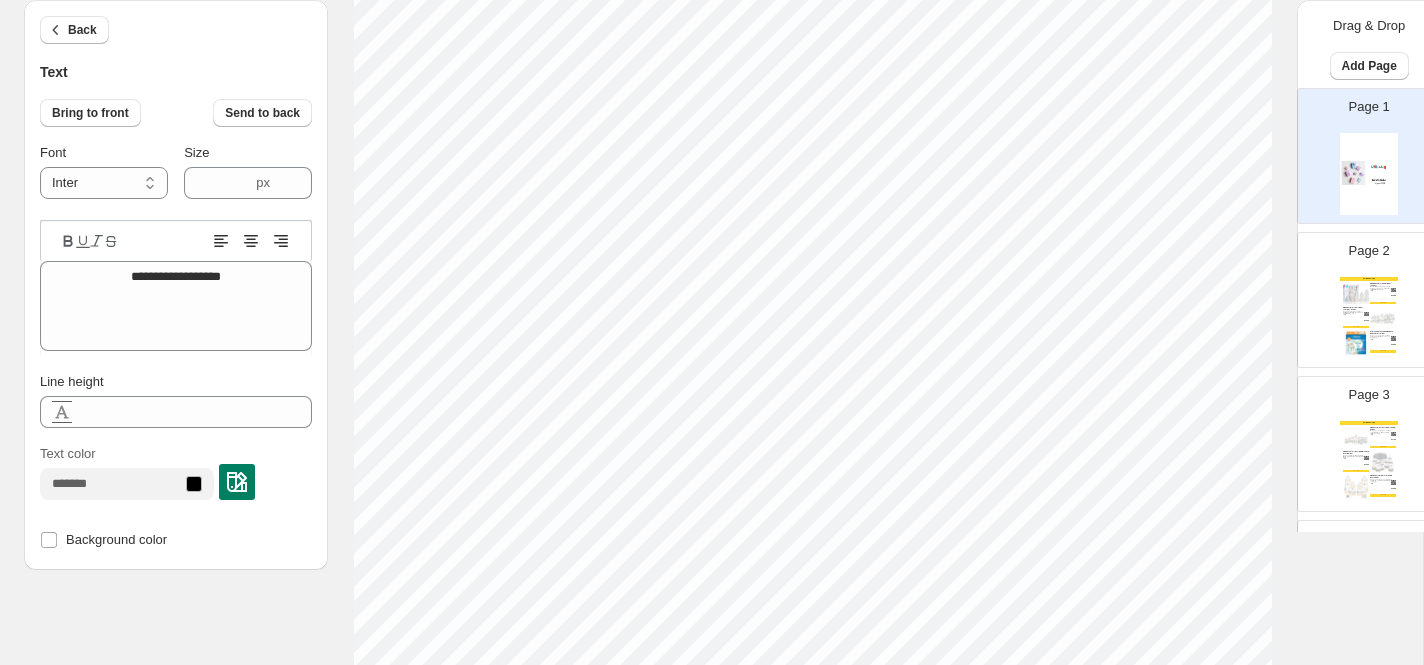 type on "****" 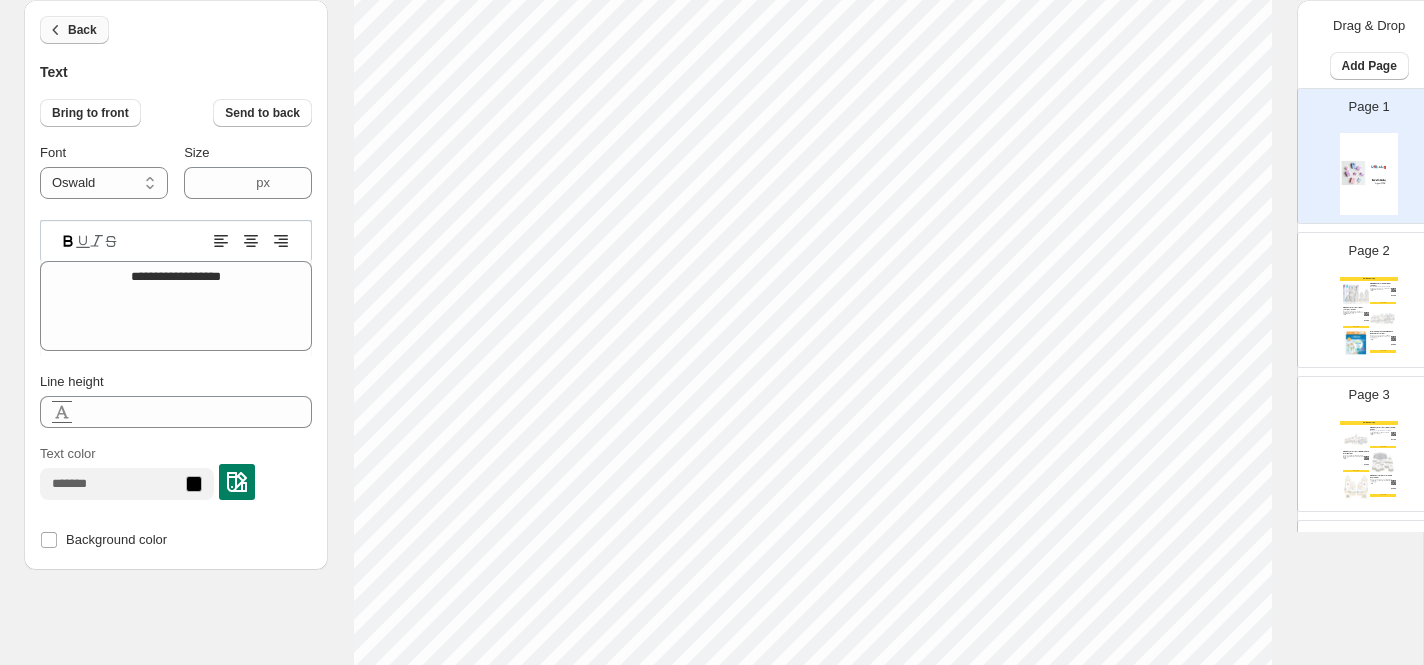 click on "Back" at bounding box center (82, 30) 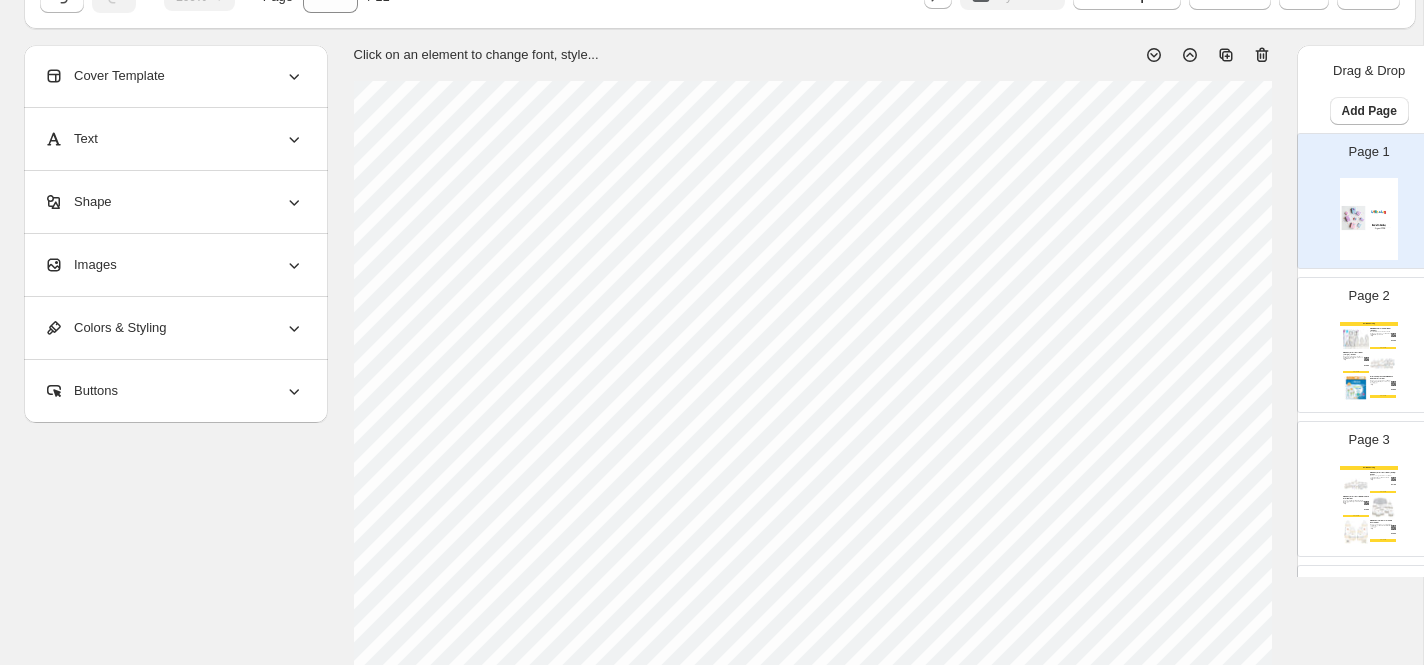 scroll, scrollTop: 0, scrollLeft: 0, axis: both 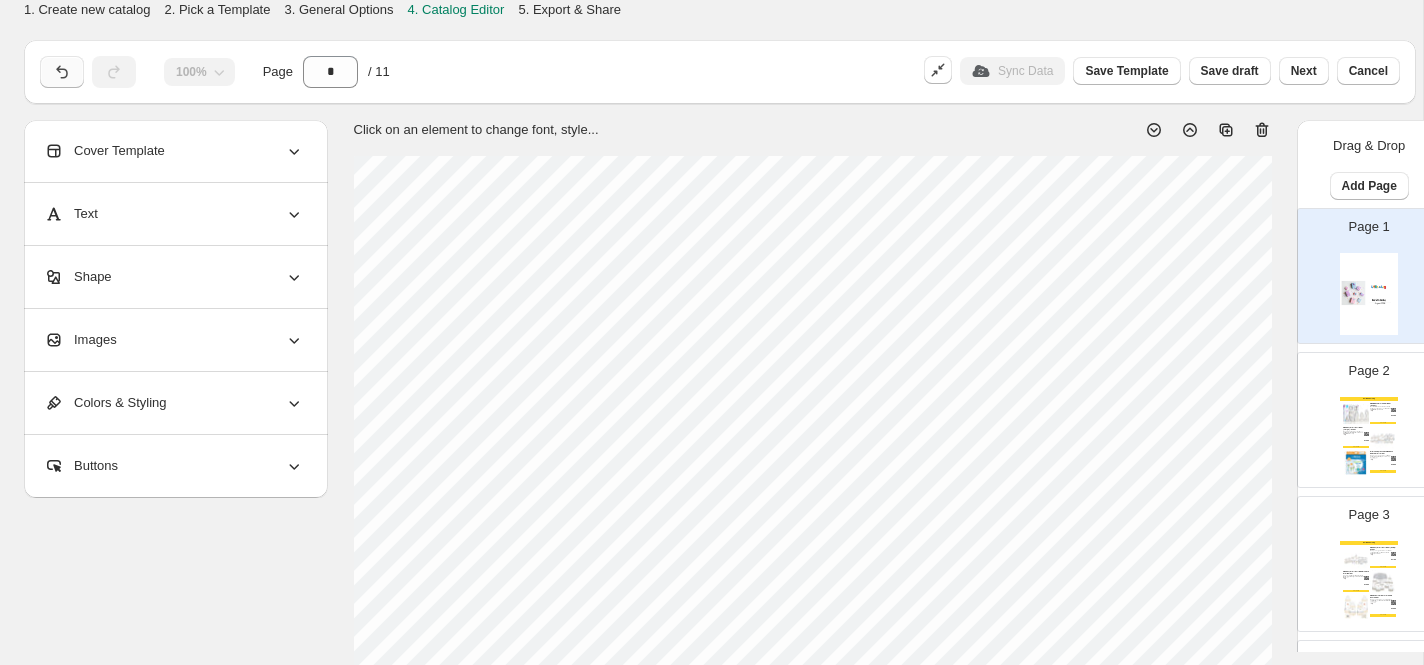 click 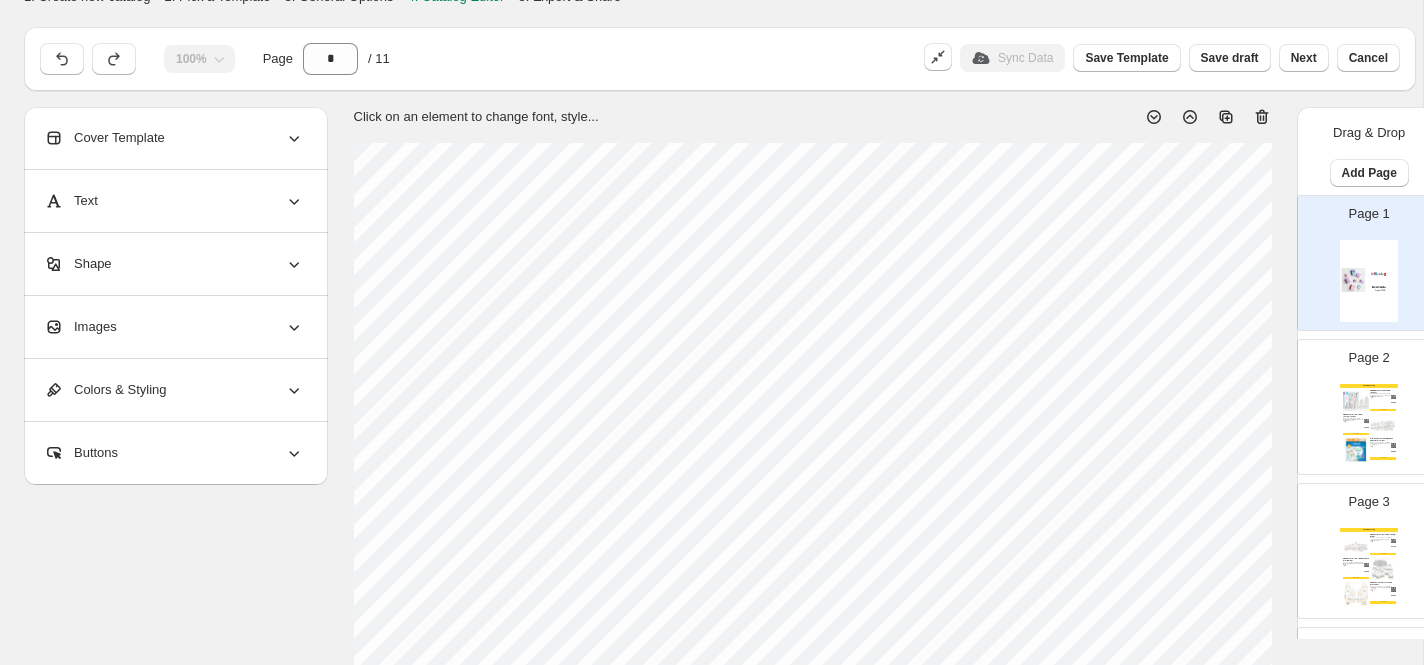 scroll, scrollTop: 10, scrollLeft: 0, axis: vertical 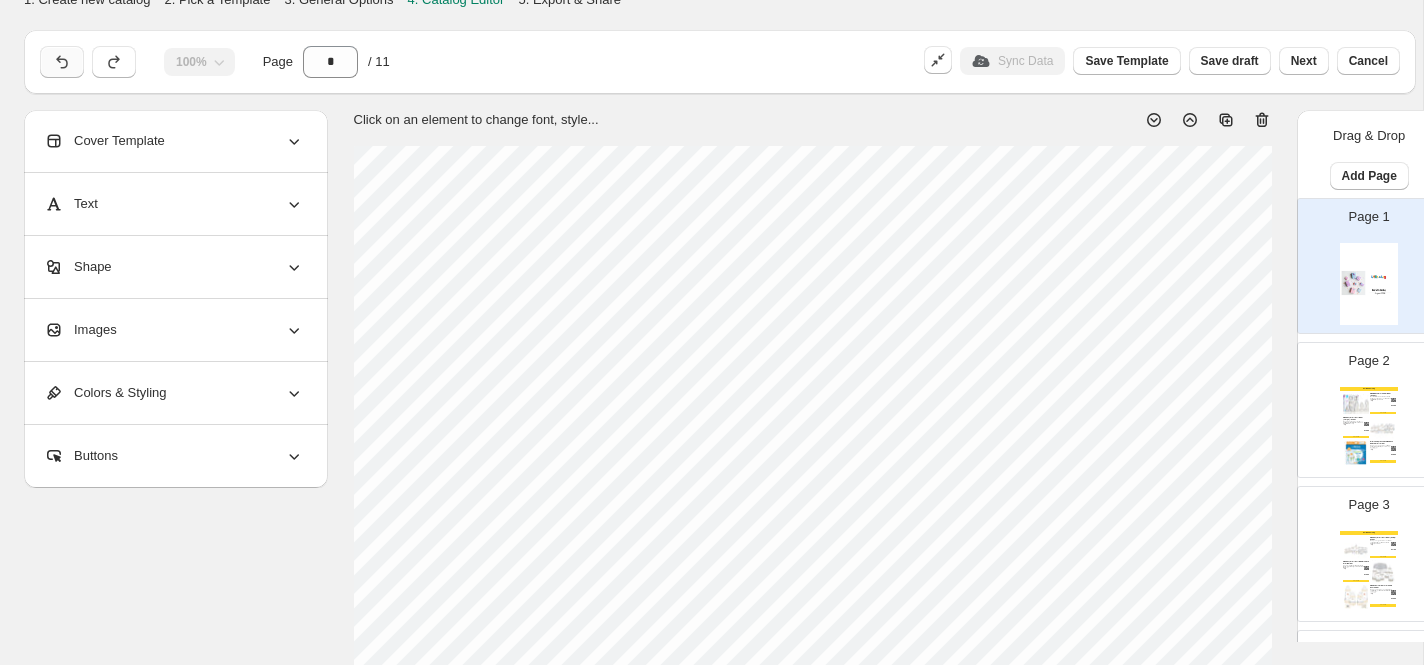 click 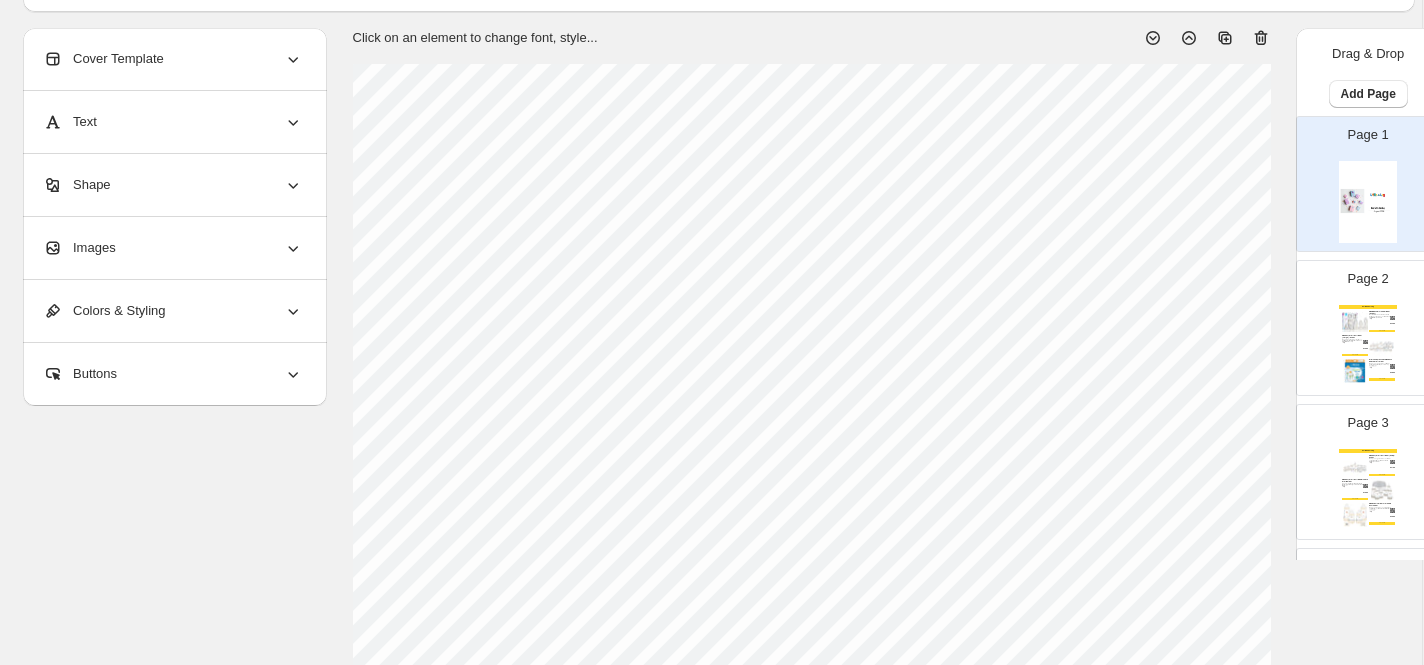 scroll, scrollTop: 0, scrollLeft: 1, axis: horizontal 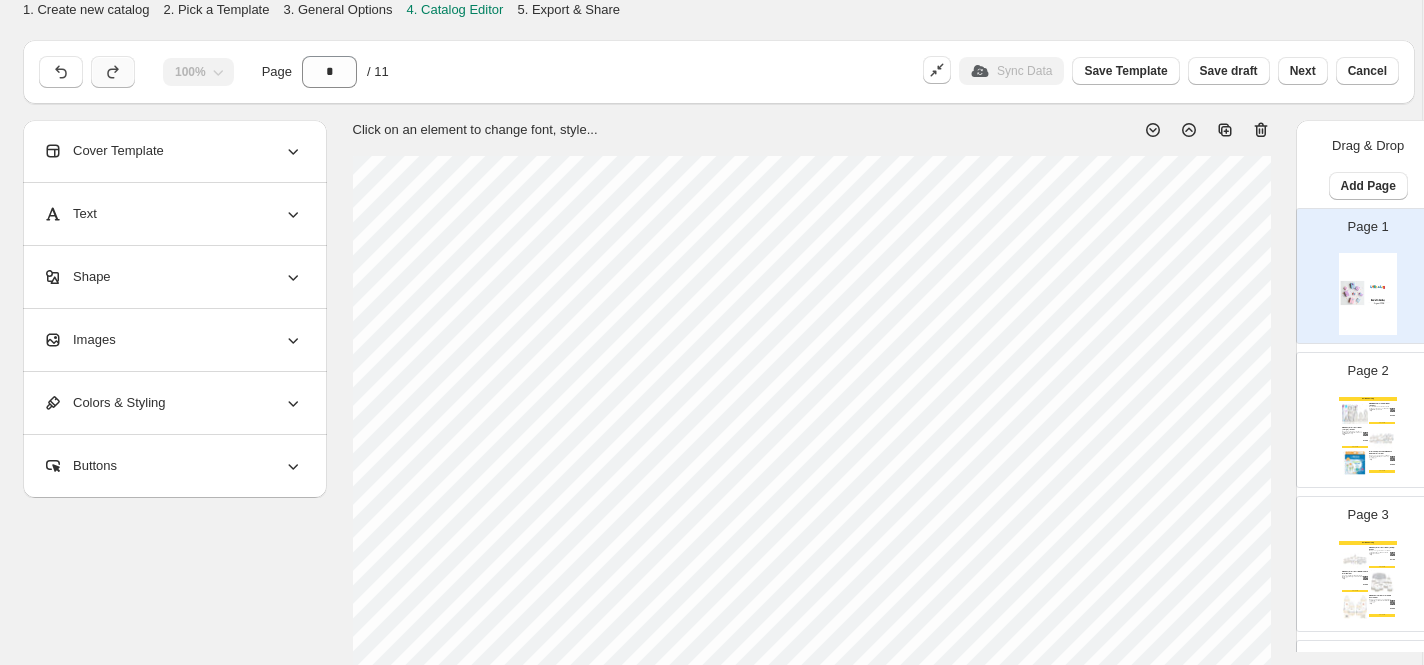click 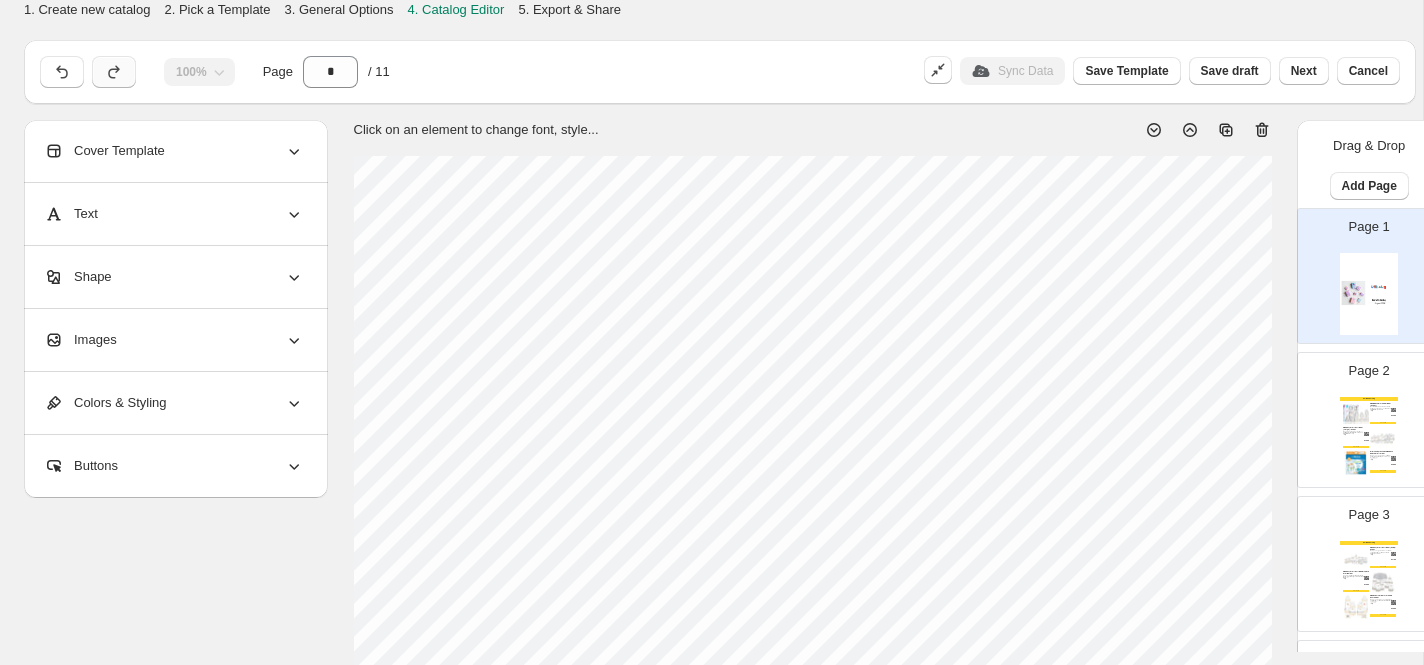 click 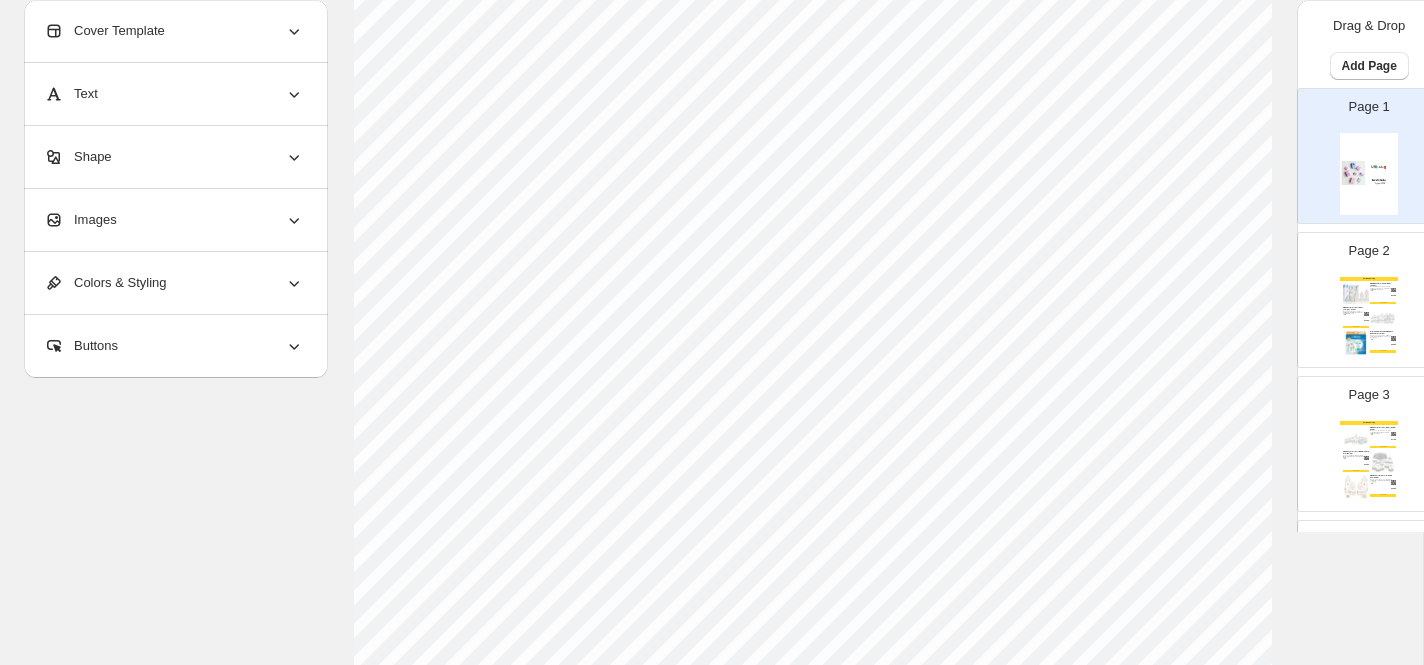 scroll, scrollTop: 693, scrollLeft: 0, axis: vertical 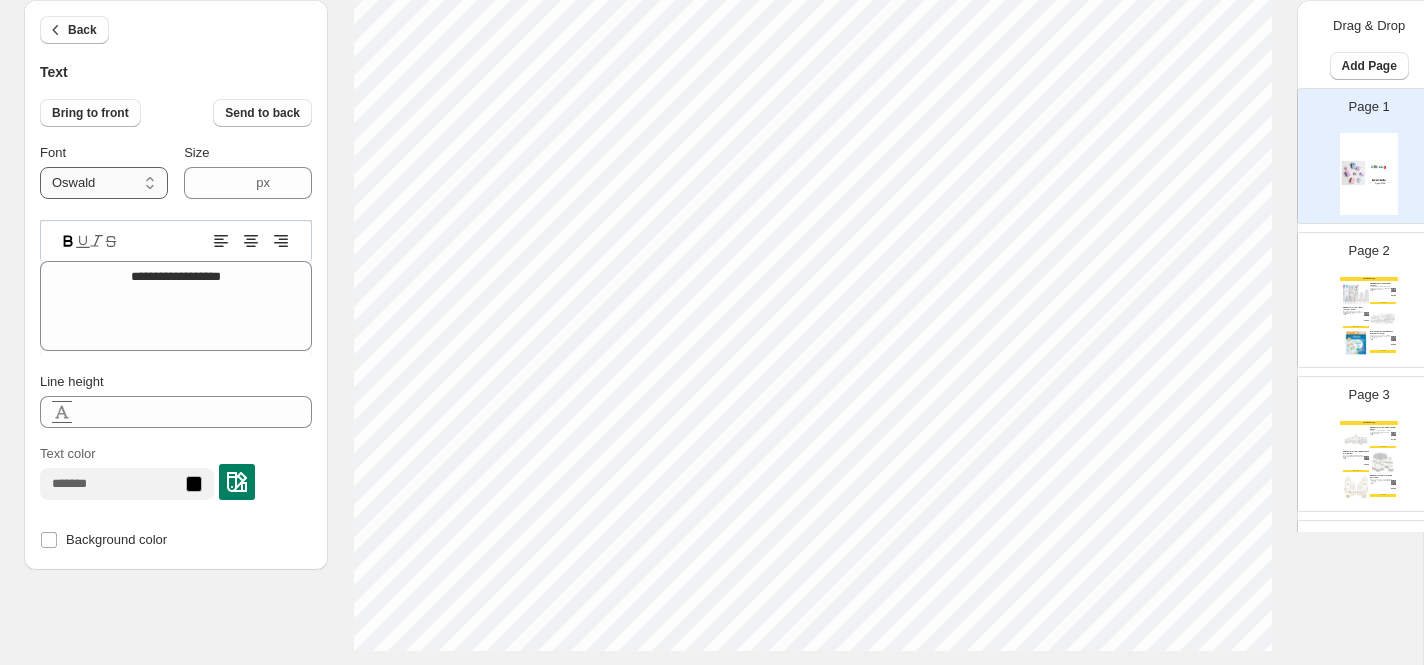 click on "**********" at bounding box center (104, 183) 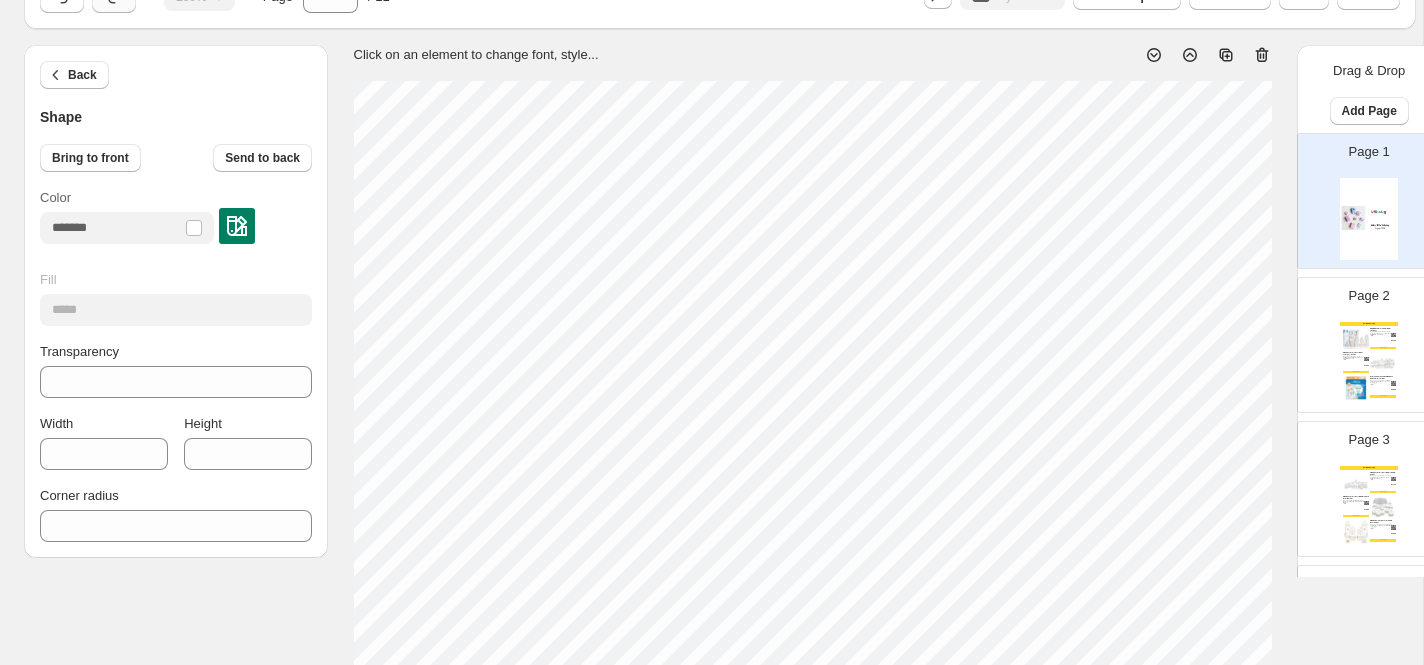 scroll, scrollTop: 0, scrollLeft: 0, axis: both 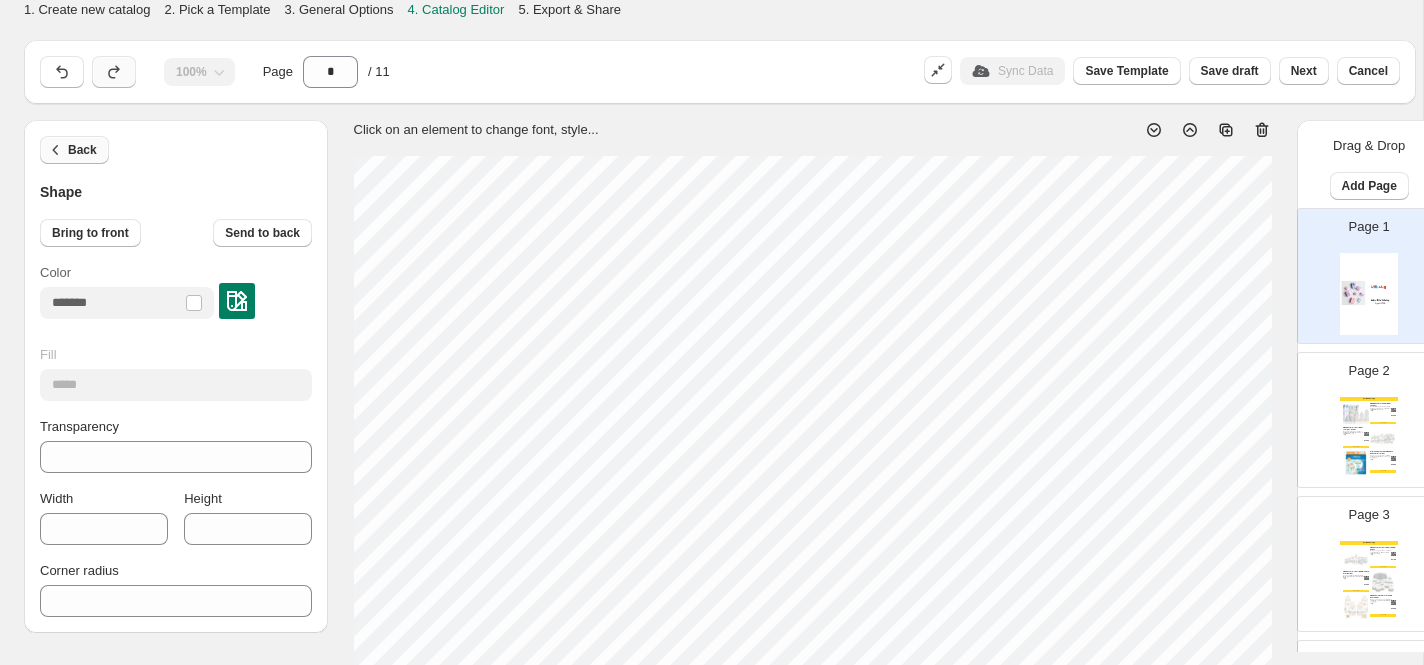 click on "Back" at bounding box center (82, 150) 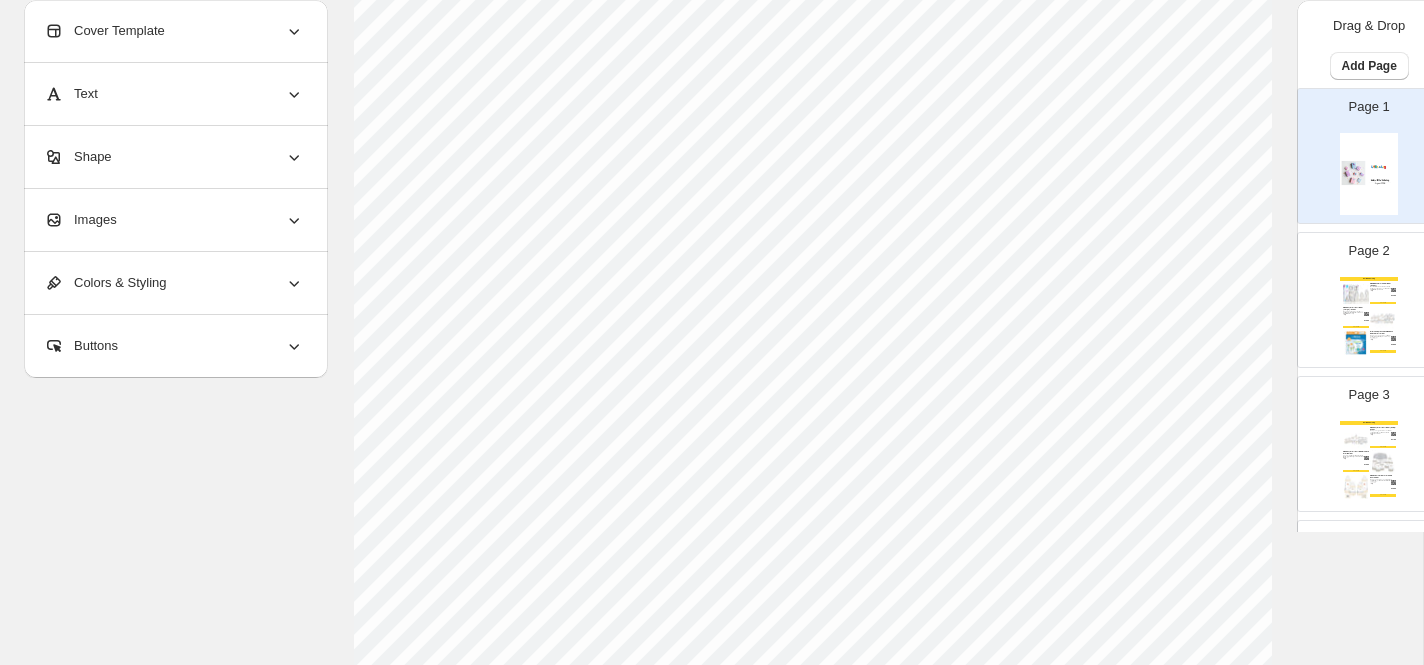scroll, scrollTop: 487, scrollLeft: 0, axis: vertical 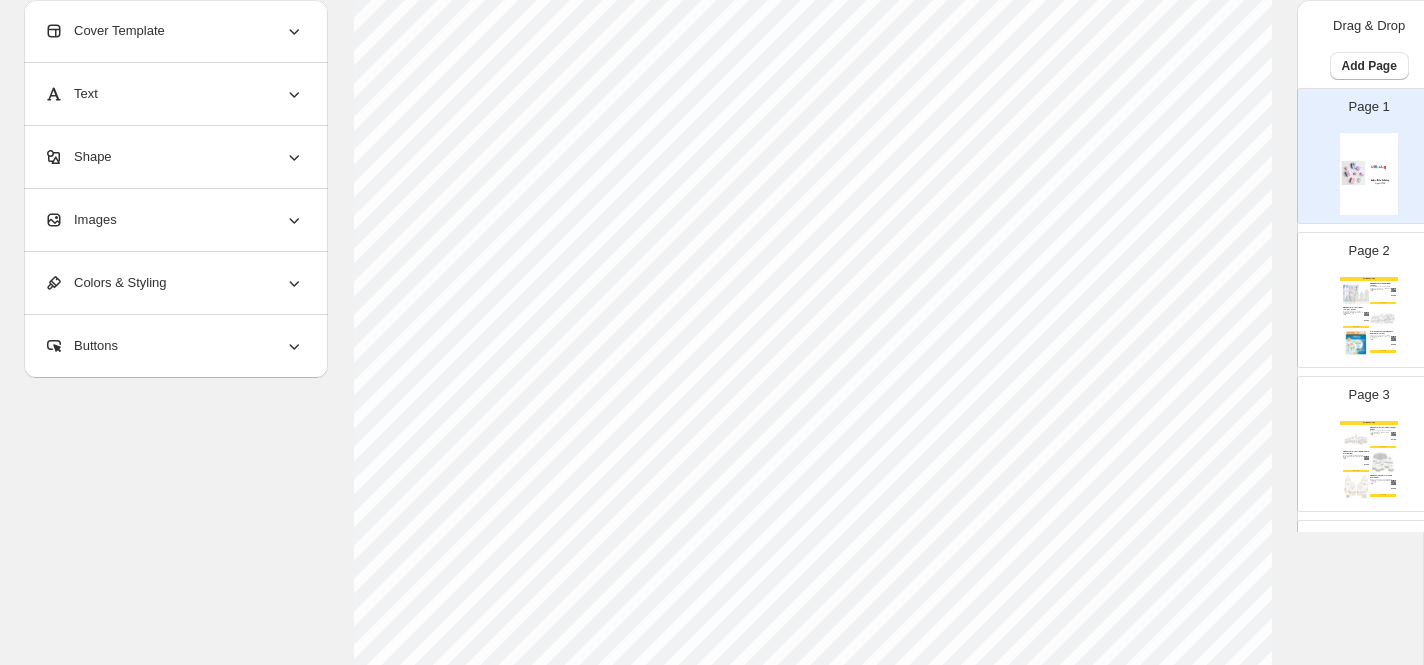 click at bounding box center (1356, 294) 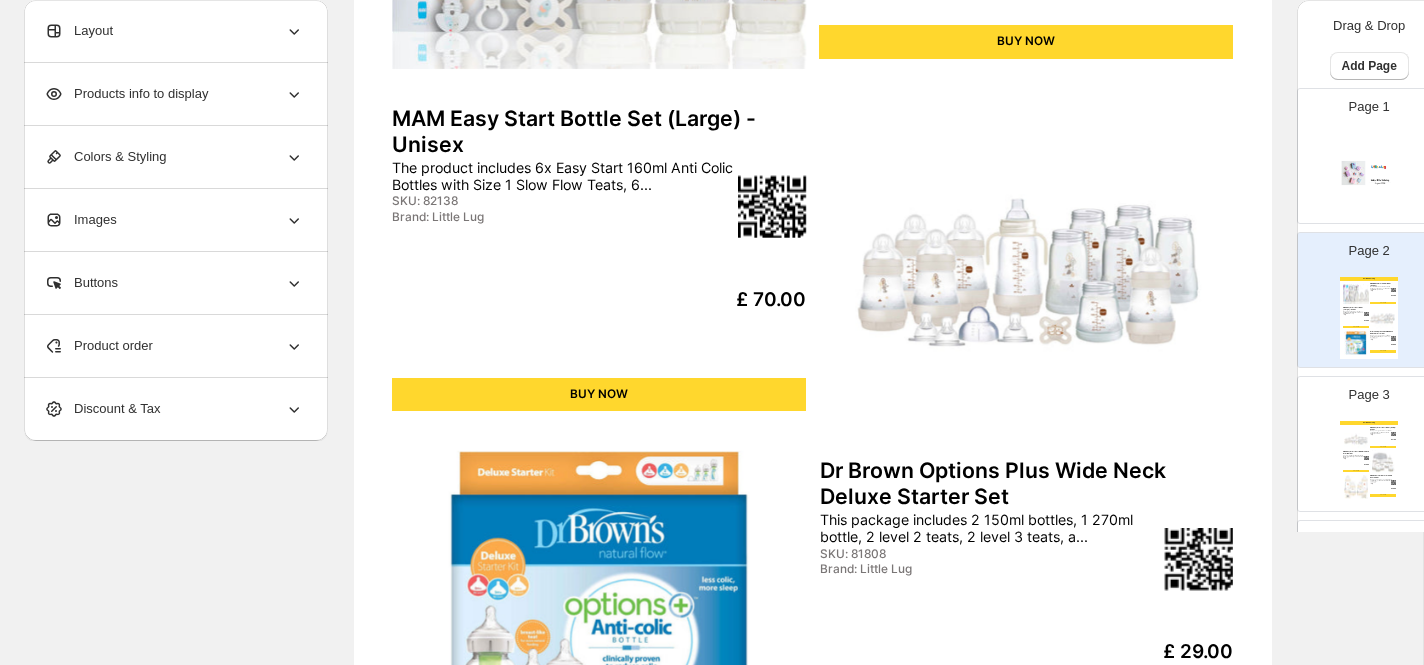 click on "The product includes 6x Easy Start 160ml Anti Colic Bottles with Size 1 Slow Flow Teats, 6..." at bounding box center [563, 176] 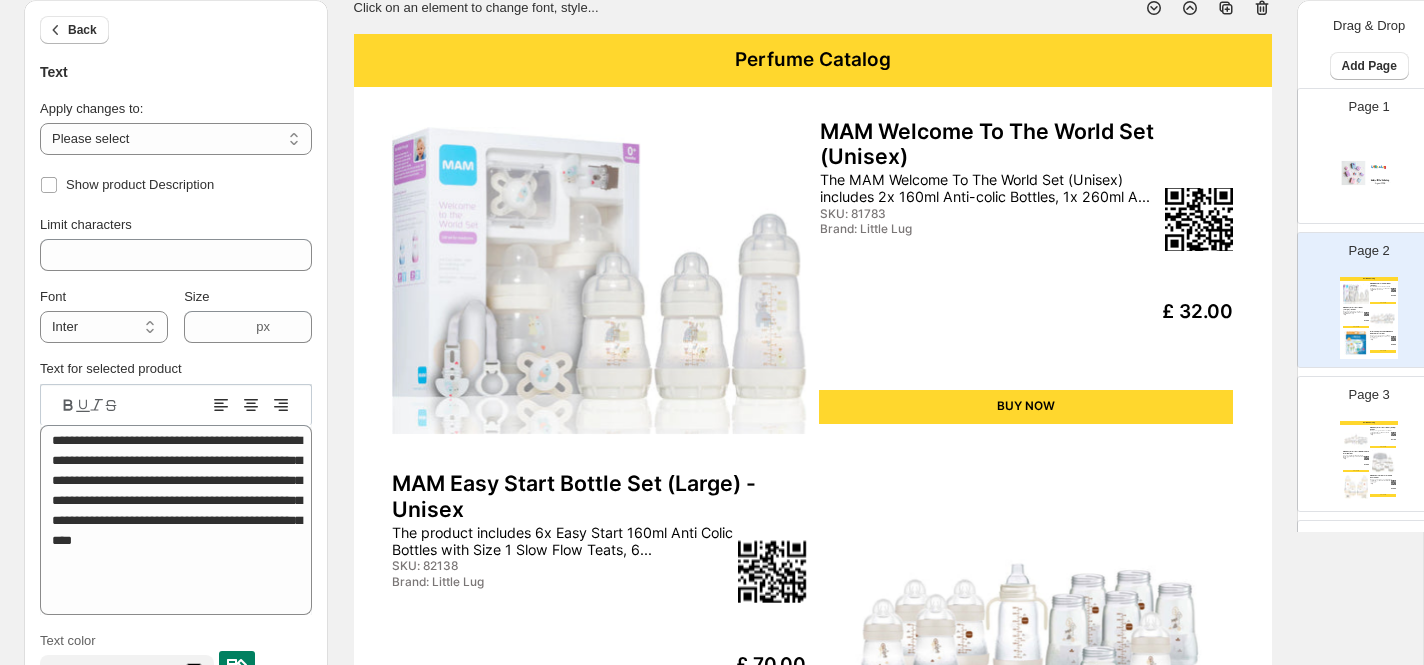 scroll, scrollTop: 0, scrollLeft: 0, axis: both 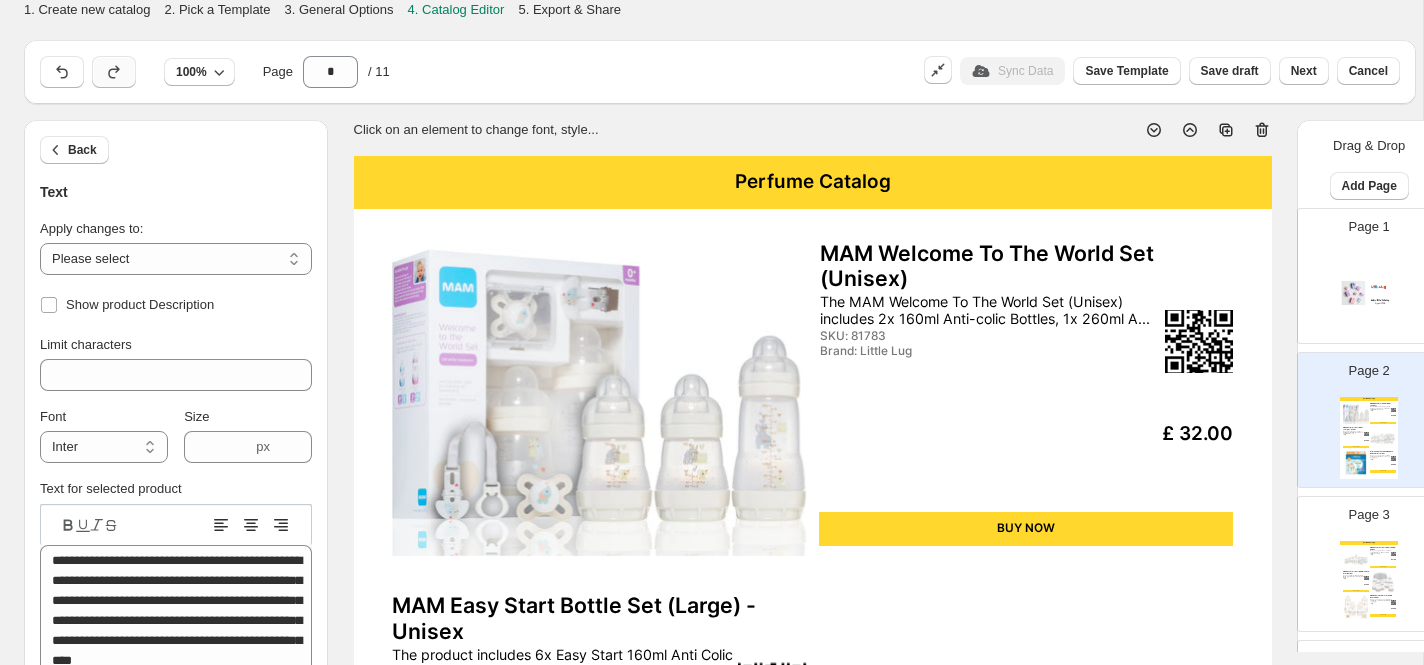 click on "Perfume Catalog" at bounding box center (813, 182) 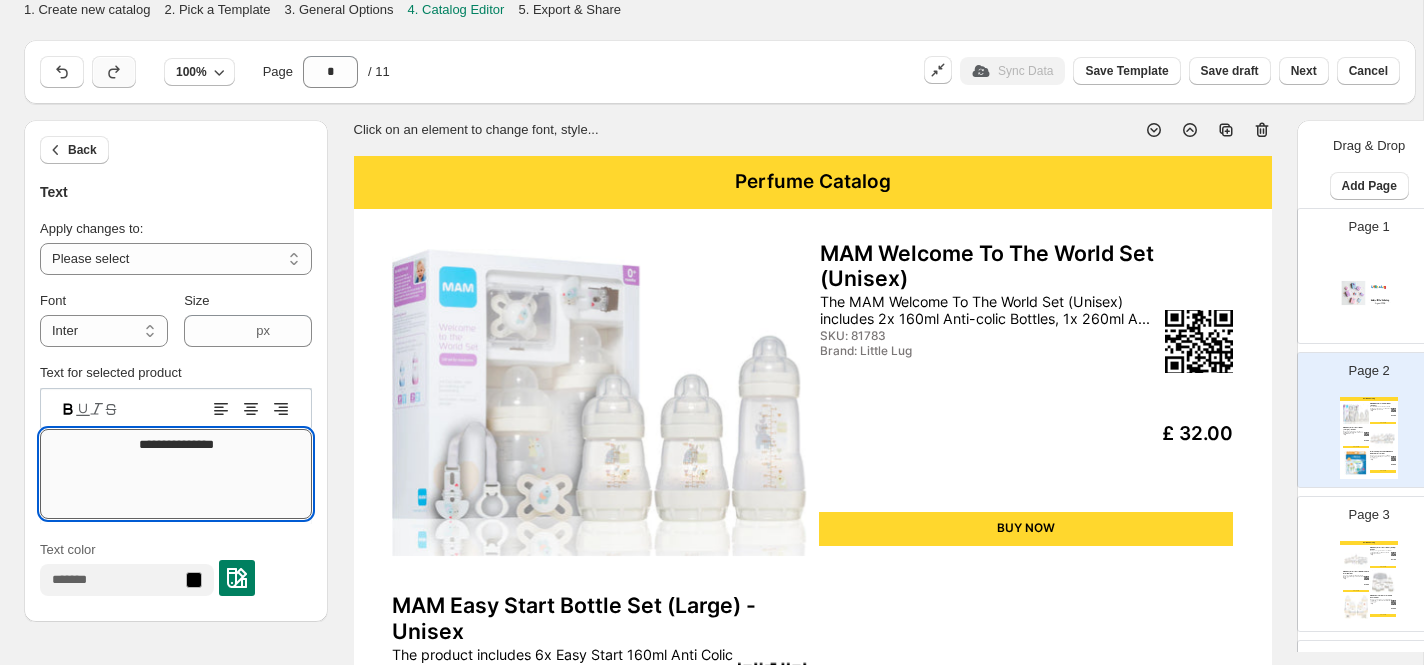 drag, startPoint x: 183, startPoint y: 443, endPoint x: 101, endPoint y: 440, distance: 82.05486 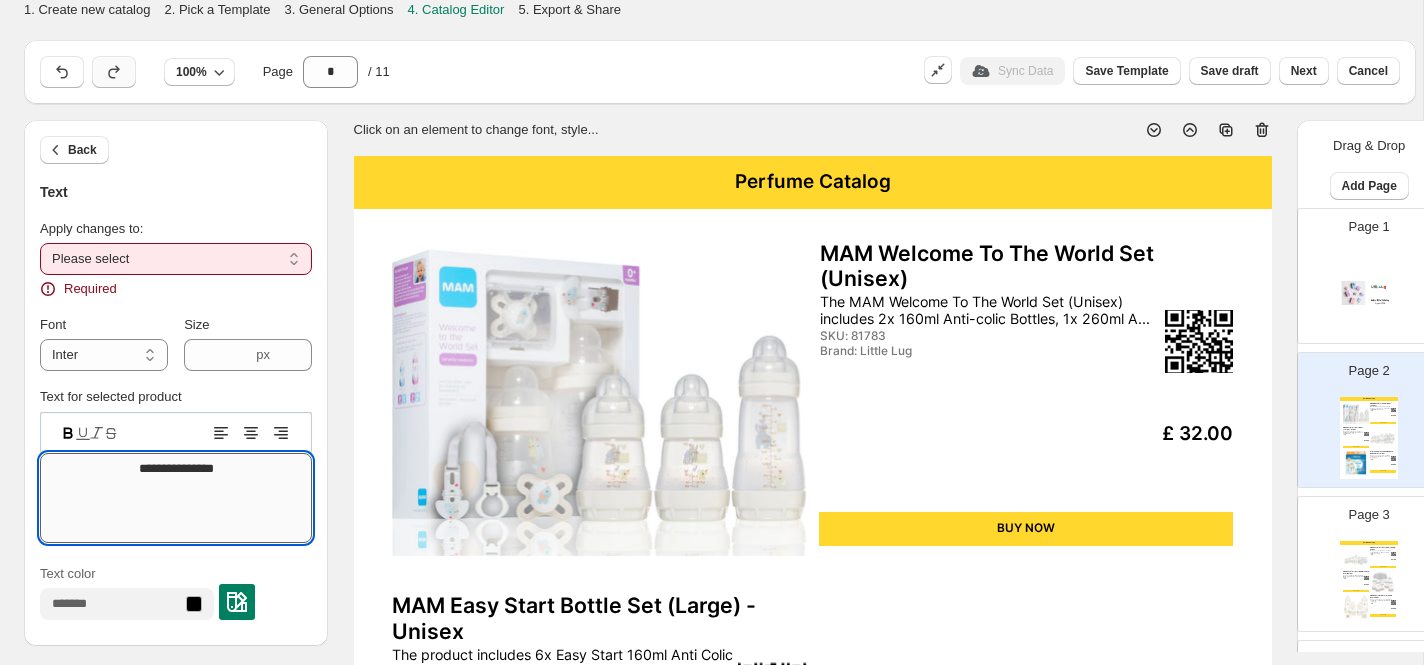 type on "**********" 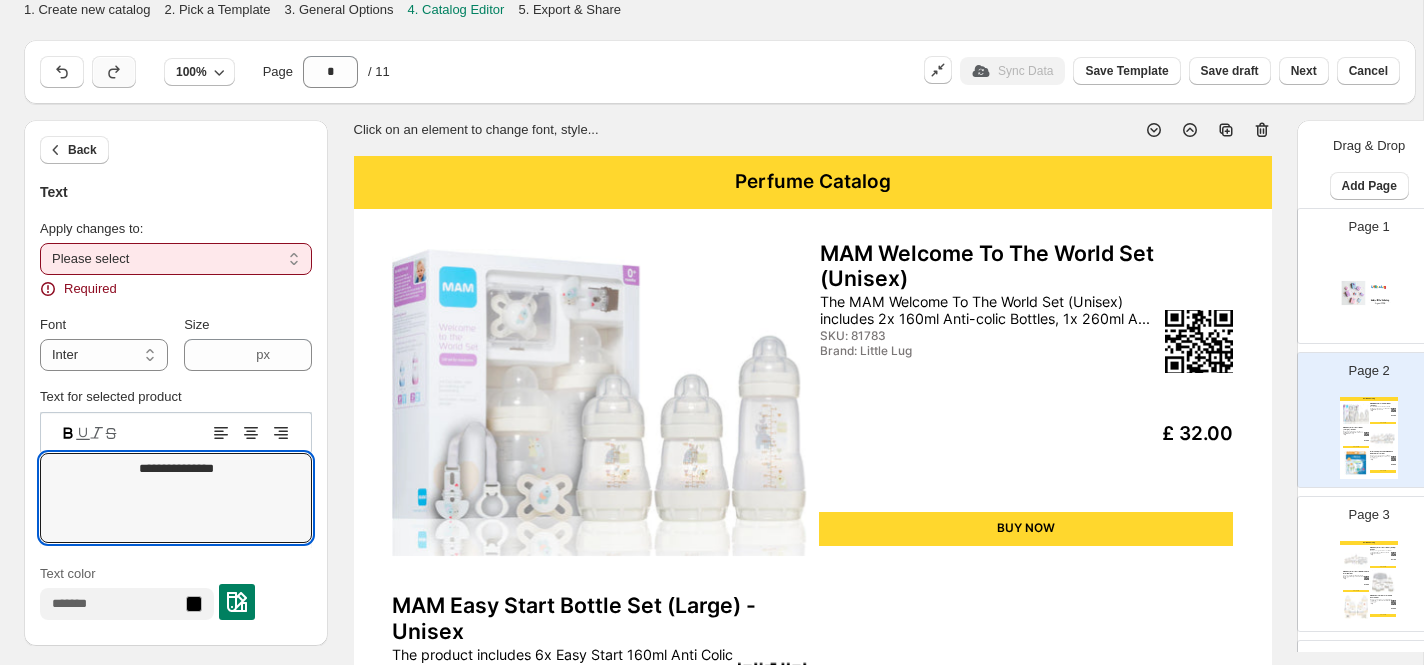 click on "**********" at bounding box center (176, 259) 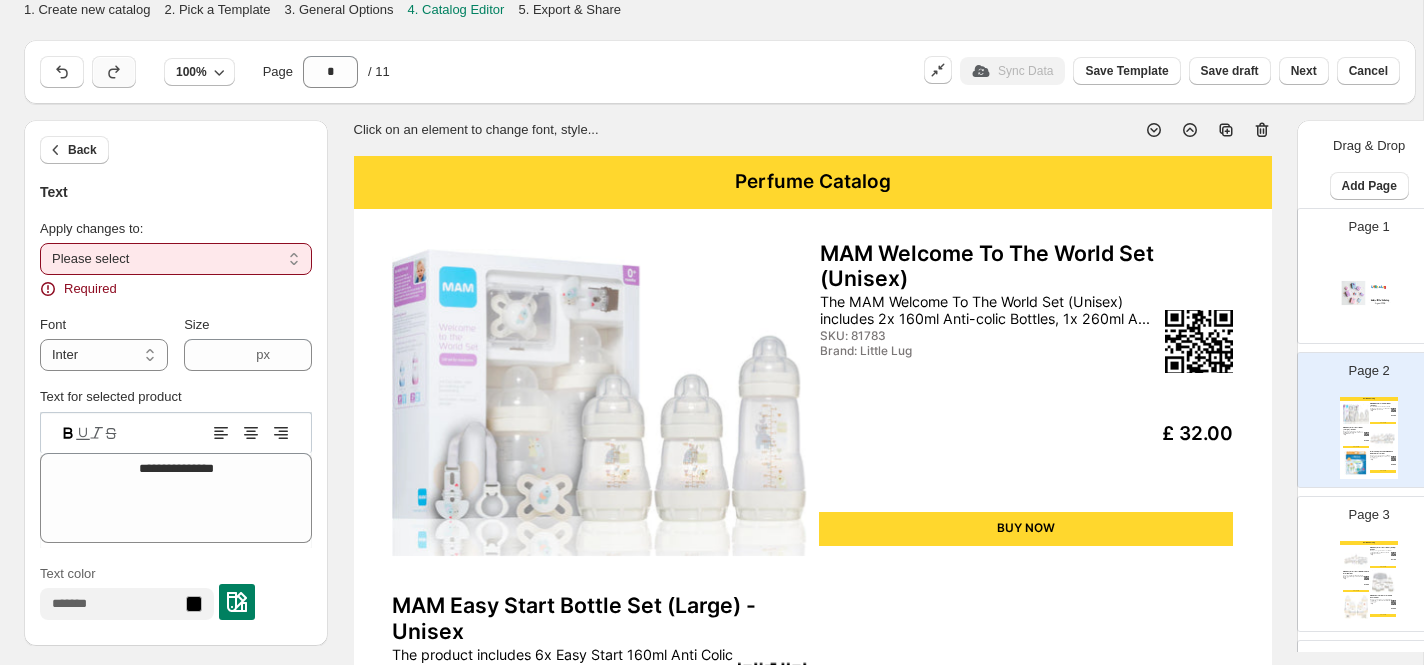 select on "**********" 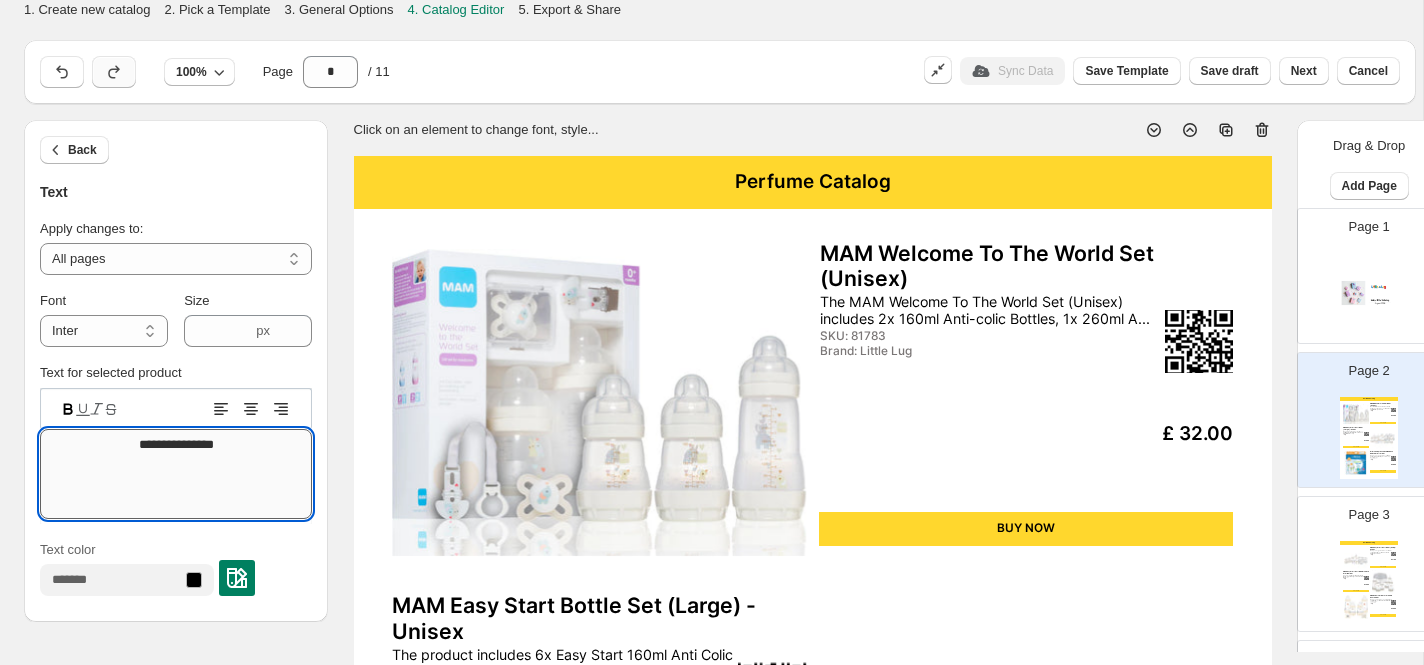 drag, startPoint x: 182, startPoint y: 438, endPoint x: 123, endPoint y: 438, distance: 59 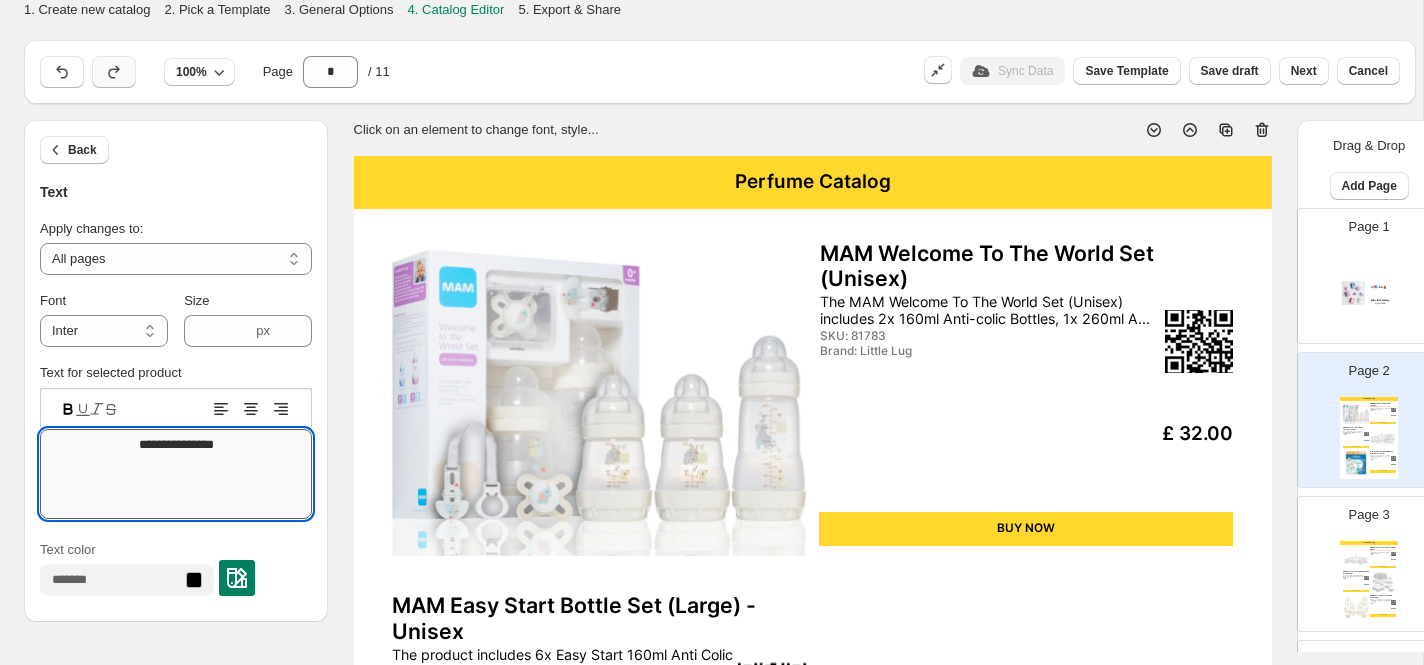 click on "**********" at bounding box center (176, 474) 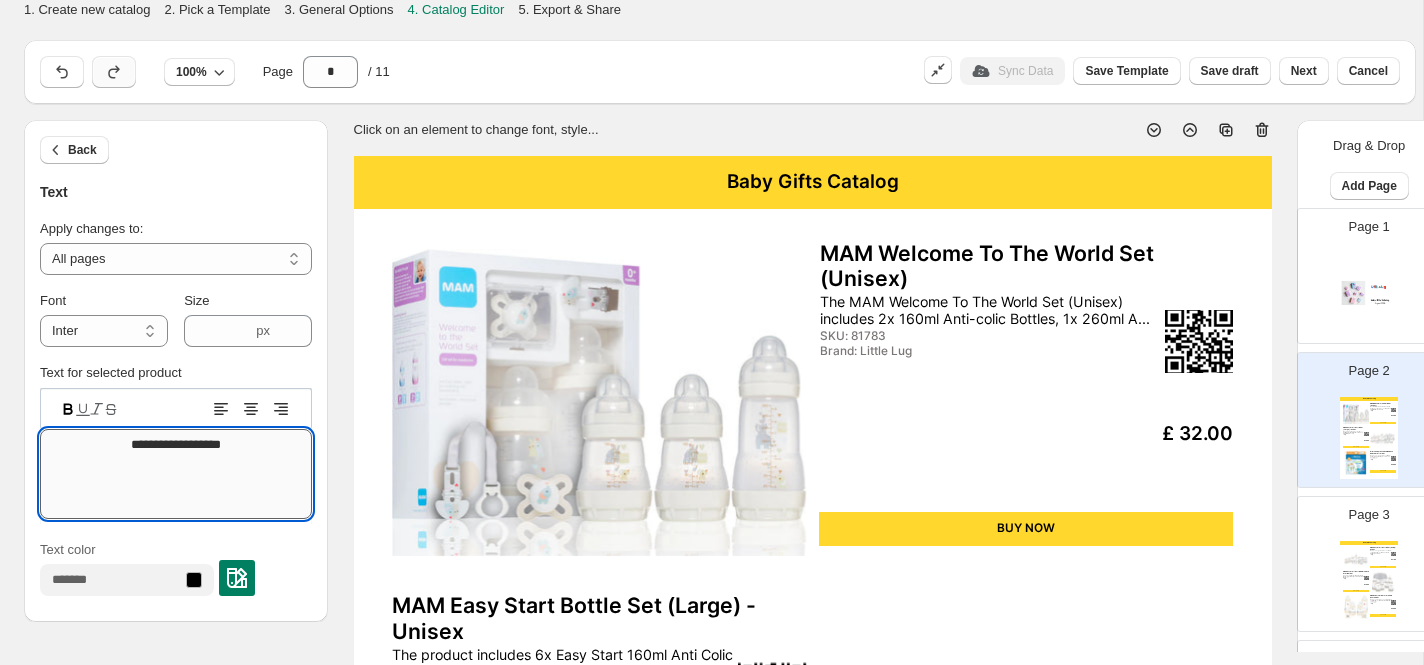 click on "**********" at bounding box center (176, 474) 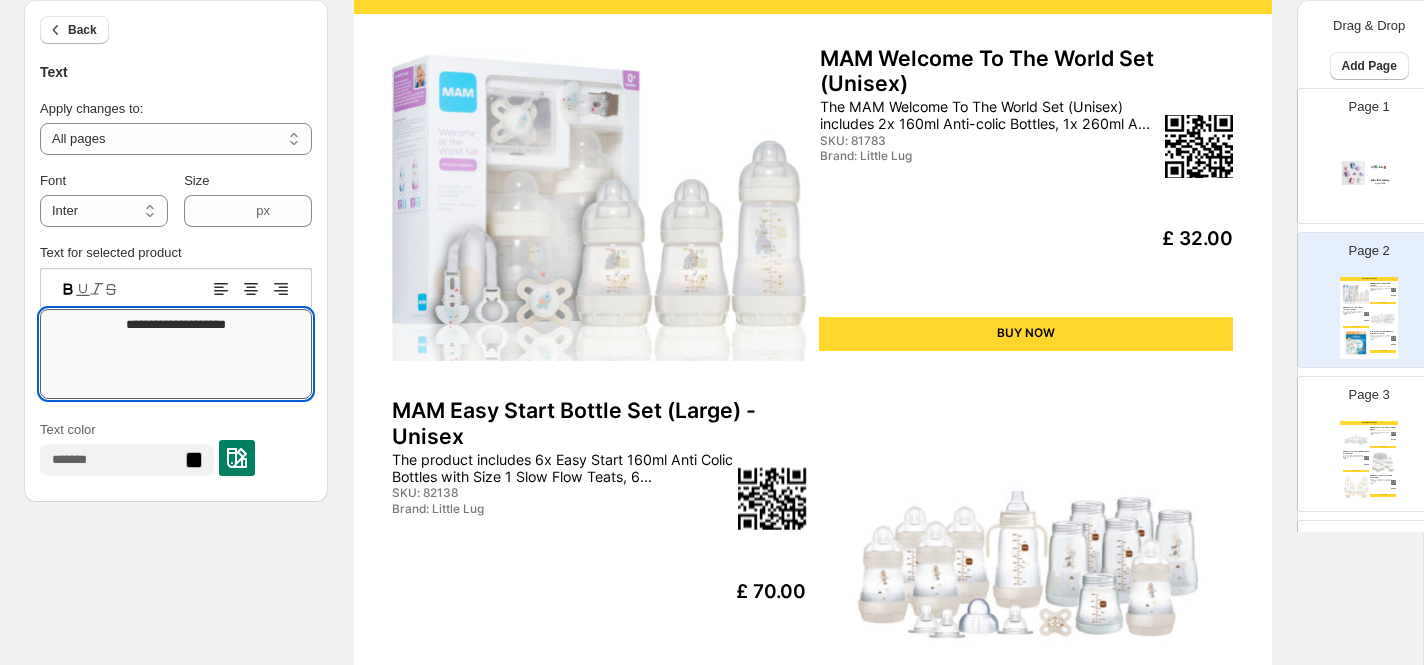 scroll, scrollTop: 211, scrollLeft: 0, axis: vertical 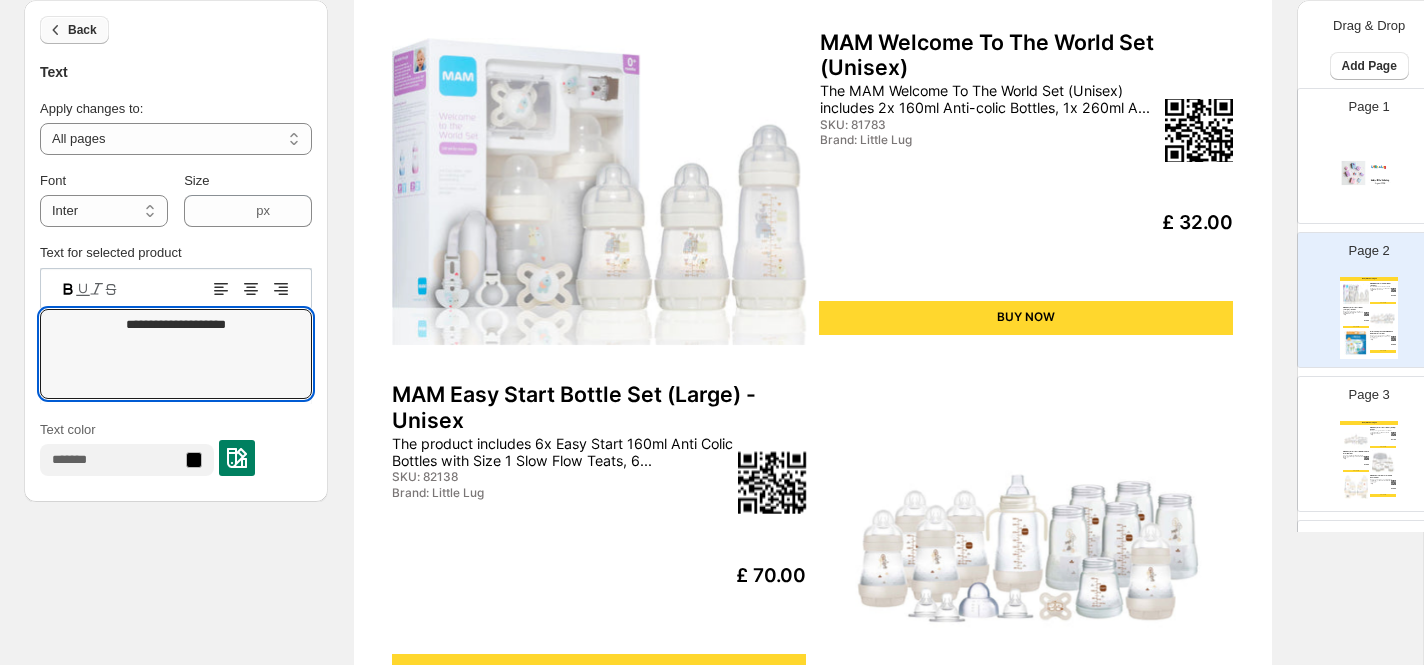 type on "**********" 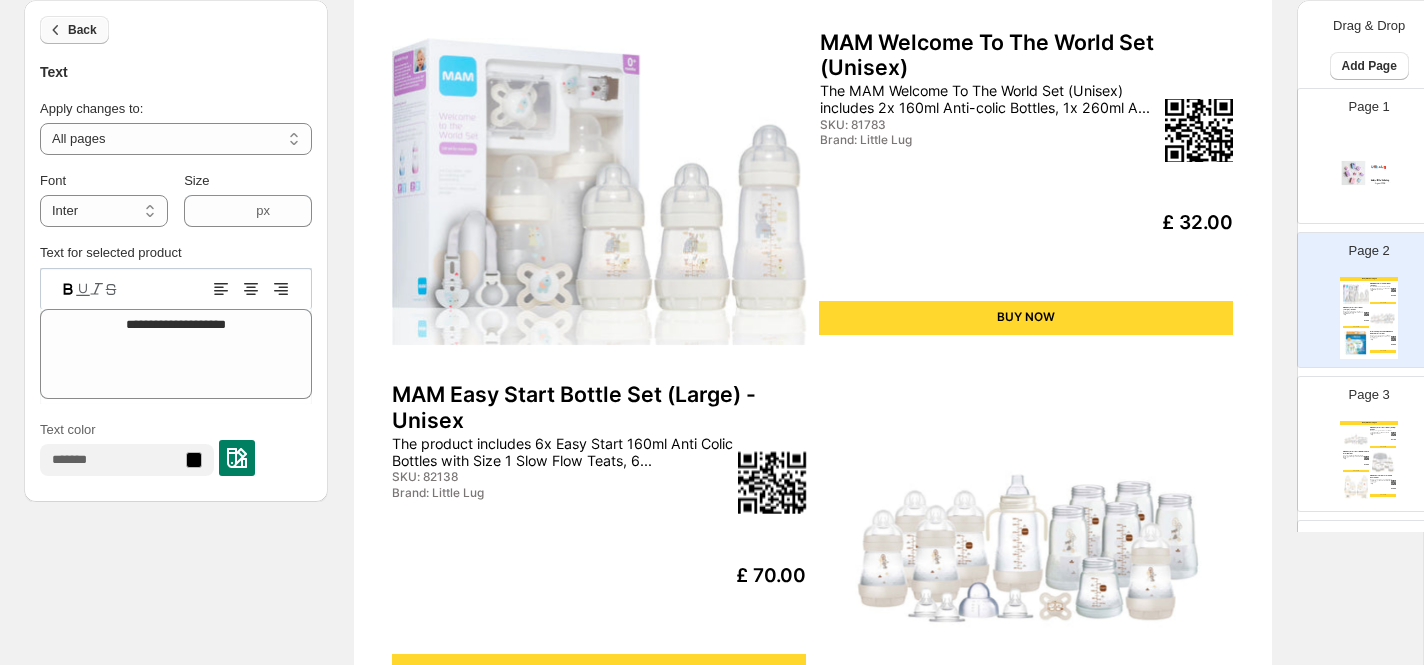 click 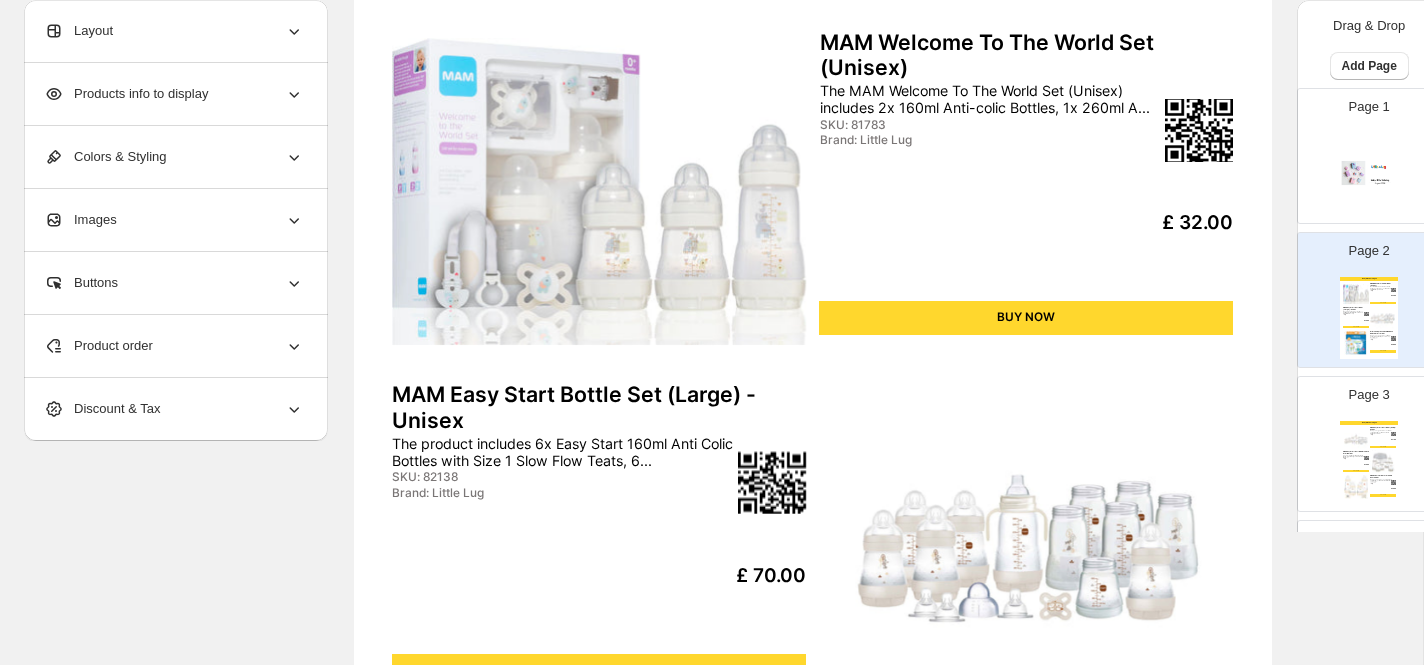 click at bounding box center (1356, 438) 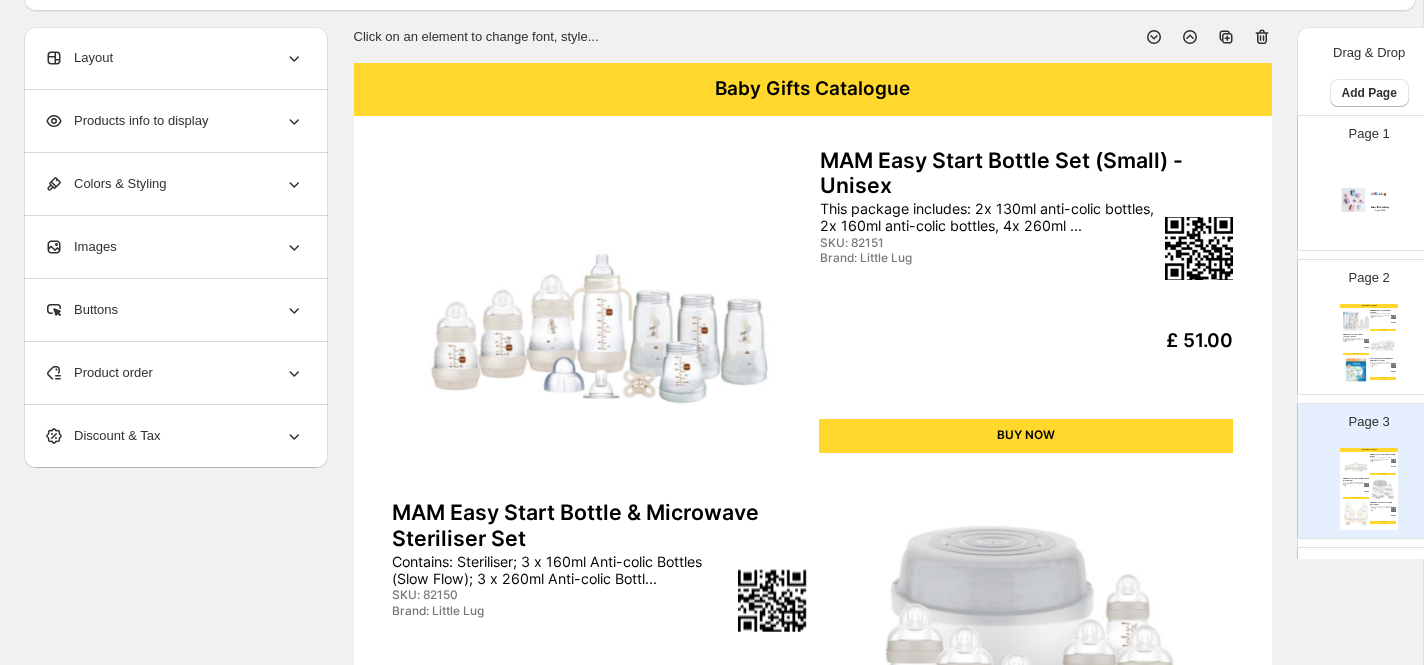 scroll, scrollTop: 96, scrollLeft: 0, axis: vertical 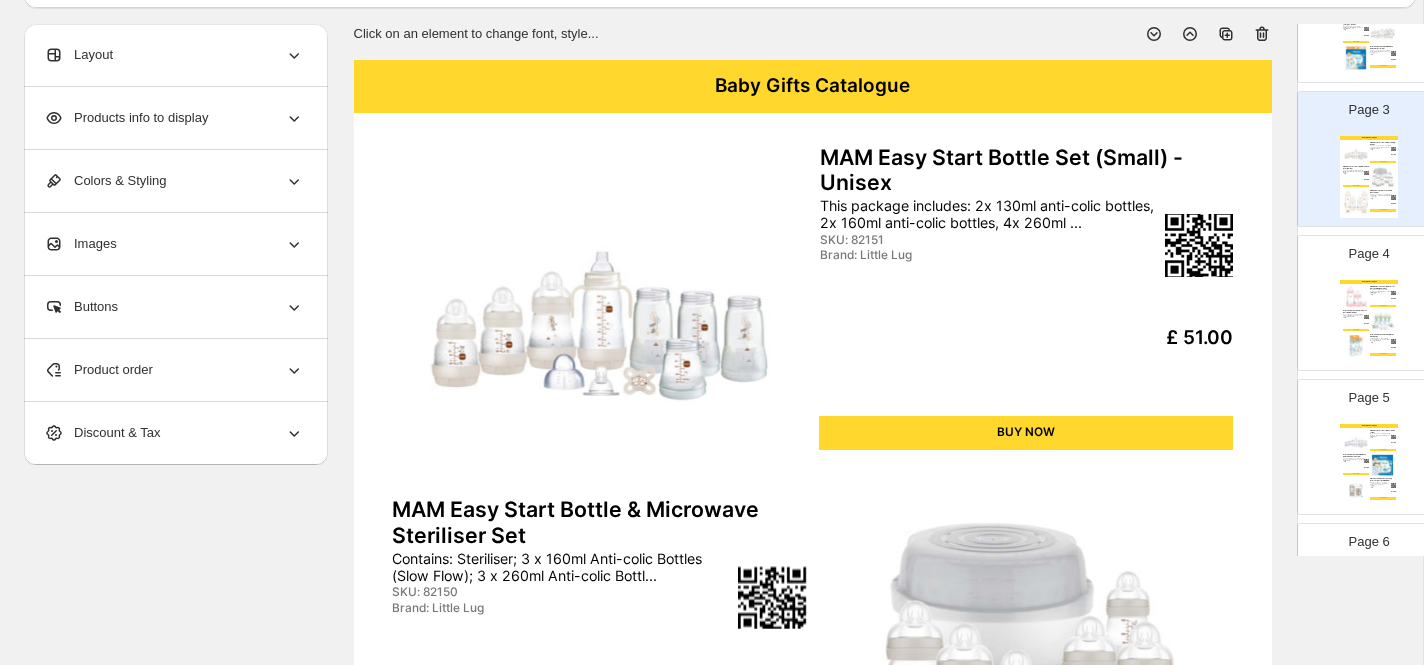 click on "Page 4" at bounding box center (1369, 254) 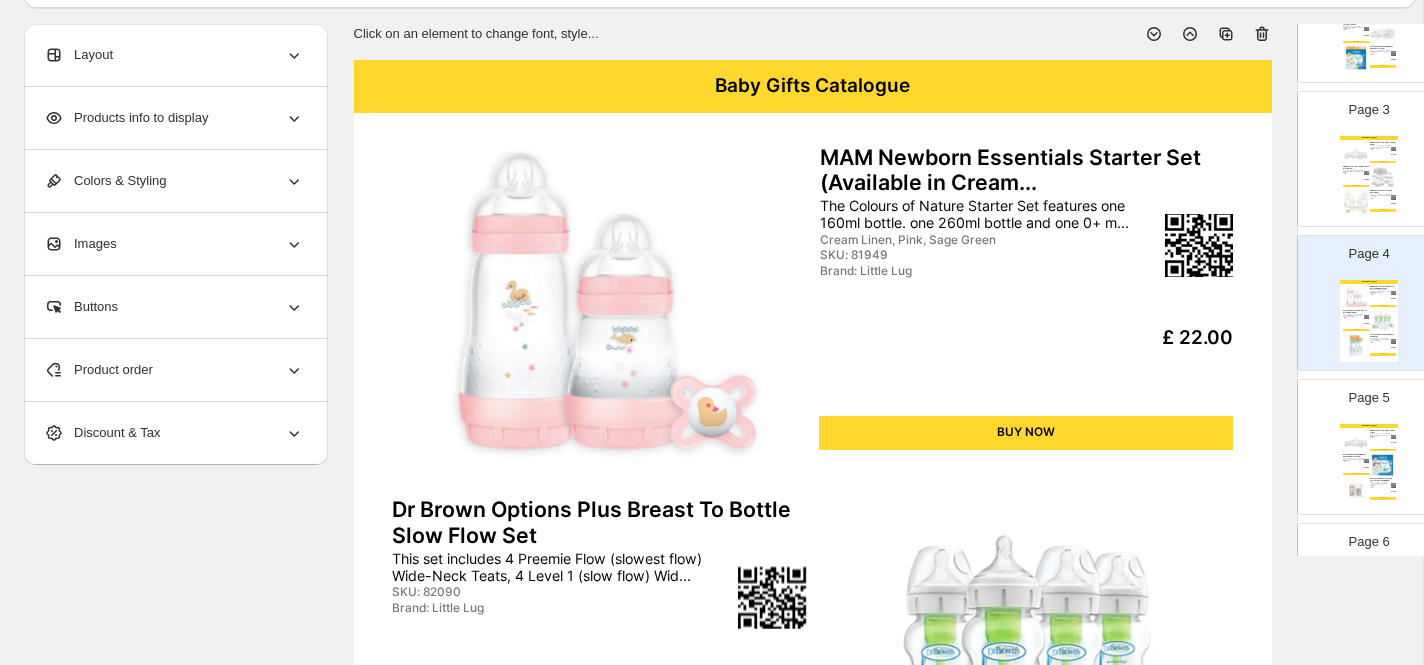 click on "Page 5 Baby Gifts Catalogue MAM Easy Start Bottle Set - Small (Lilac) Pack contains: 2 x 130ml Anti-colic Bottles; 2 x 160ml Anti-colic Bottles; 4 x 260ml Anti-... SKU:  82137 Brand:  Little Lug £ 51.00 BUY NOW Dr Brown Options Plus Wide Neck Deluxe Newborn Gift Se... Includes: Microwave steriliser &amp; tongs; 3 x 270ml Options + Anti Colic bottles; 2 x 15... SKU:  81809 Brand:  Little Lug £ 74.00 BUY NOW Matchstick Monkey Teething Starter Set (Available in G... Includes all the essentials to soothe teething pain. With flat face teether; monkey teethe... Gigi Giraffe, Ludo Lion SKU:  81989 Brand:  Little Lug £ 16.00 BUY NOW" at bounding box center [1361, 439] 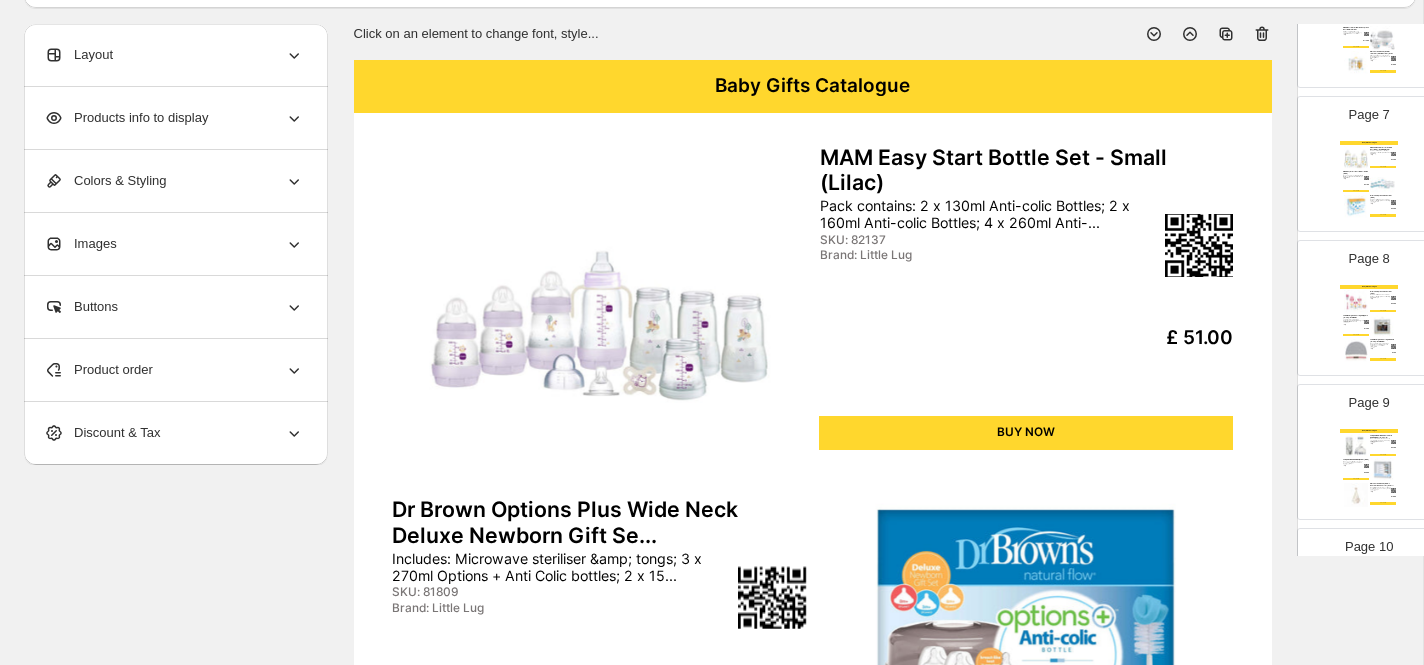 scroll, scrollTop: 873, scrollLeft: 0, axis: vertical 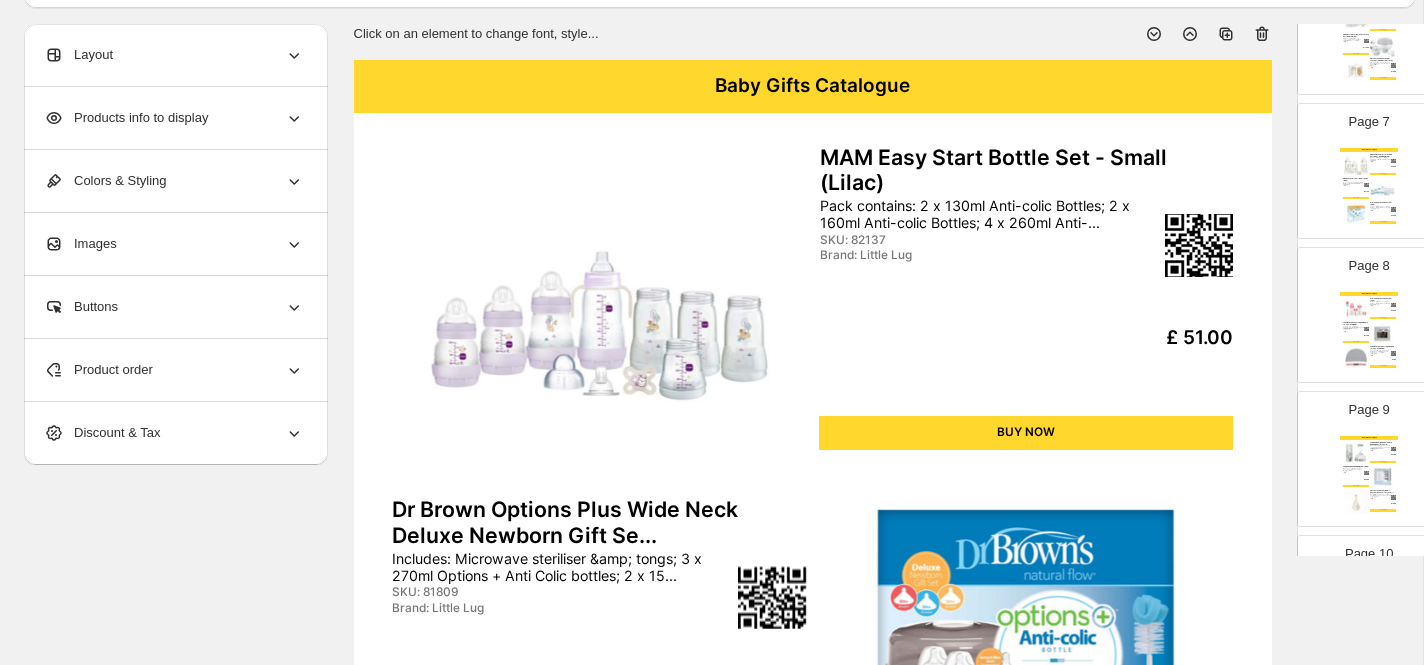 click on "Baby Gifts Catalogue" at bounding box center [813, 86] 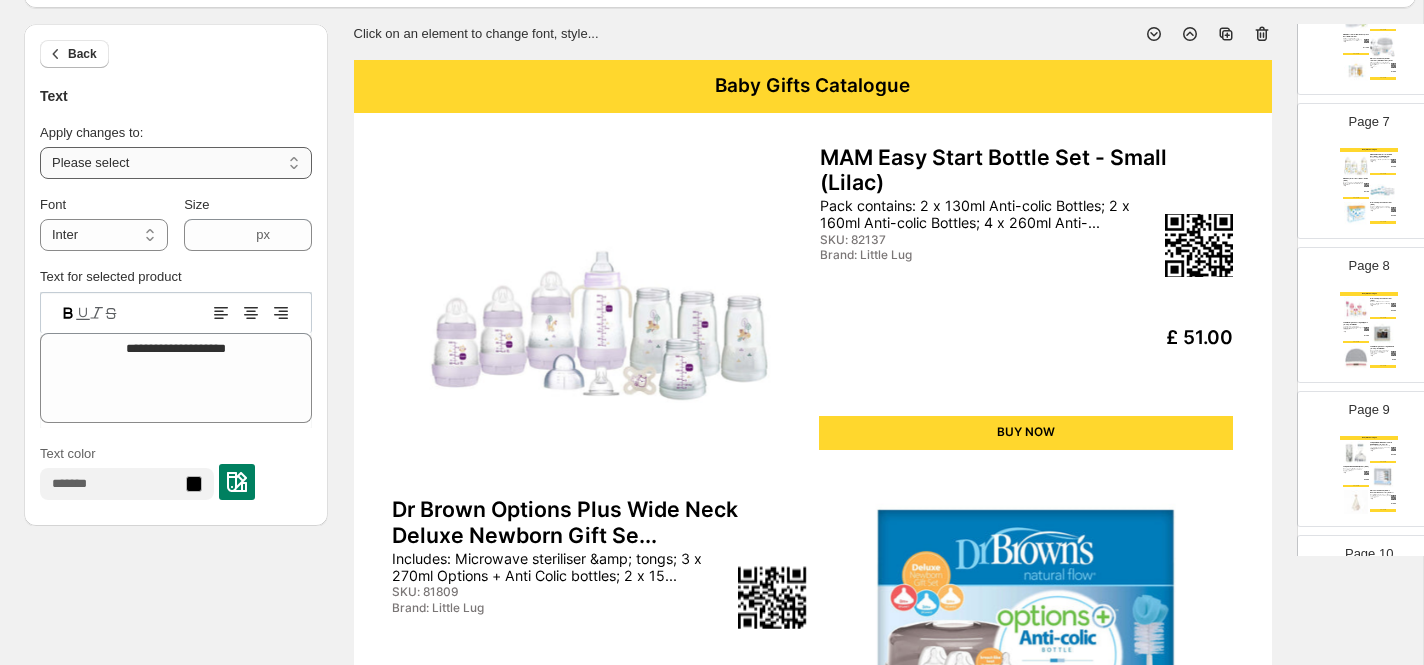 click on "**********" at bounding box center (176, 163) 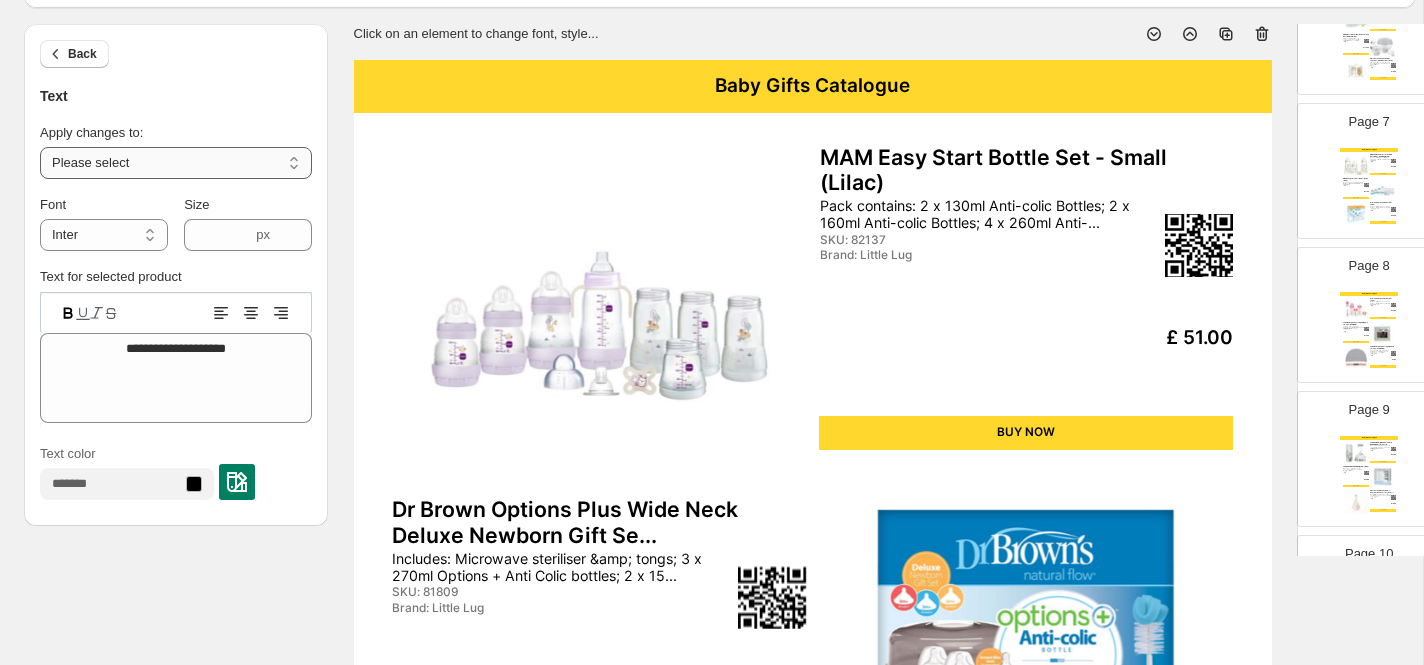 select on "**********" 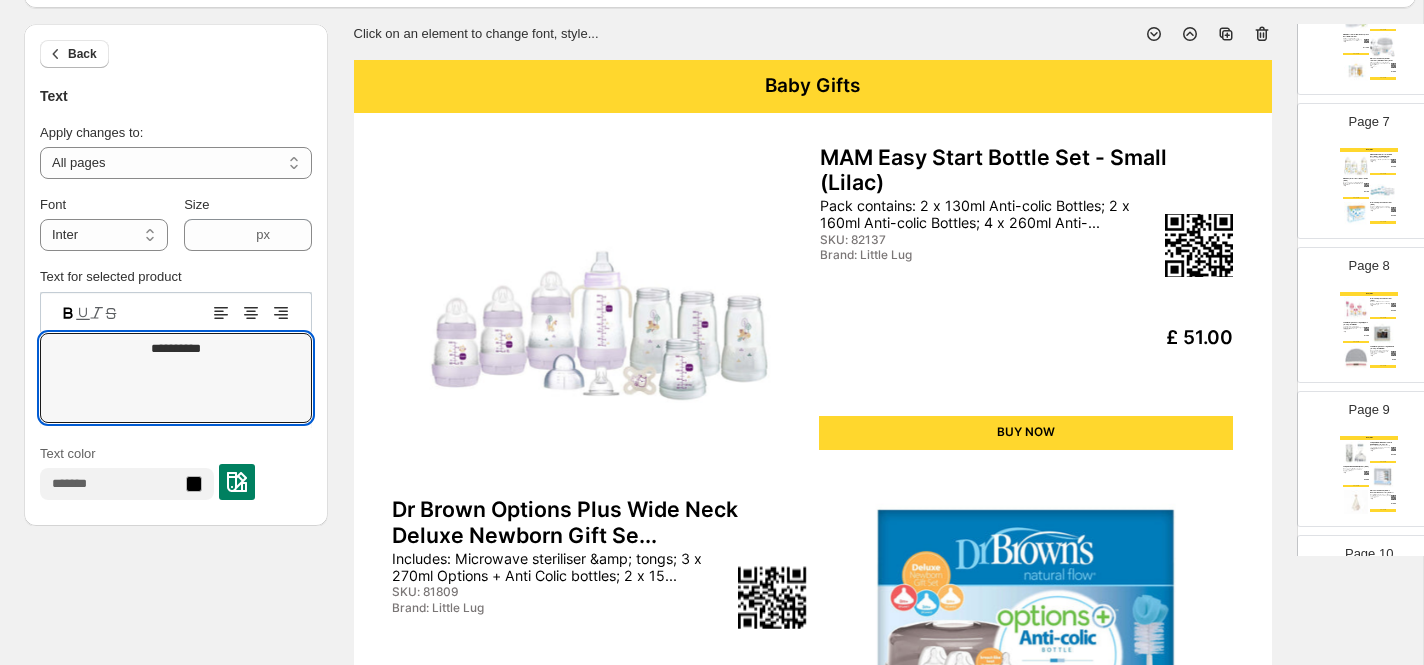 type on "**********" 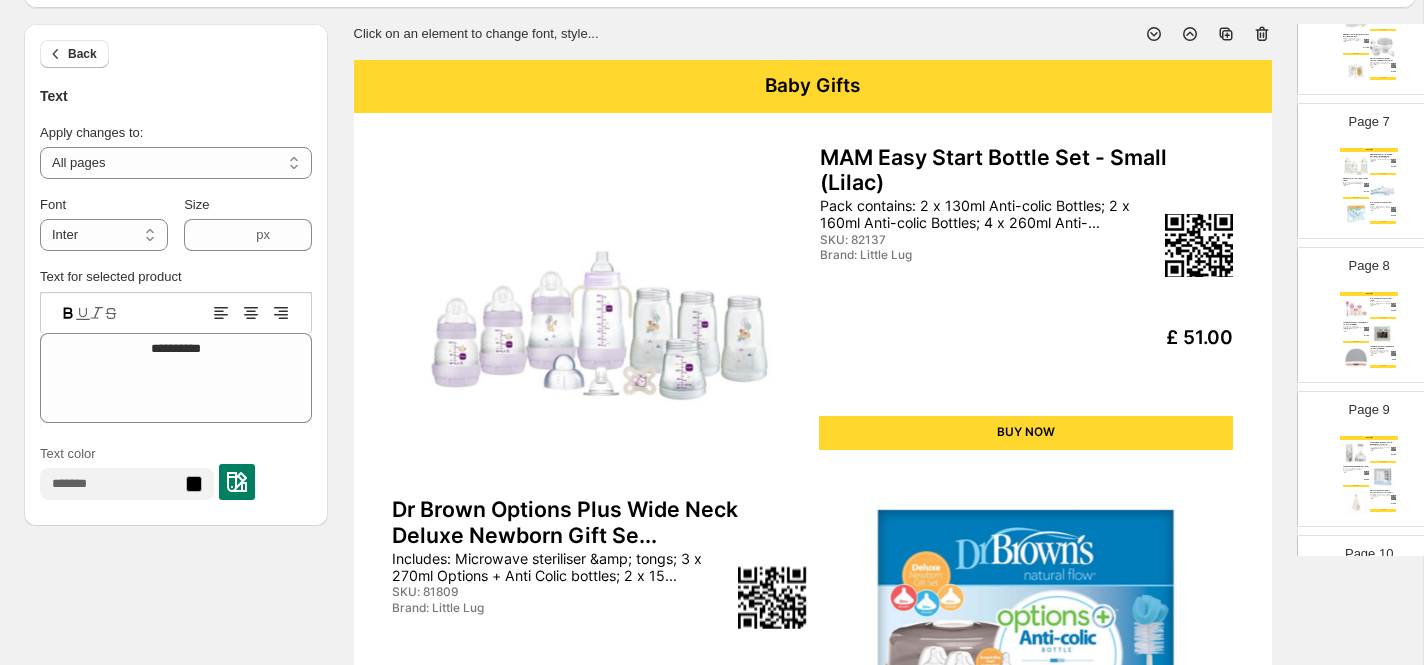 scroll, scrollTop: 1184, scrollLeft: 0, axis: vertical 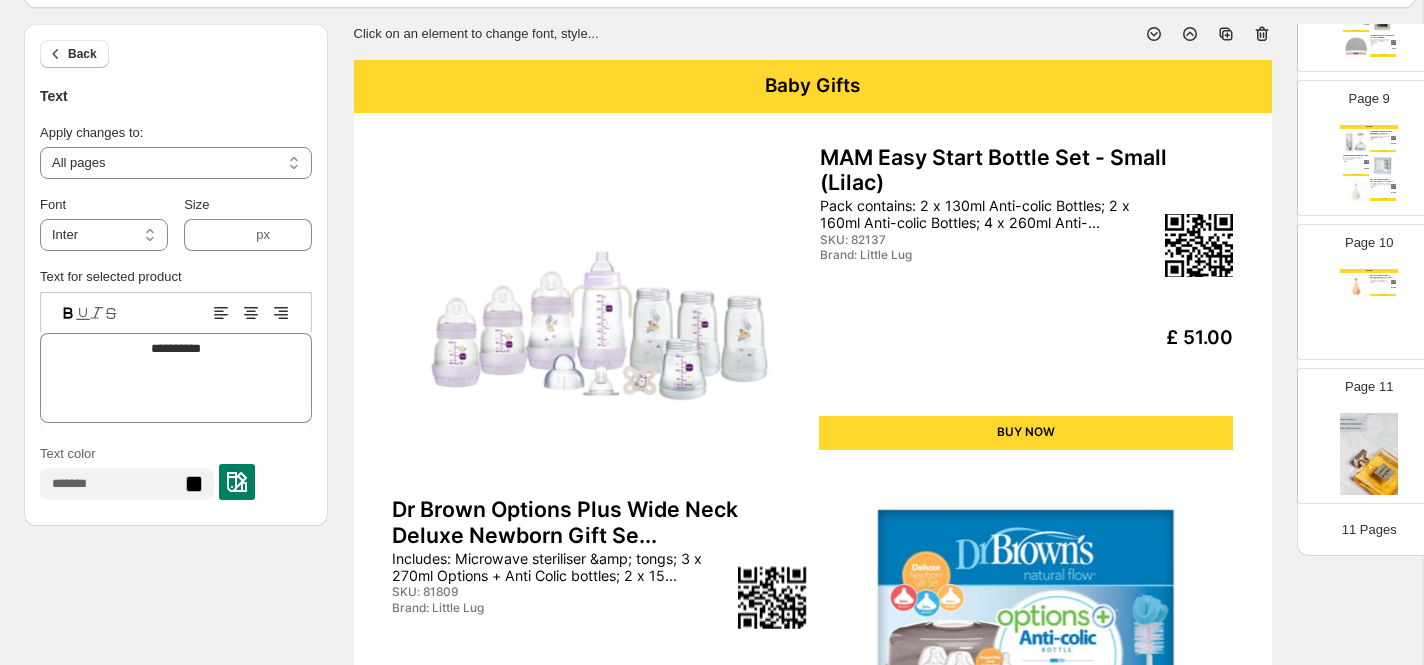 click at bounding box center (1369, 454) 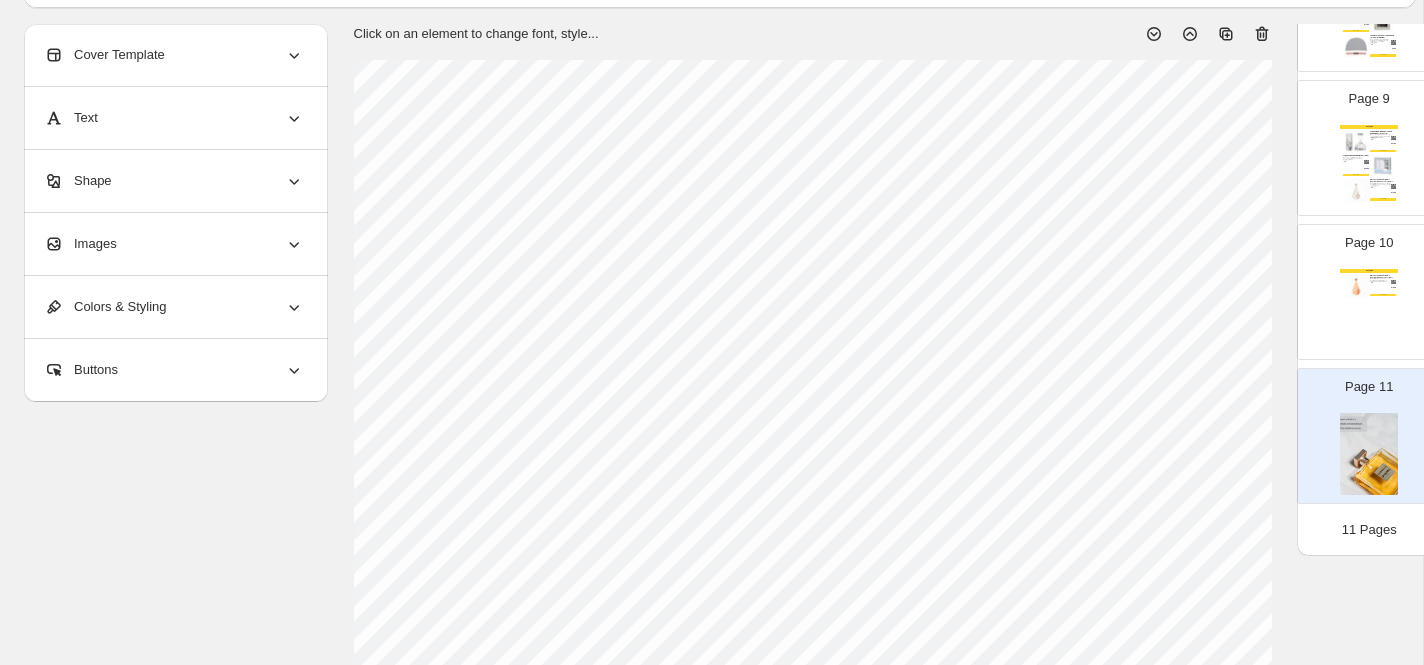 click on "Images" at bounding box center (174, 244) 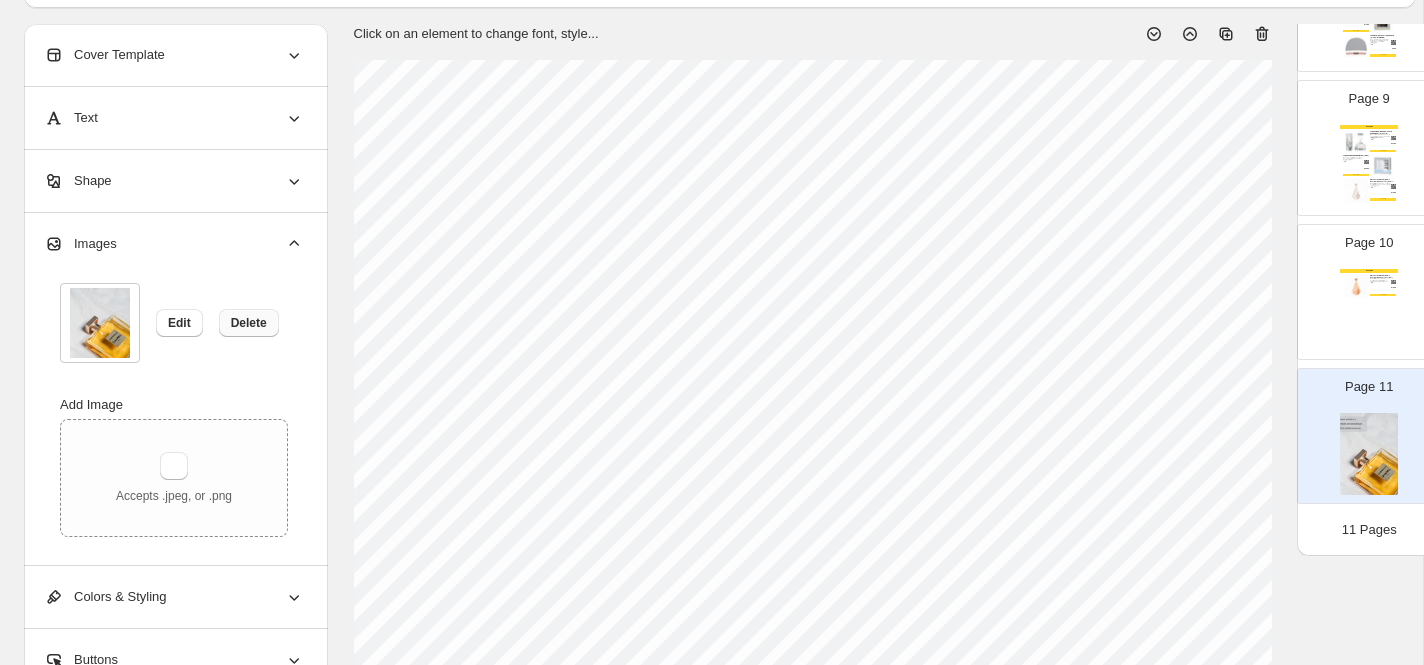 click on "Delete" at bounding box center [249, 323] 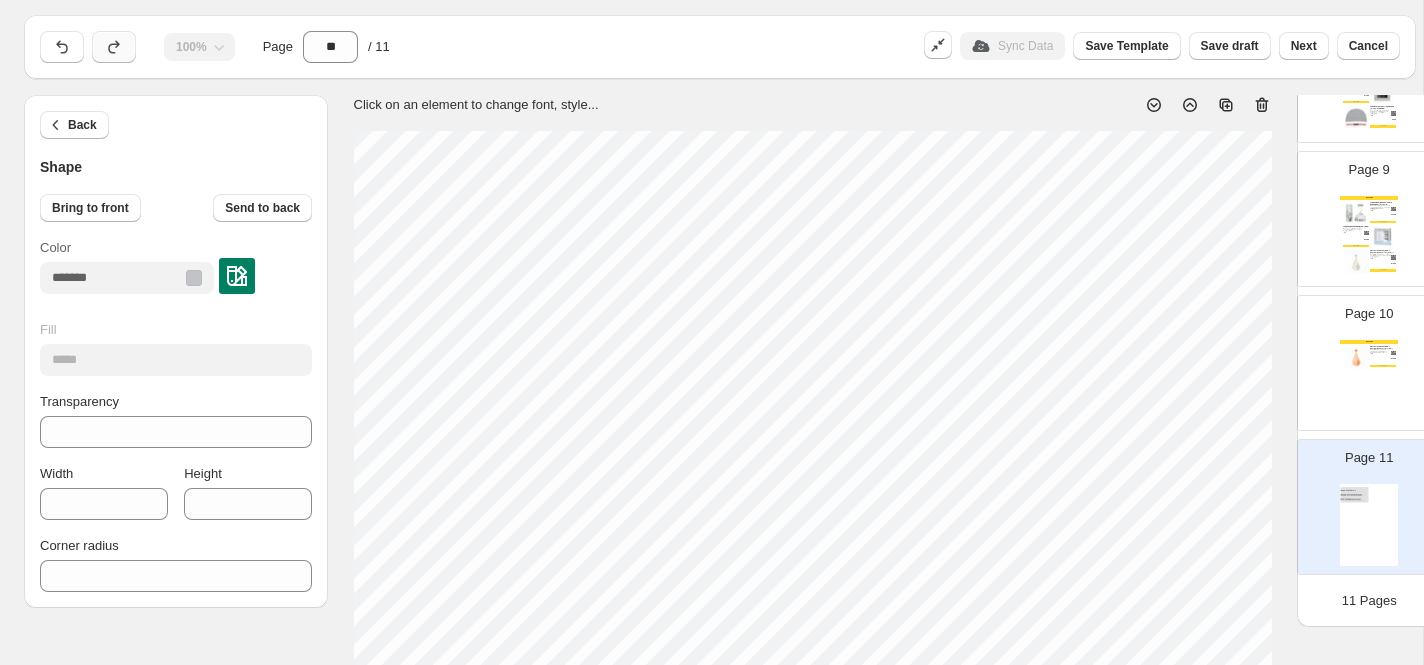 scroll, scrollTop: 8, scrollLeft: 0, axis: vertical 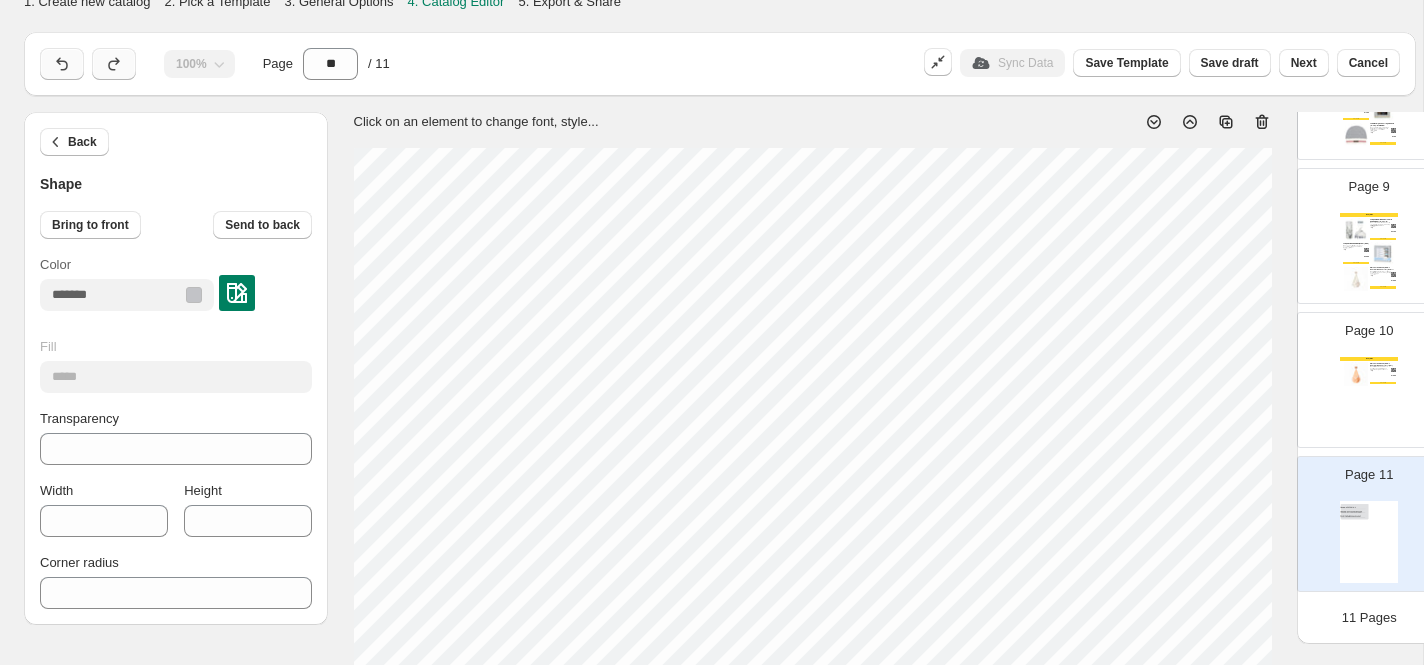 click 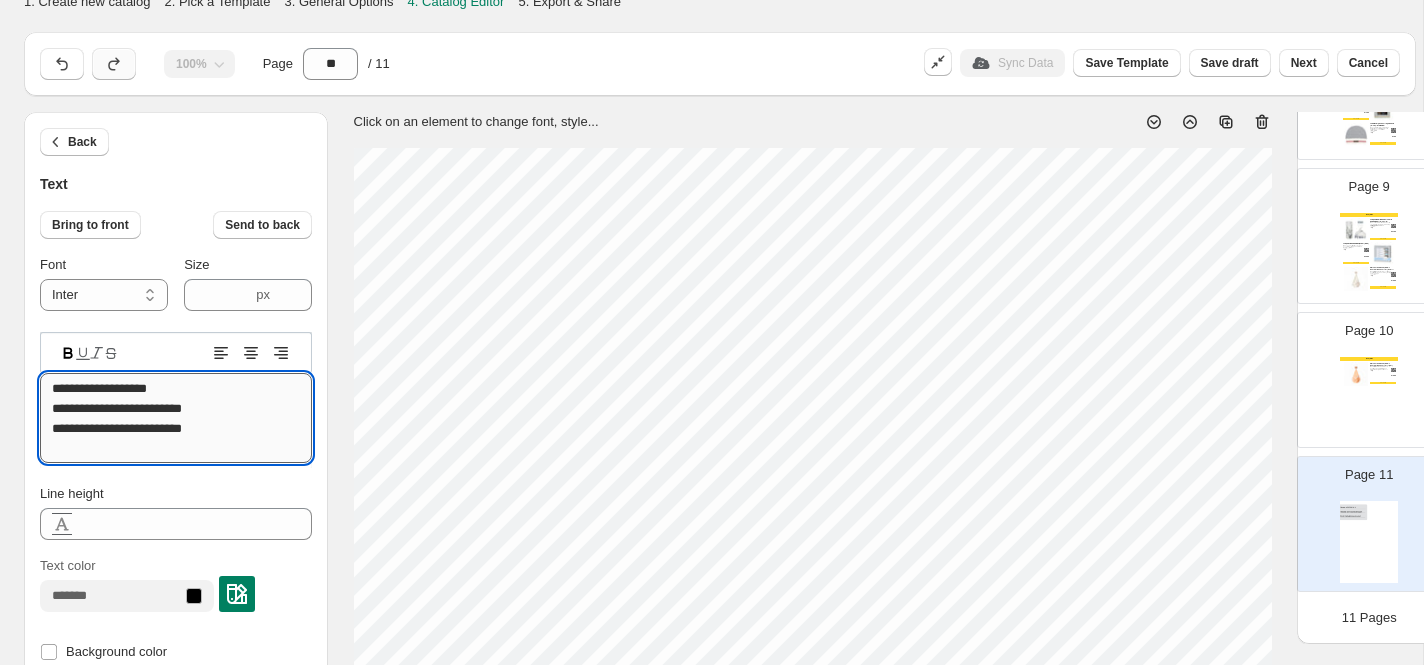 drag, startPoint x: 207, startPoint y: 408, endPoint x: 145, endPoint y: 402, distance: 62.289646 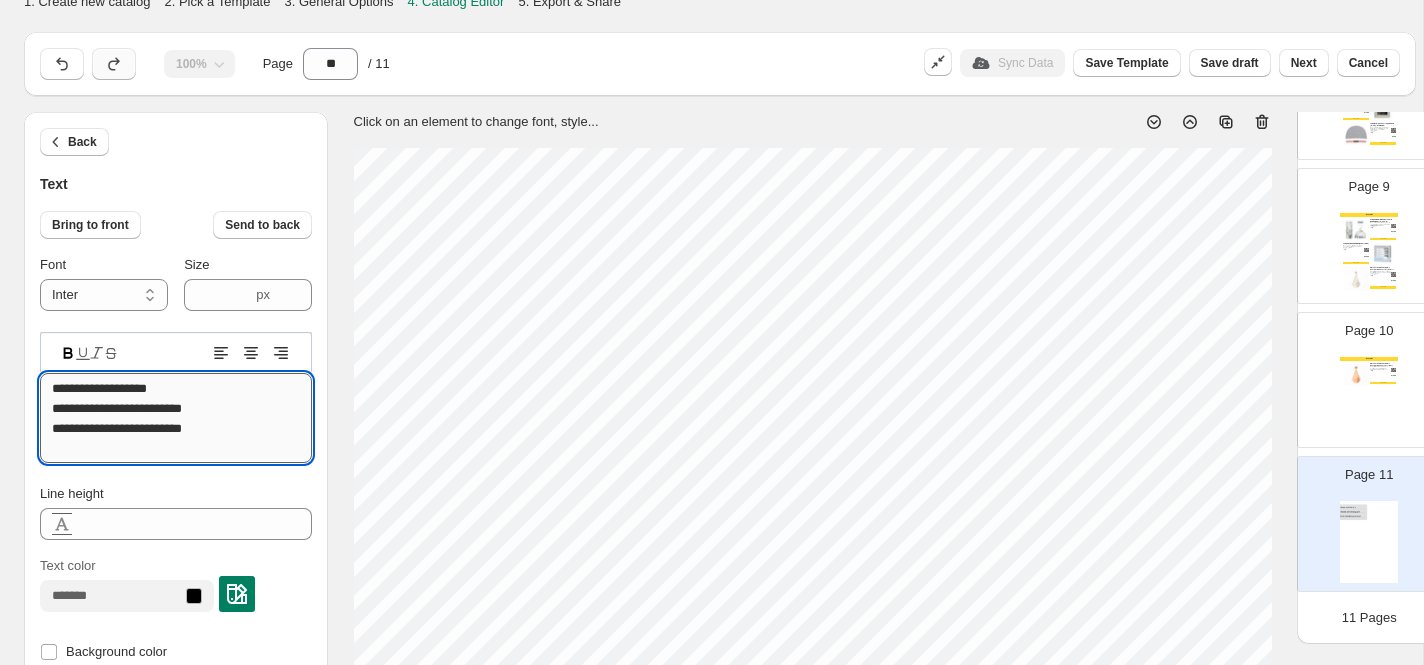 drag, startPoint x: 120, startPoint y: 430, endPoint x: 96, endPoint y: 429, distance: 24.020824 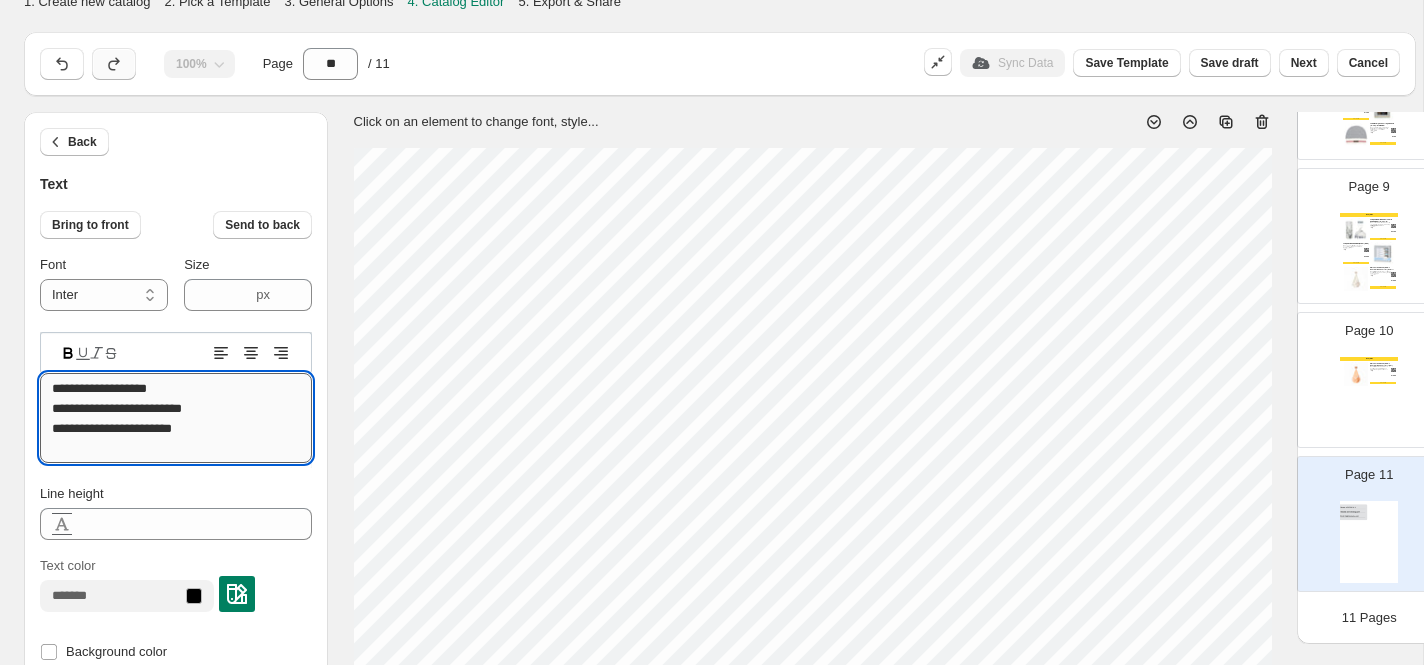 type on "**********" 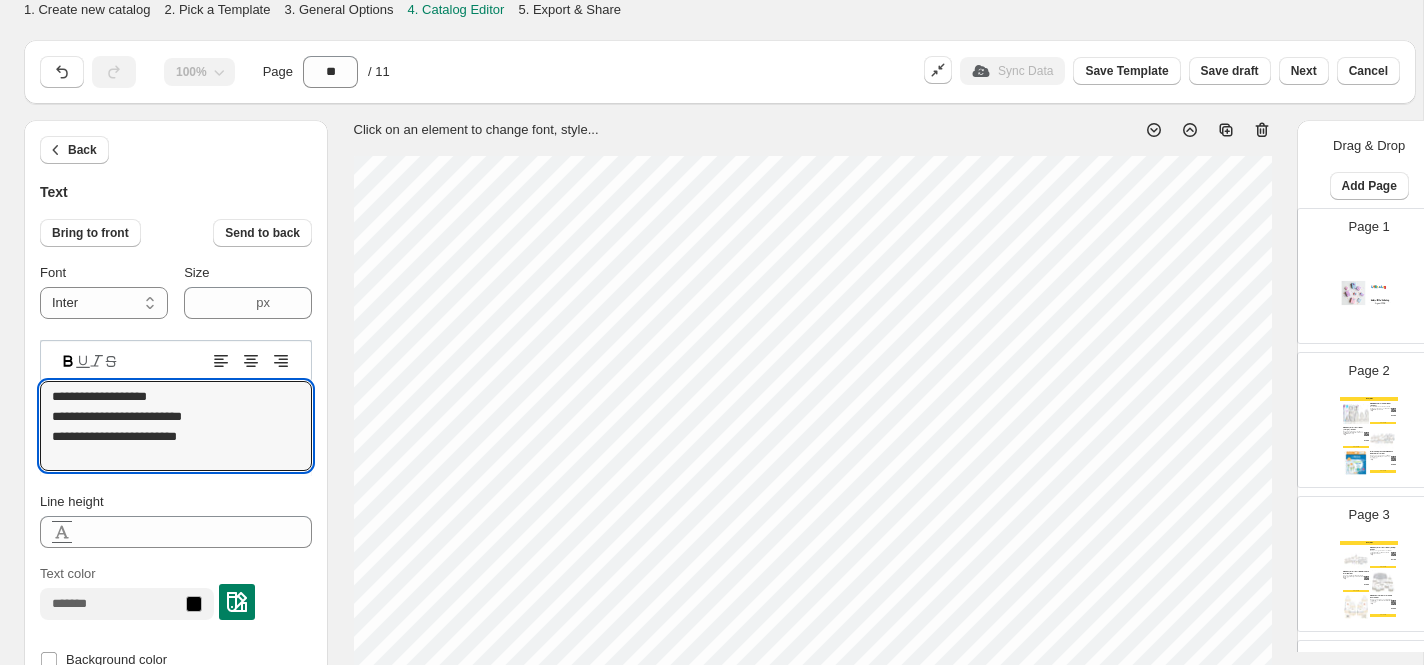 scroll, scrollTop: 8, scrollLeft: 0, axis: vertical 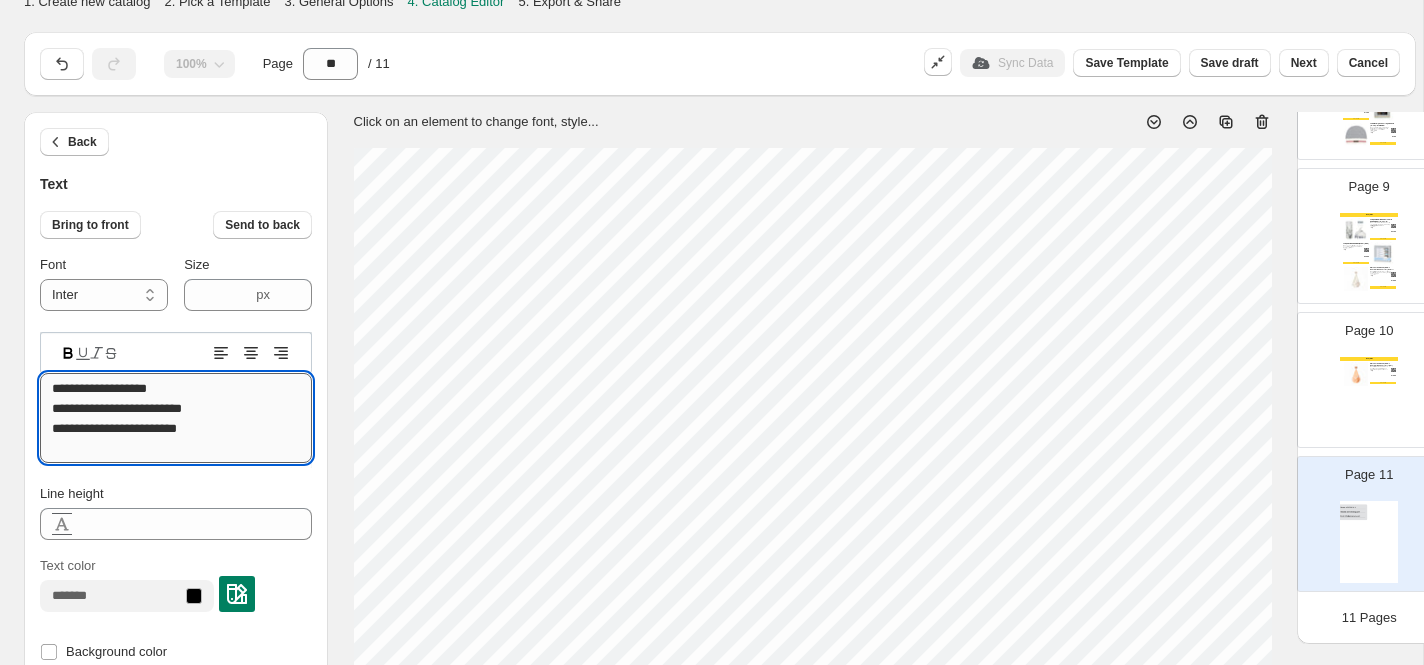 click on "**********" at bounding box center [176, 418] 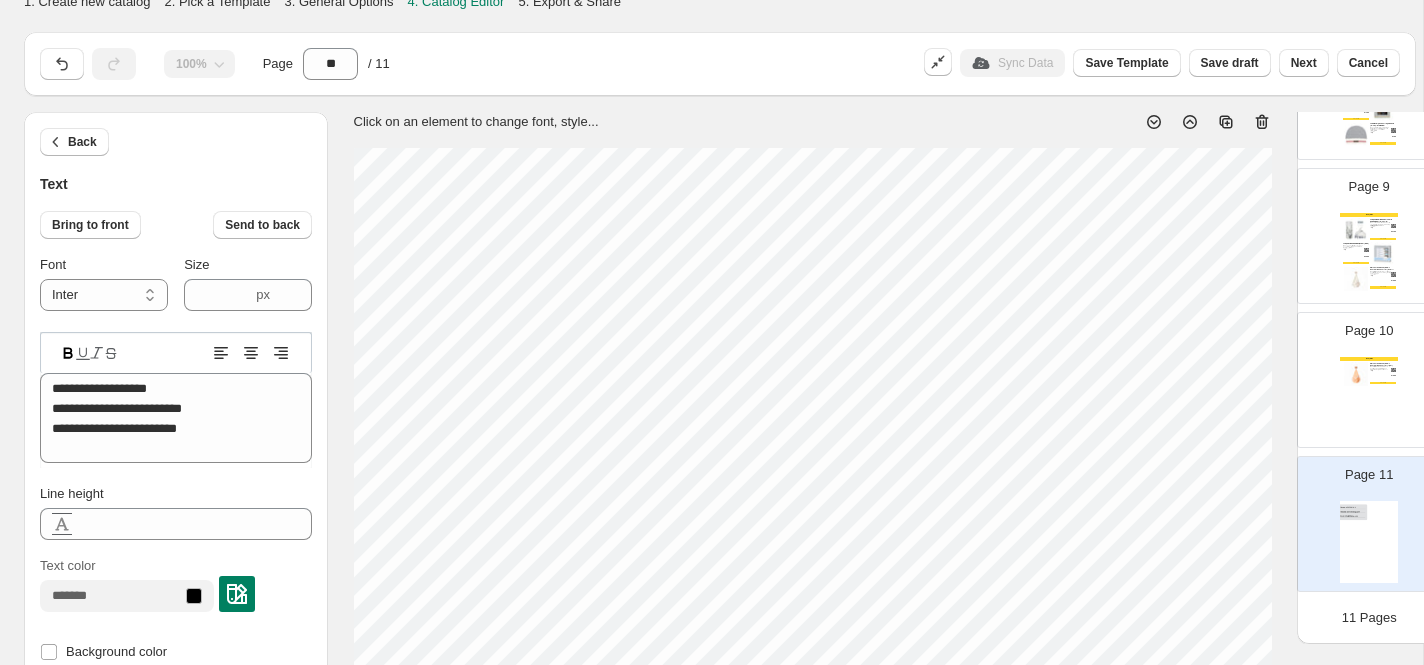 scroll, scrollTop: 0, scrollLeft: 10, axis: horizontal 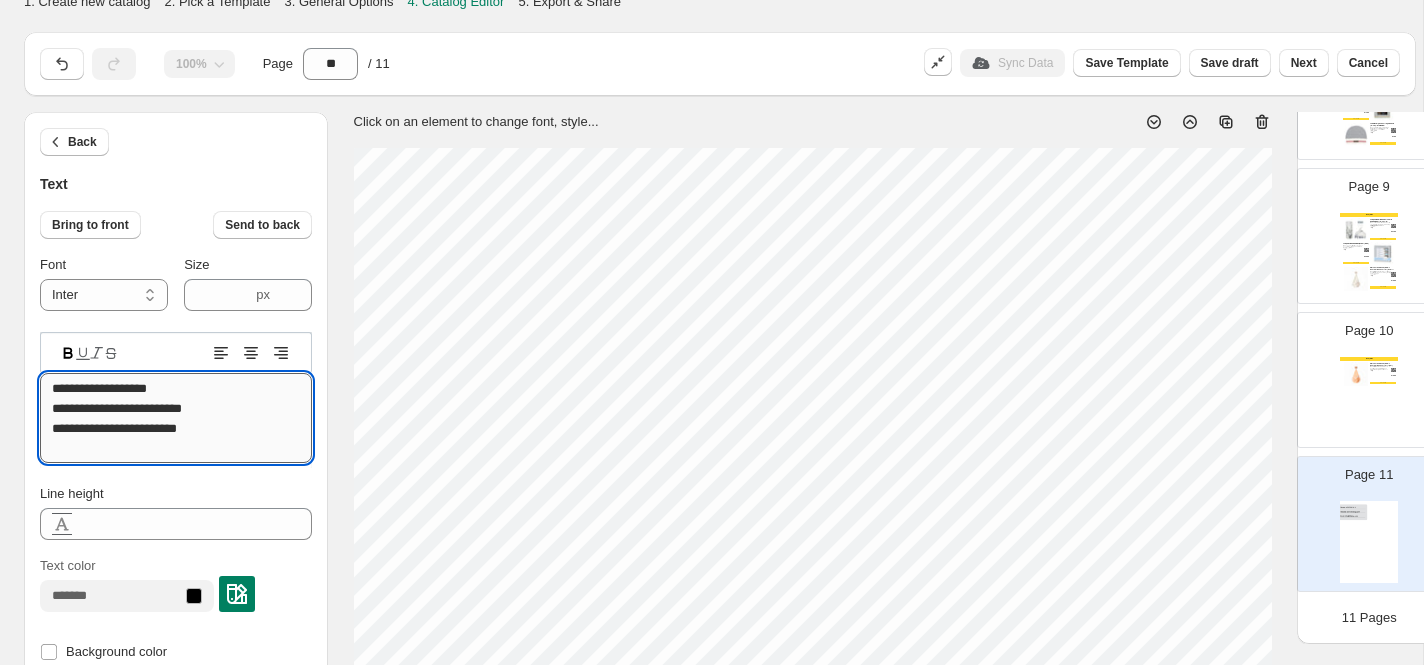 drag, startPoint x: 53, startPoint y: 405, endPoint x: 43, endPoint y: 382, distance: 25.079872 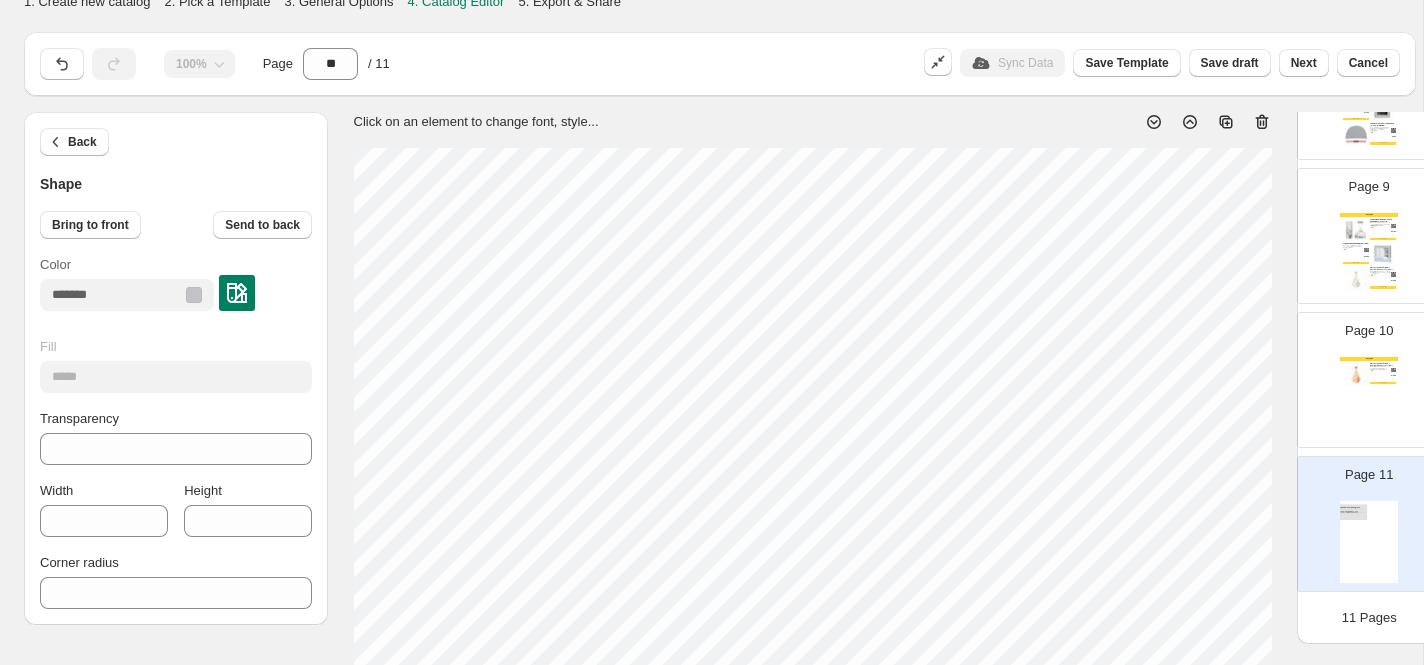 click at bounding box center [237, 293] 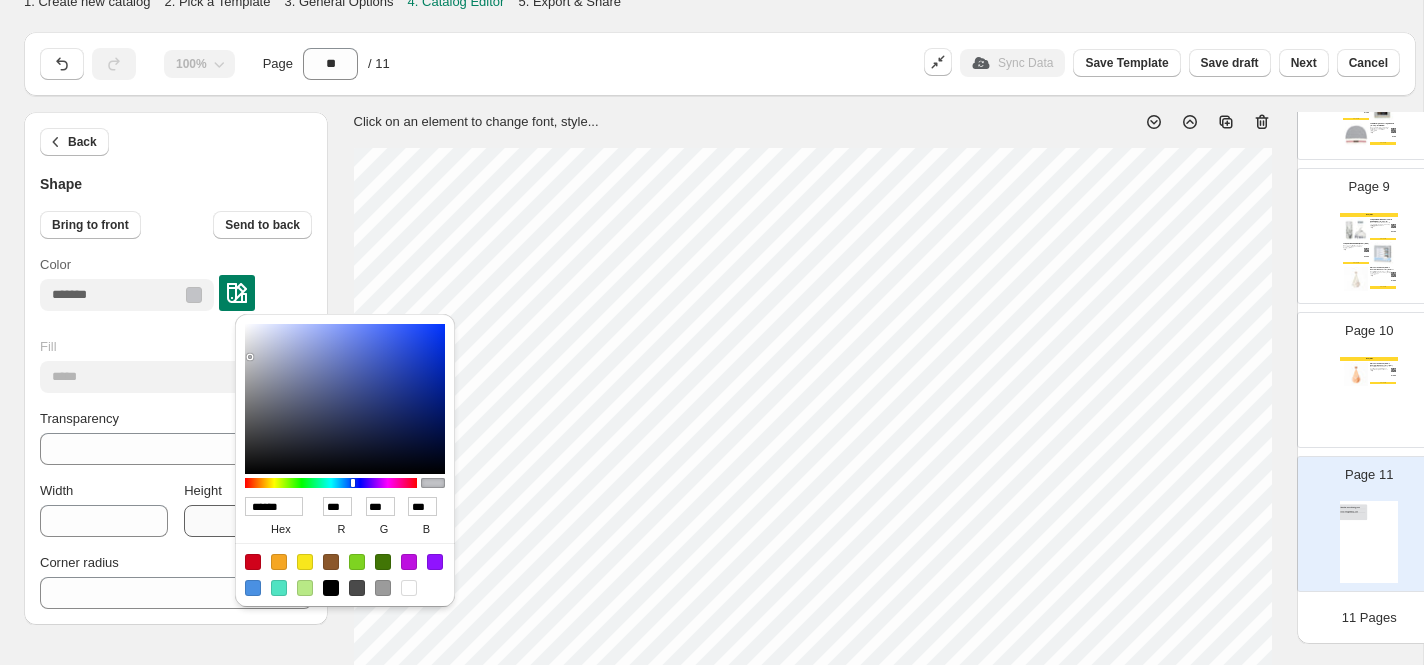 drag, startPoint x: 297, startPoint y: 507, endPoint x: 224, endPoint y: 502, distance: 73.171036 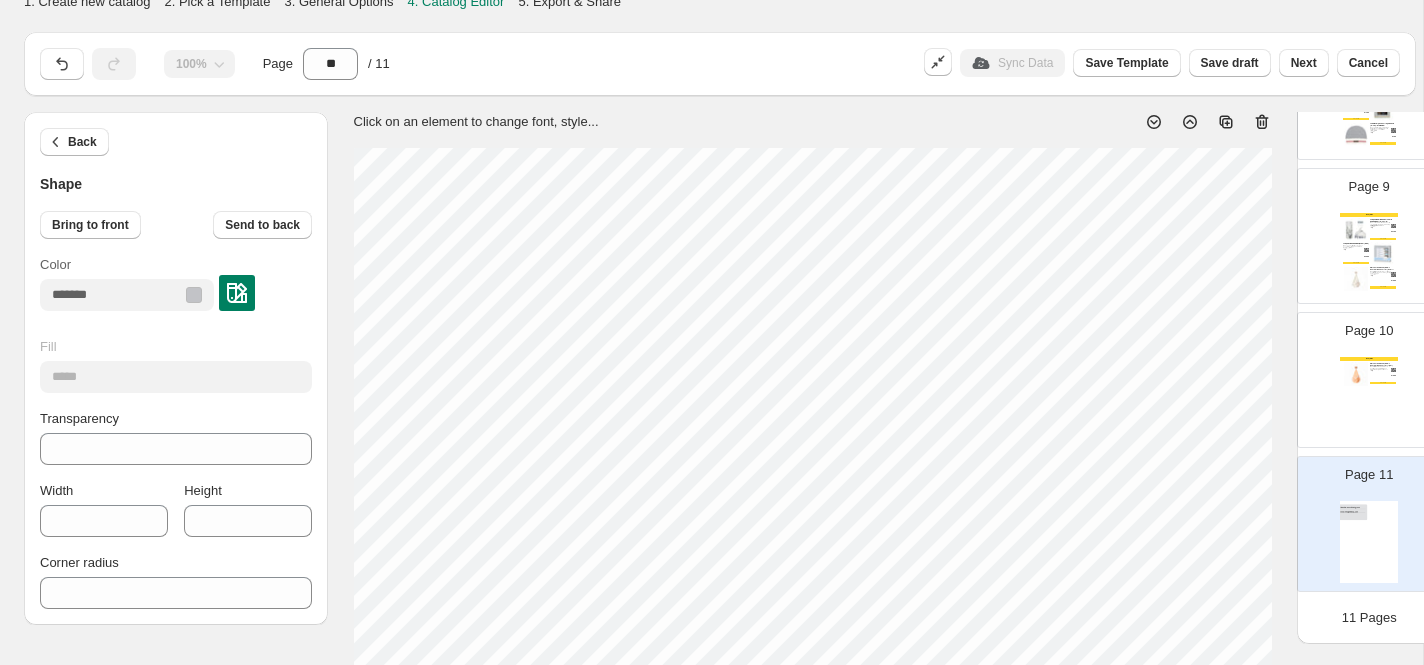 click at bounding box center [237, 293] 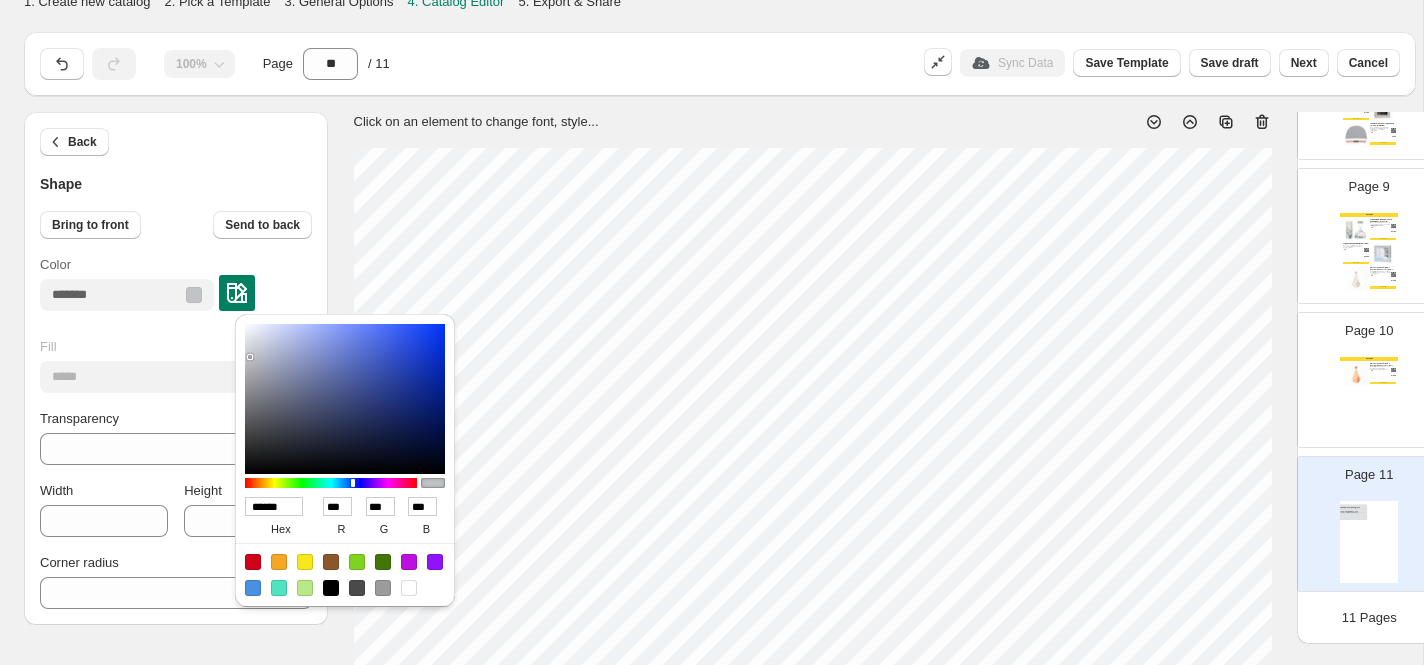 drag, startPoint x: 296, startPoint y: 505, endPoint x: 245, endPoint y: 505, distance: 51 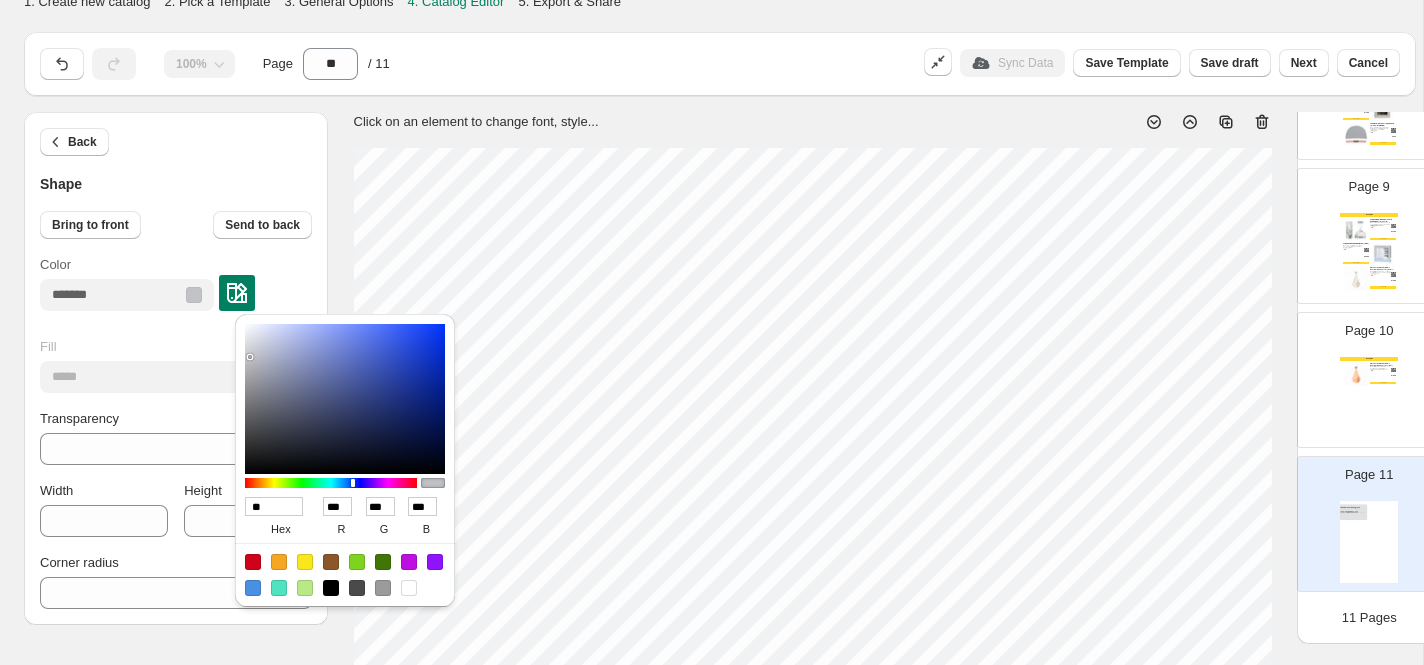type on "***" 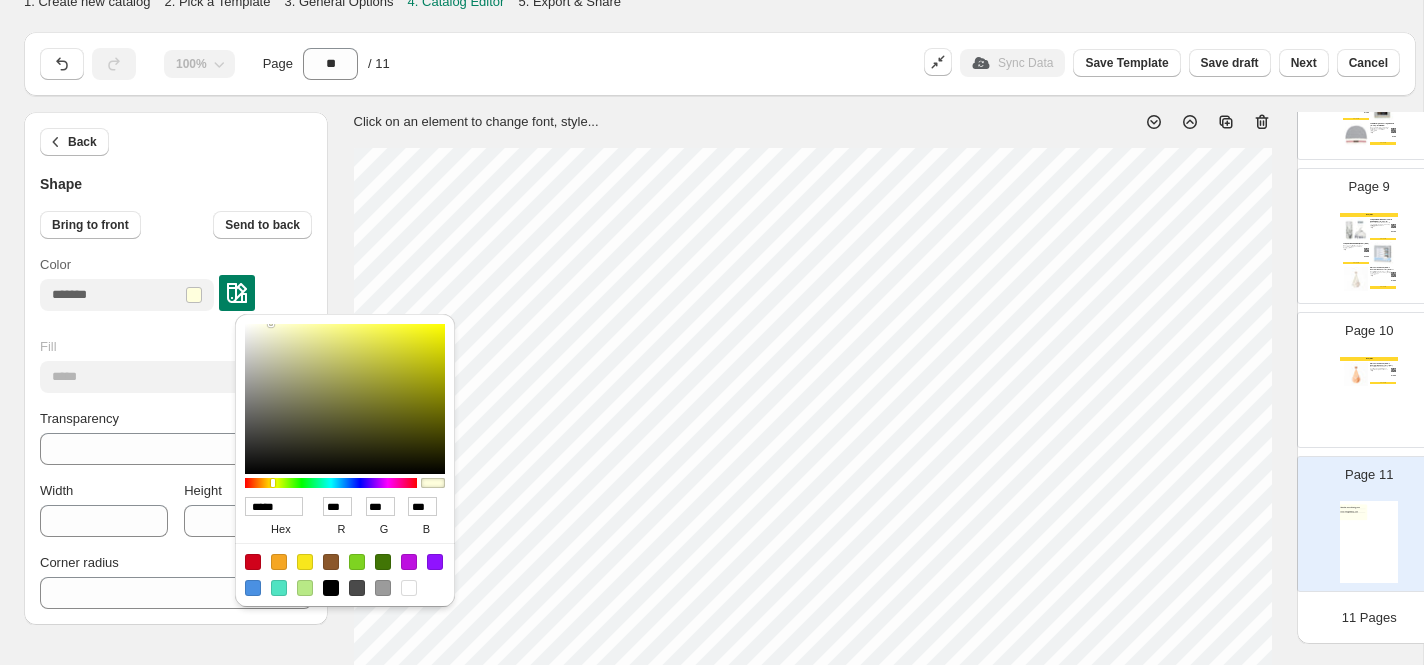 type on "******" 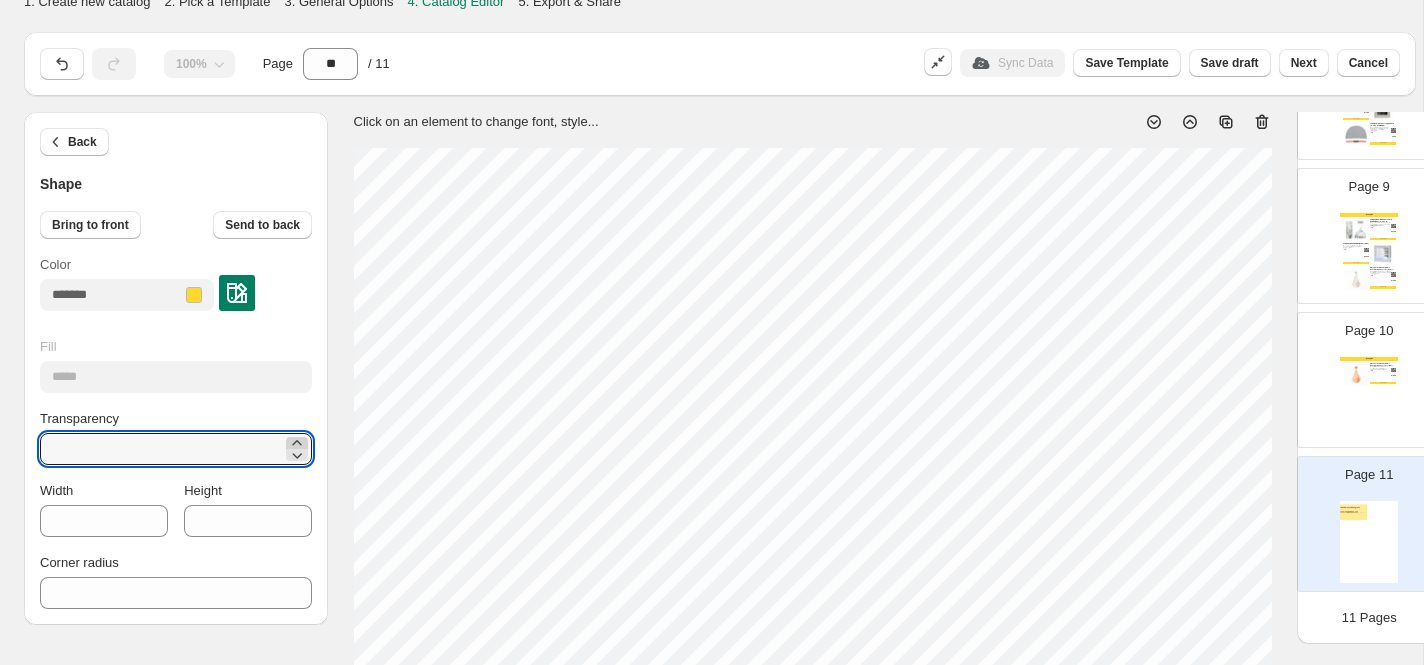 click 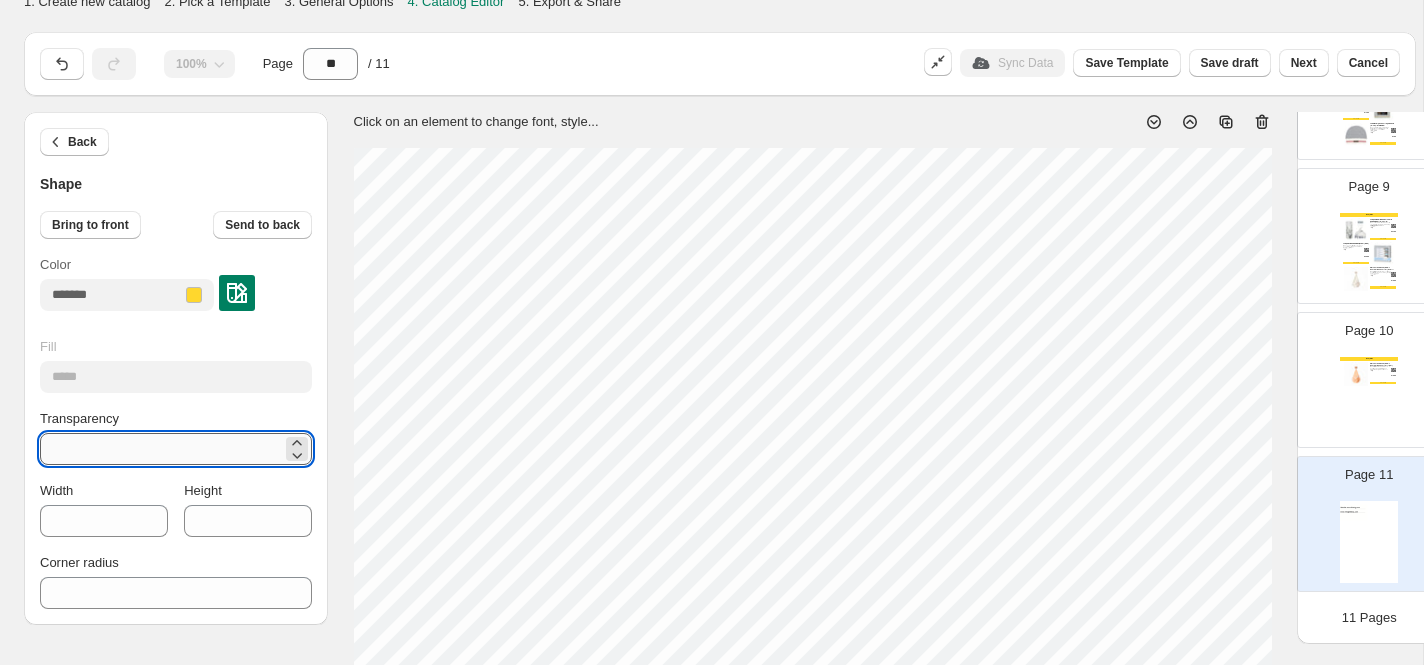 click on "*" at bounding box center (161, 449) 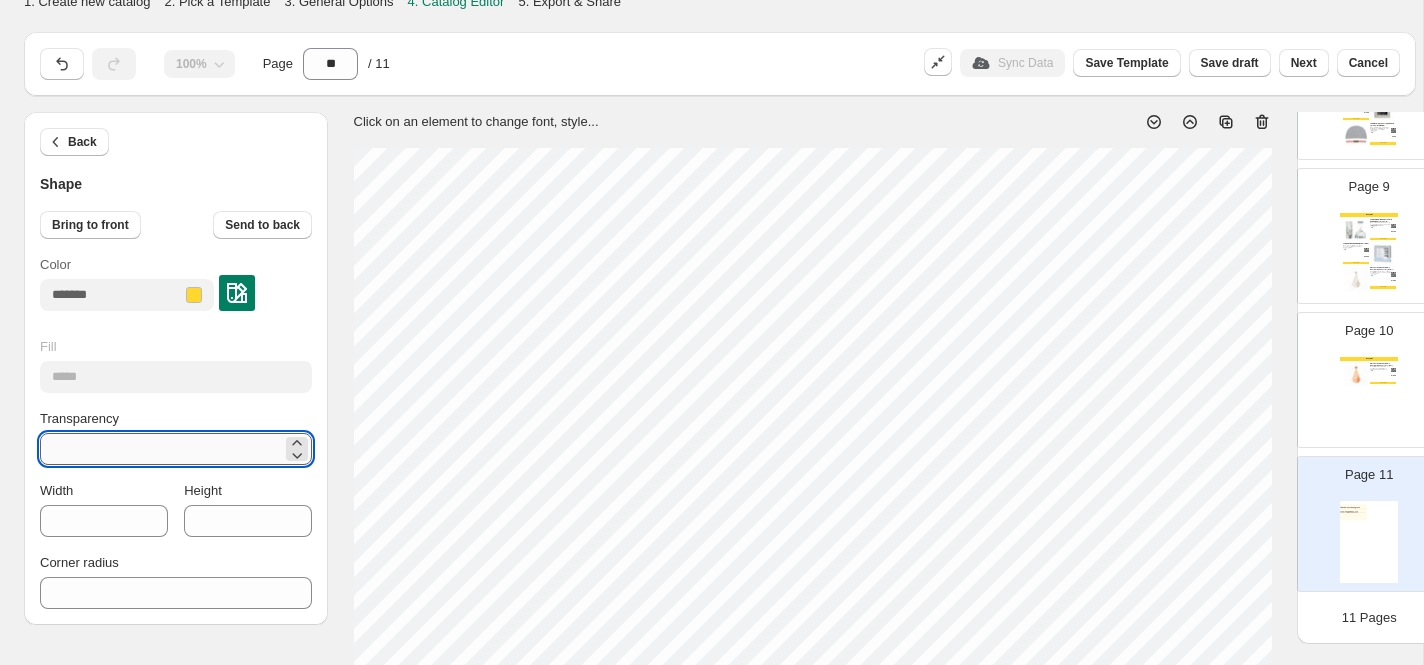 type on "*" 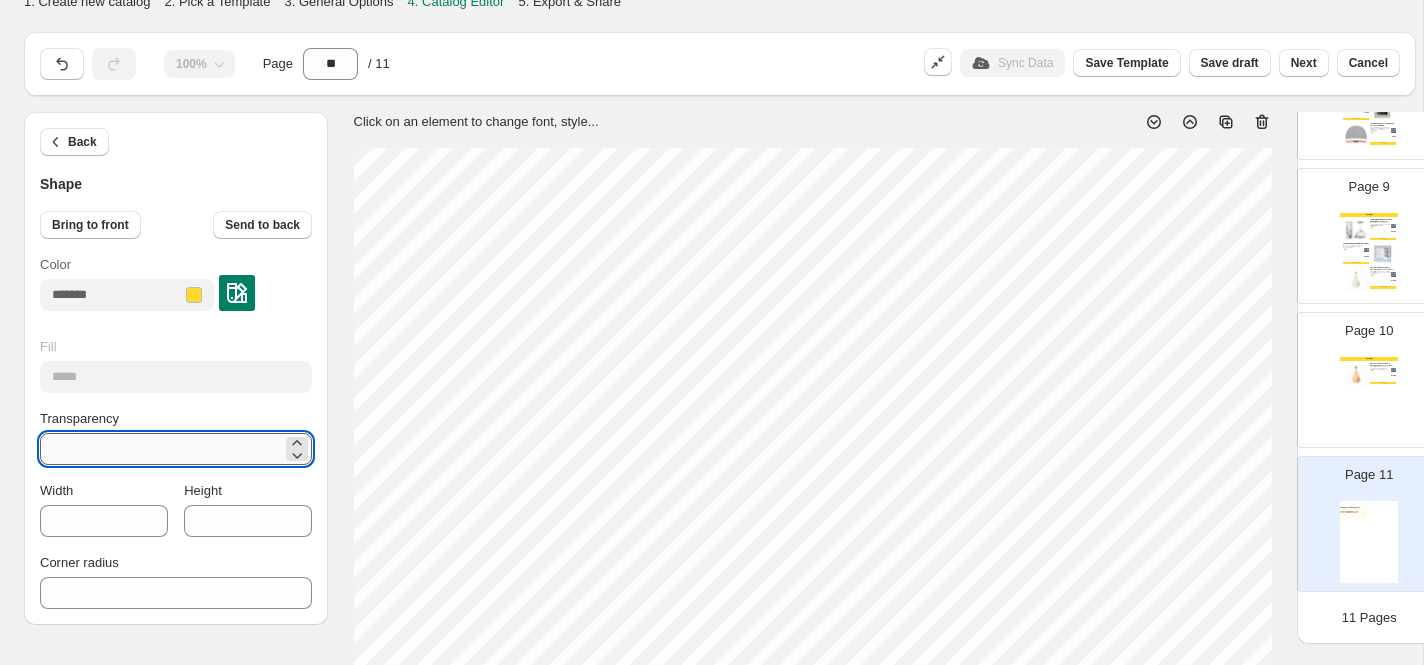 type on "*" 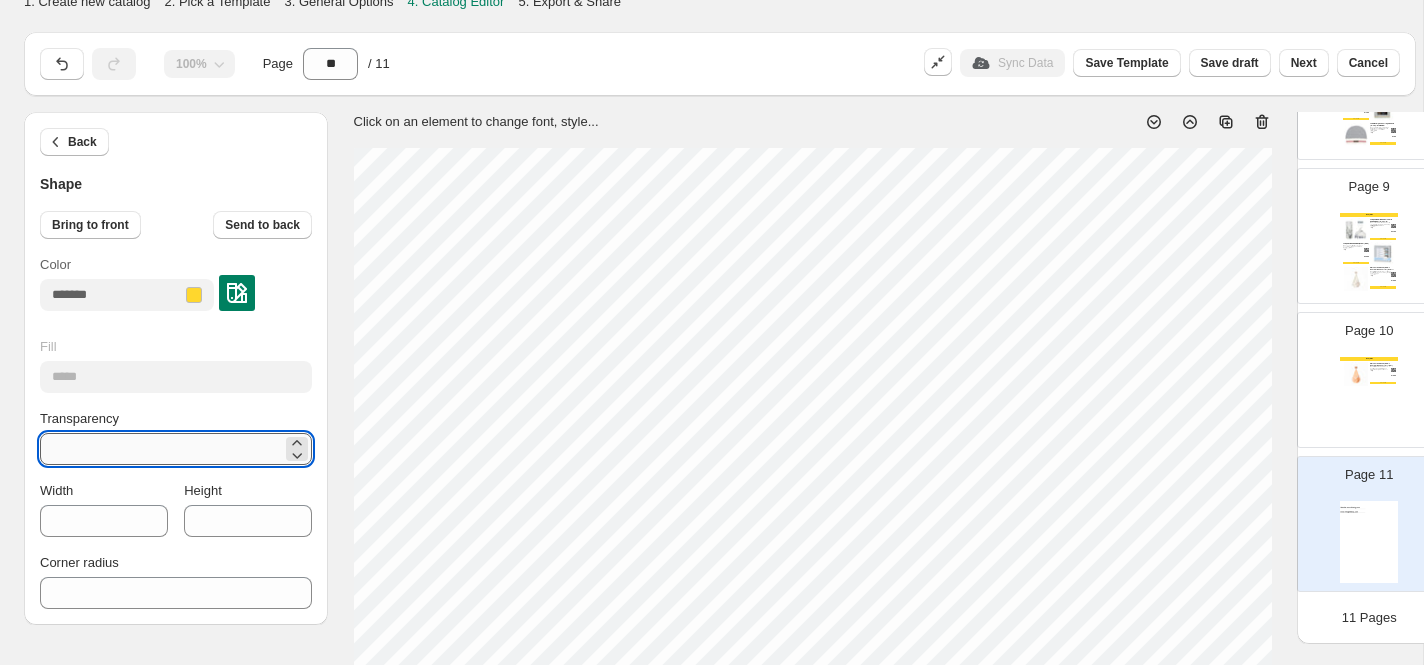 type on "*" 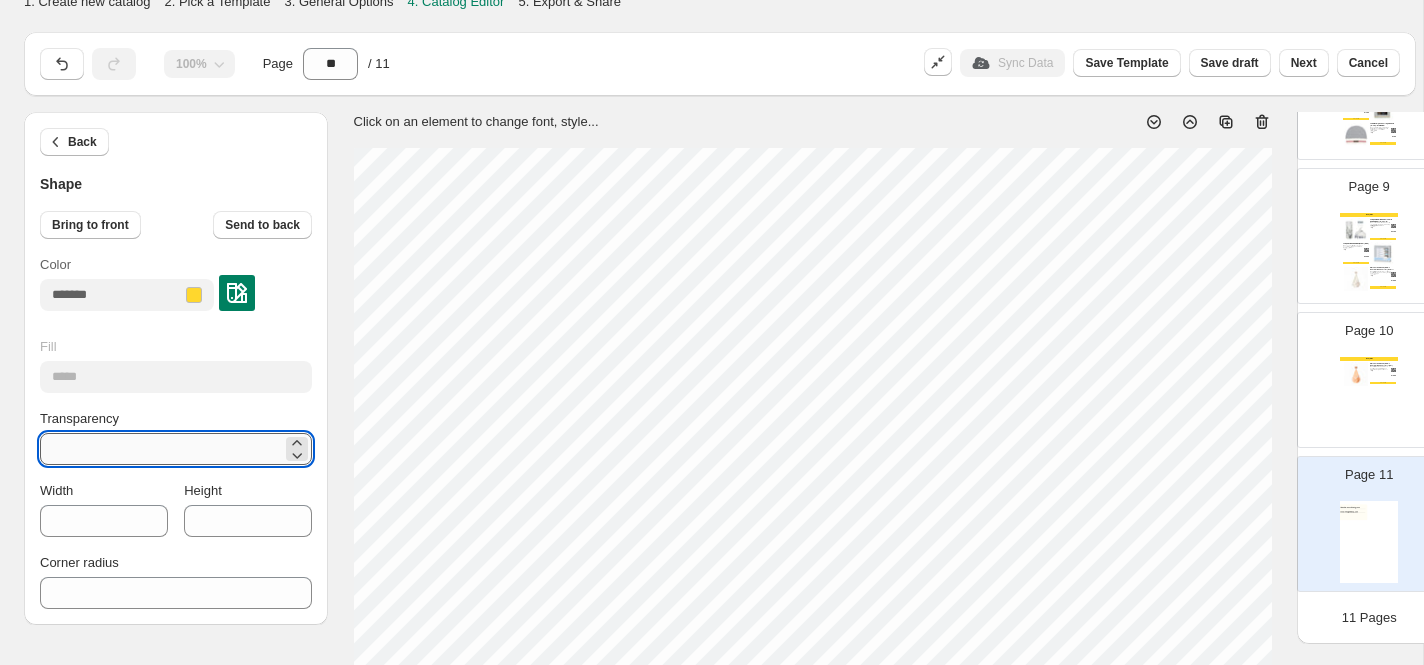 type on "**" 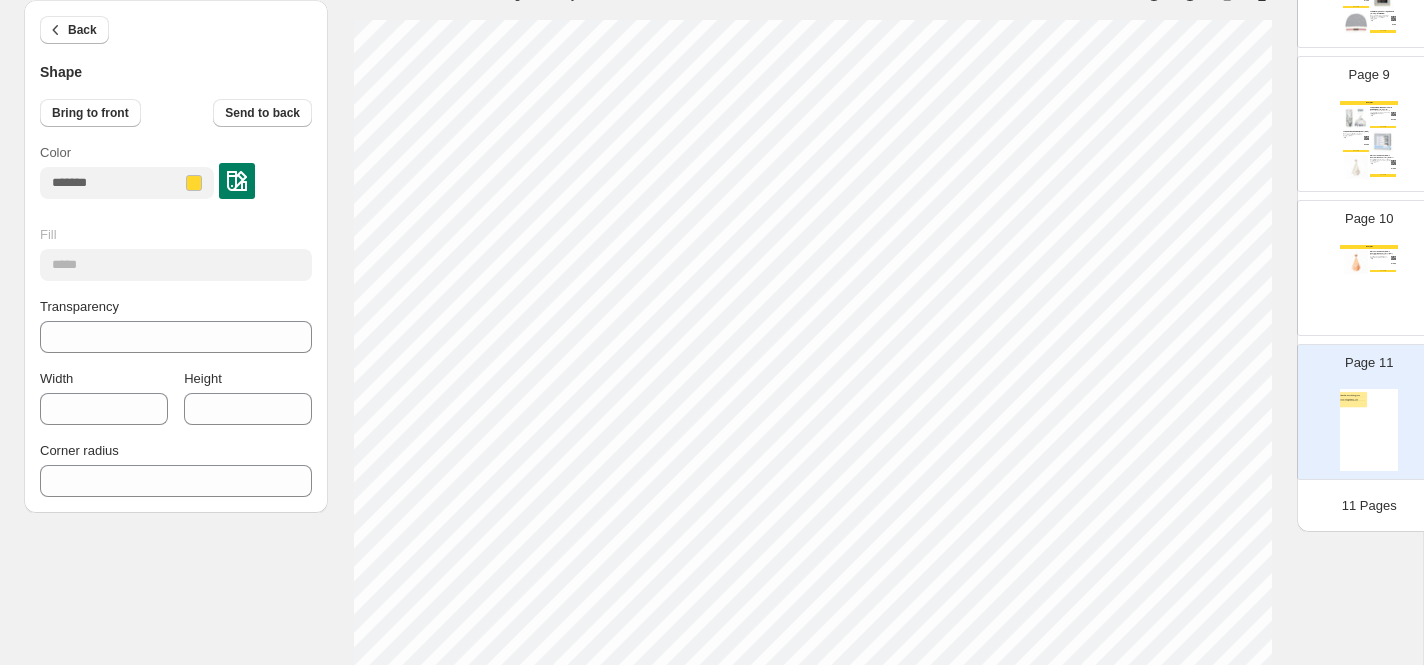 scroll, scrollTop: 106, scrollLeft: 0, axis: vertical 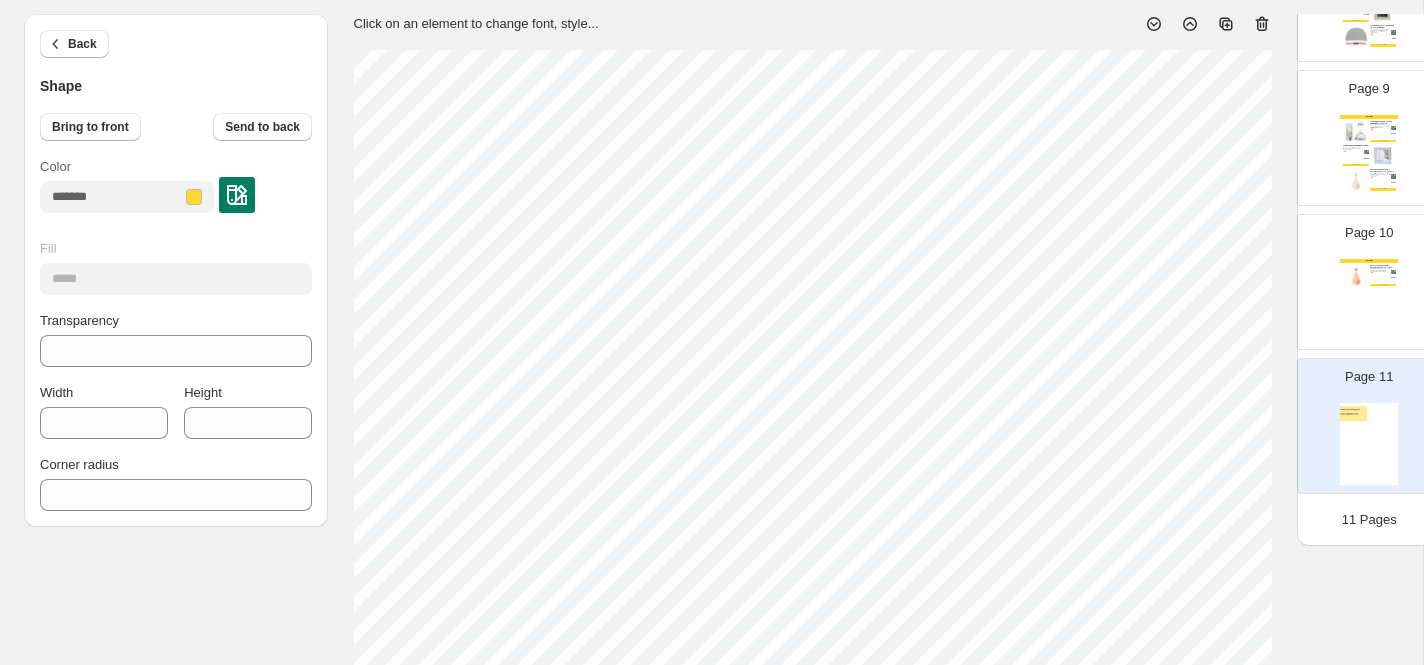 click on "Page 11" at bounding box center (1361, 418) 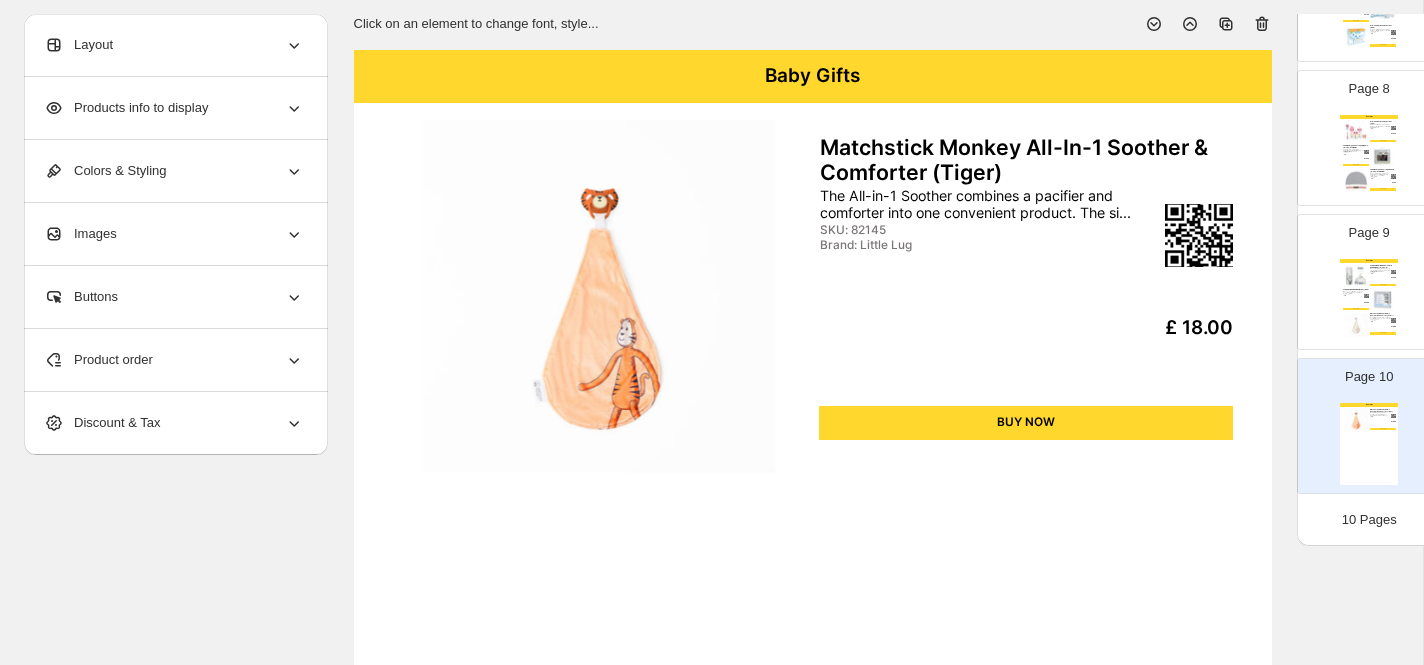scroll, scrollTop: 1040, scrollLeft: 0, axis: vertical 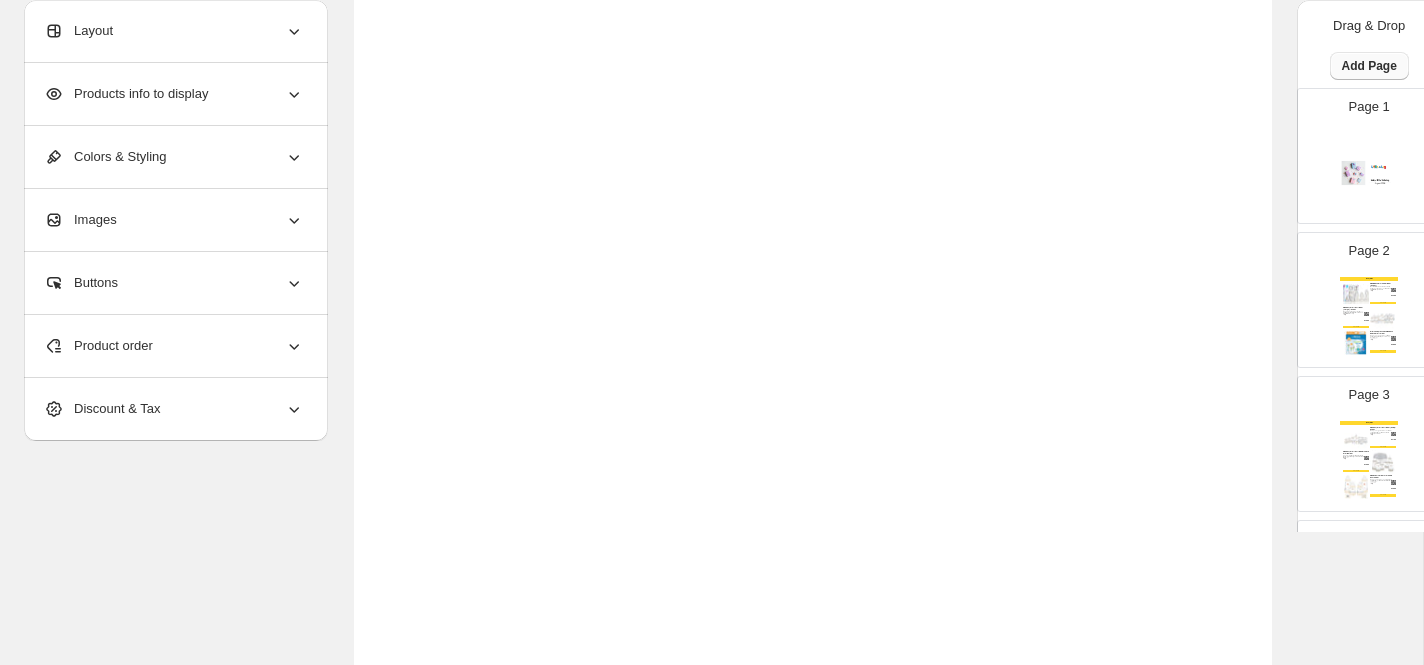 click on "Add Page" at bounding box center (1369, 66) 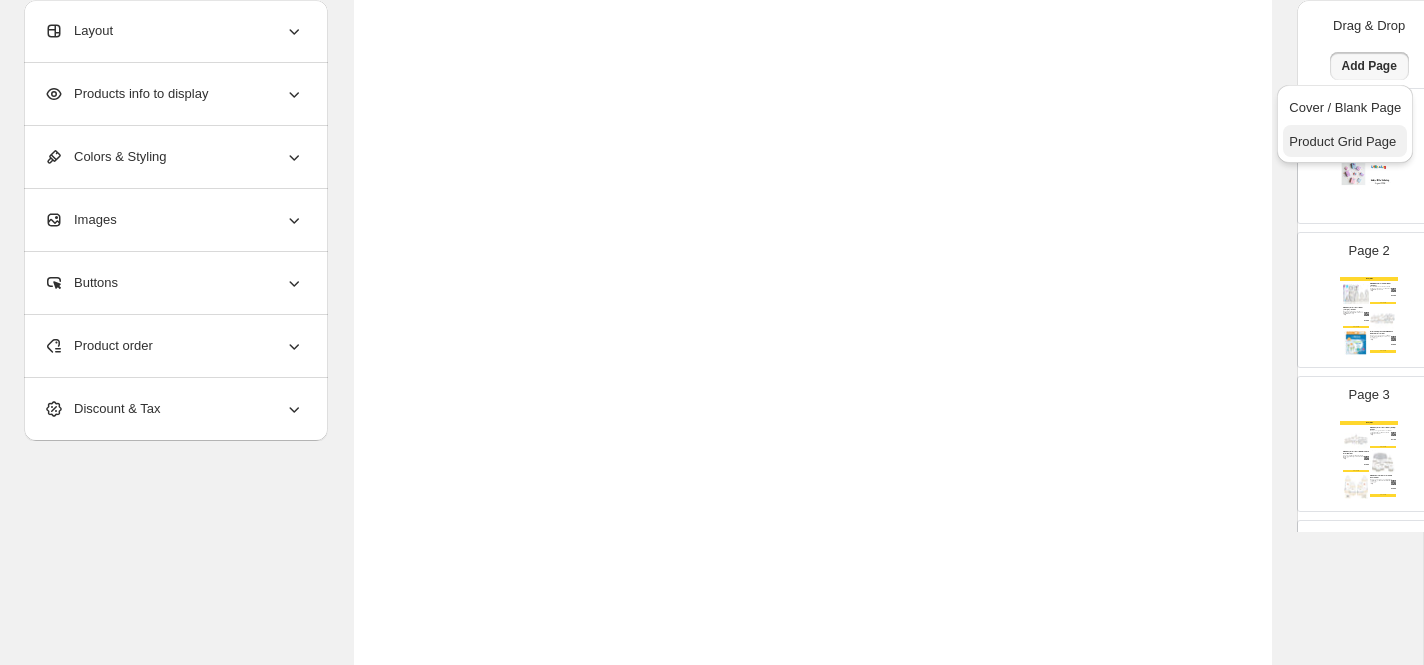 click on "Product Grid Page" at bounding box center (1342, 141) 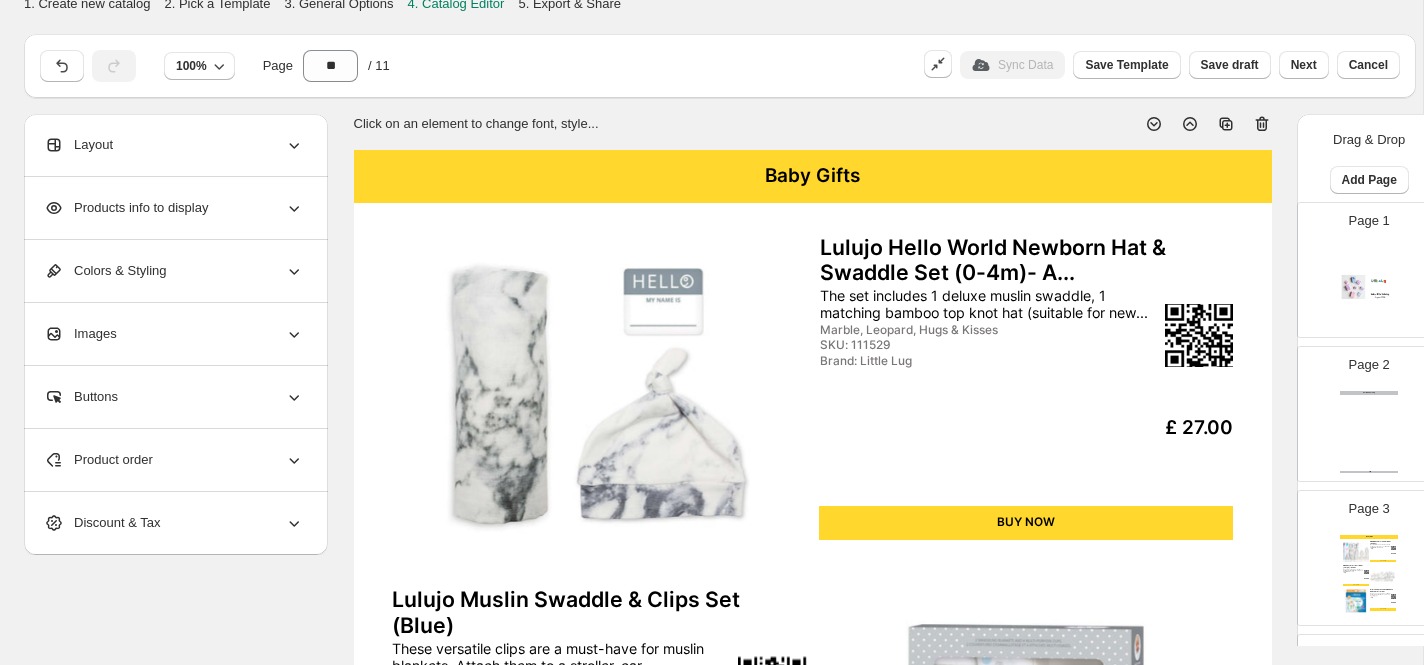 scroll, scrollTop: 0, scrollLeft: 0, axis: both 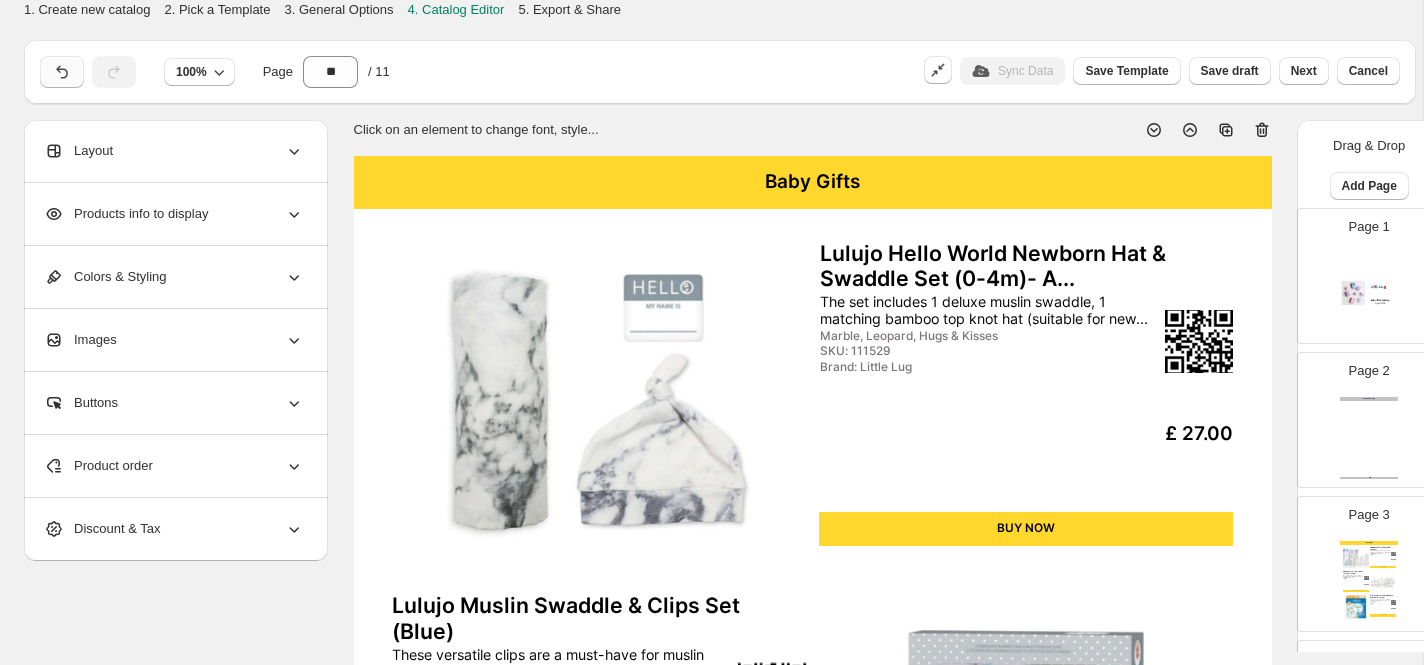 click 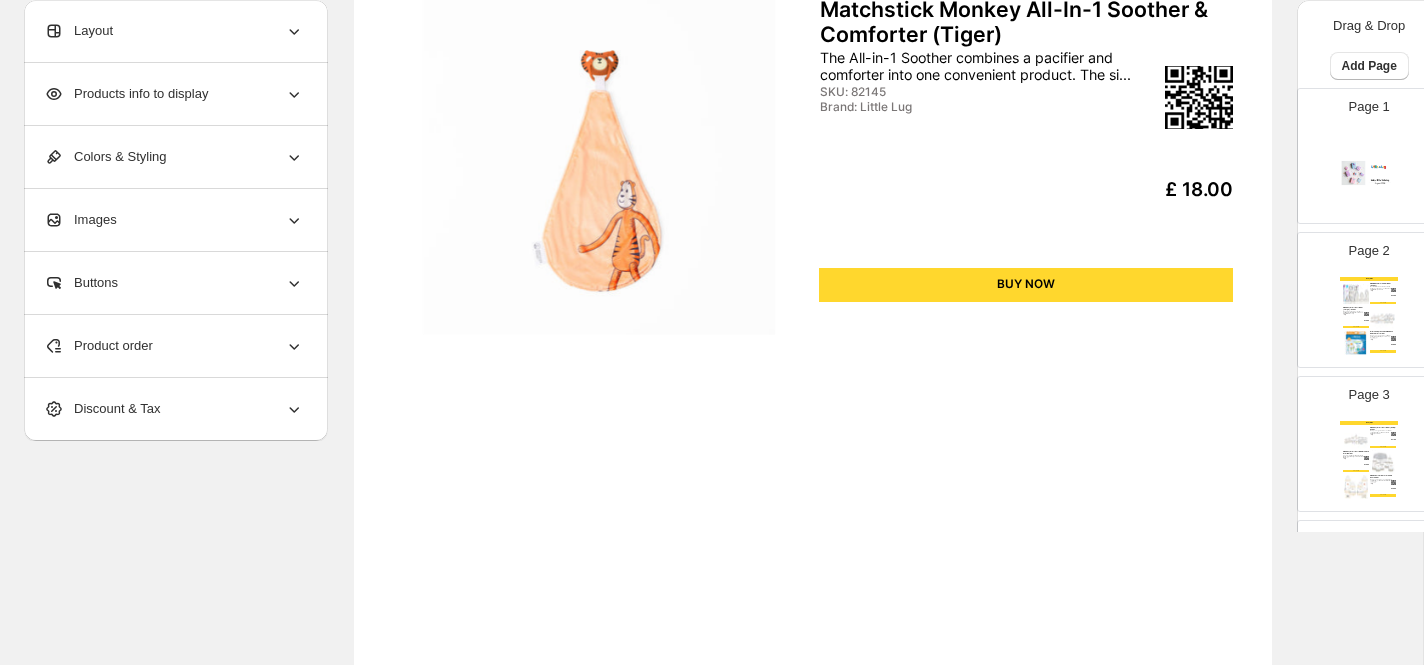 scroll, scrollTop: 457, scrollLeft: 0, axis: vertical 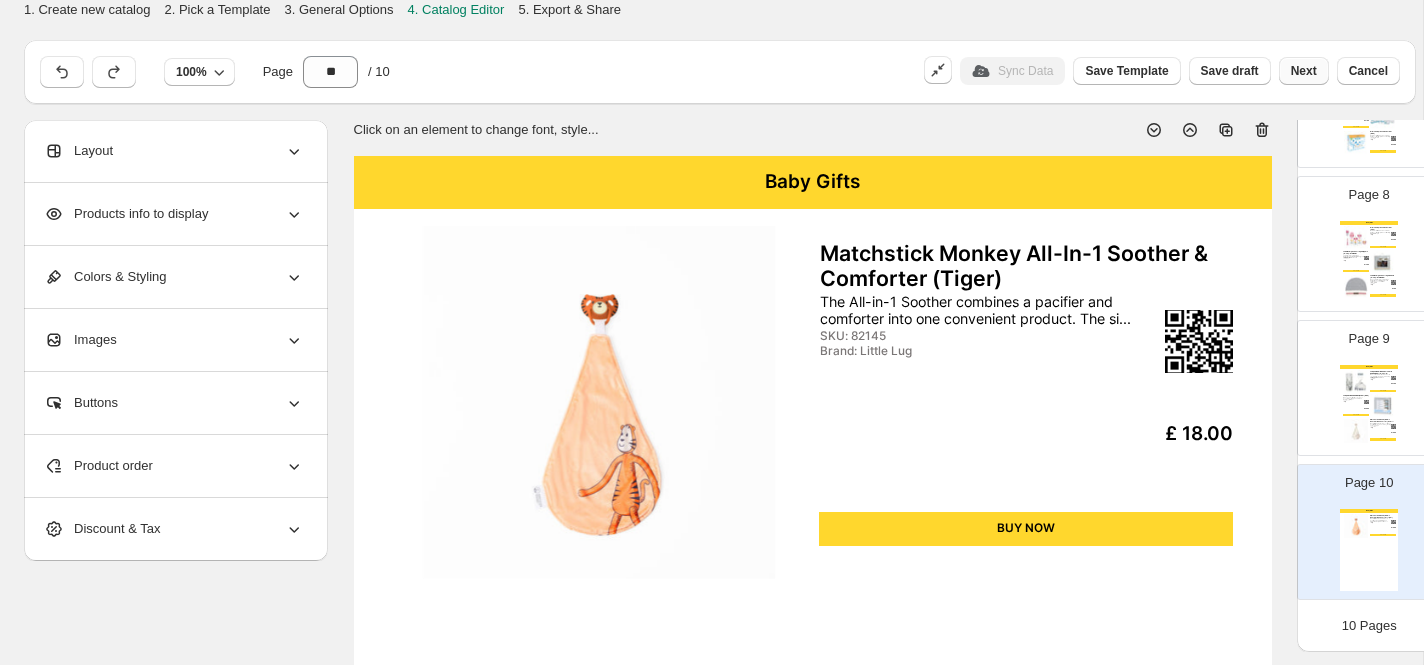 click on "Next" at bounding box center (1304, 71) 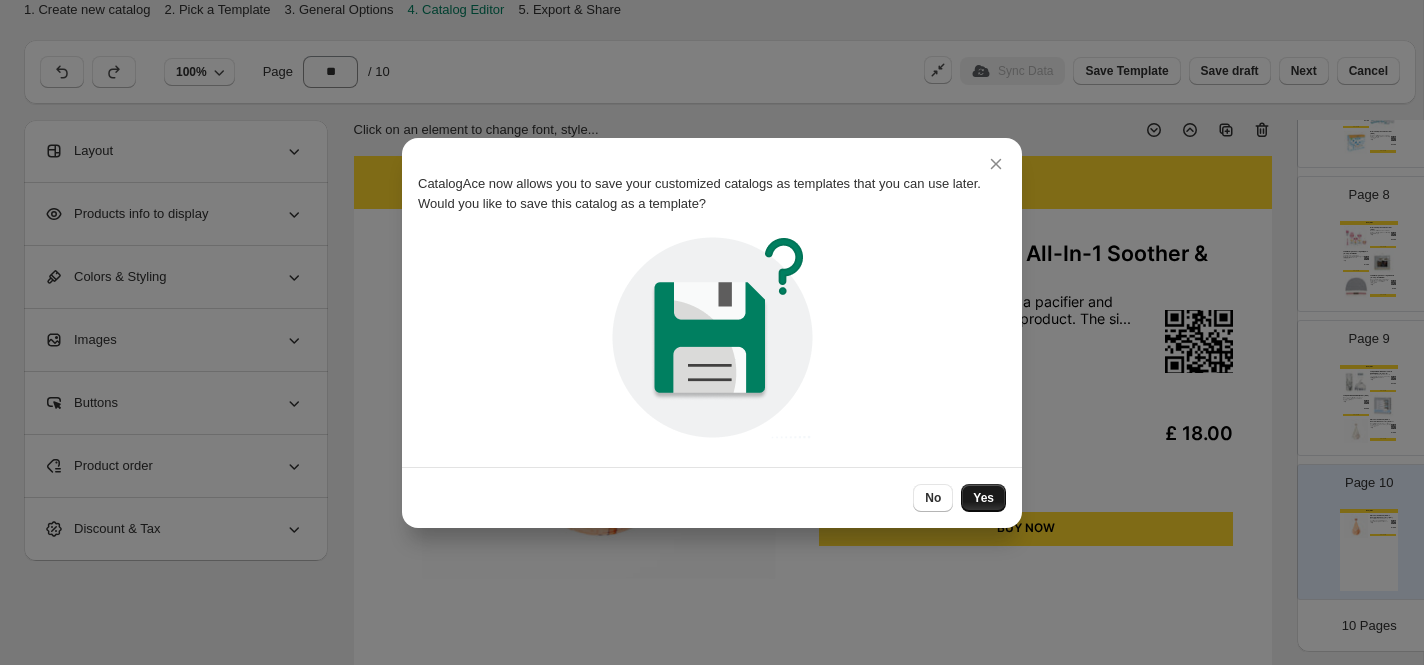 click on "Yes" at bounding box center [983, 498] 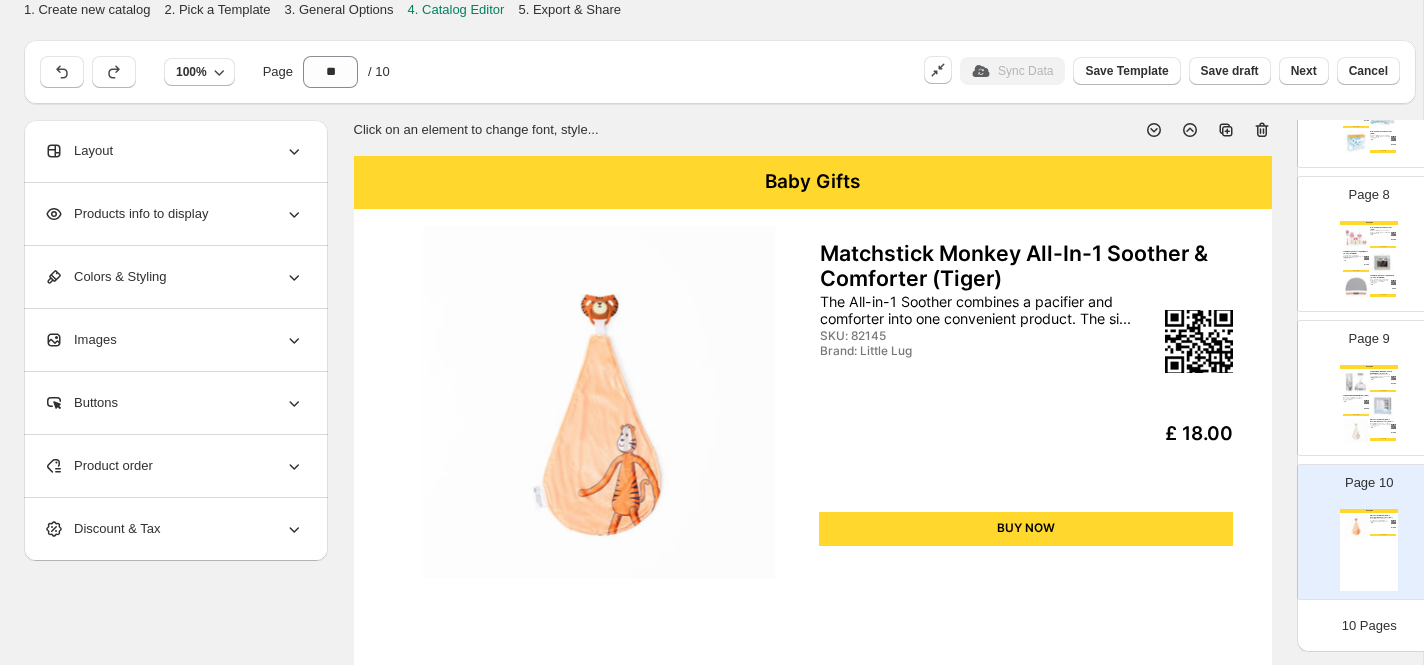 click on "Layout" at bounding box center (174, 151) 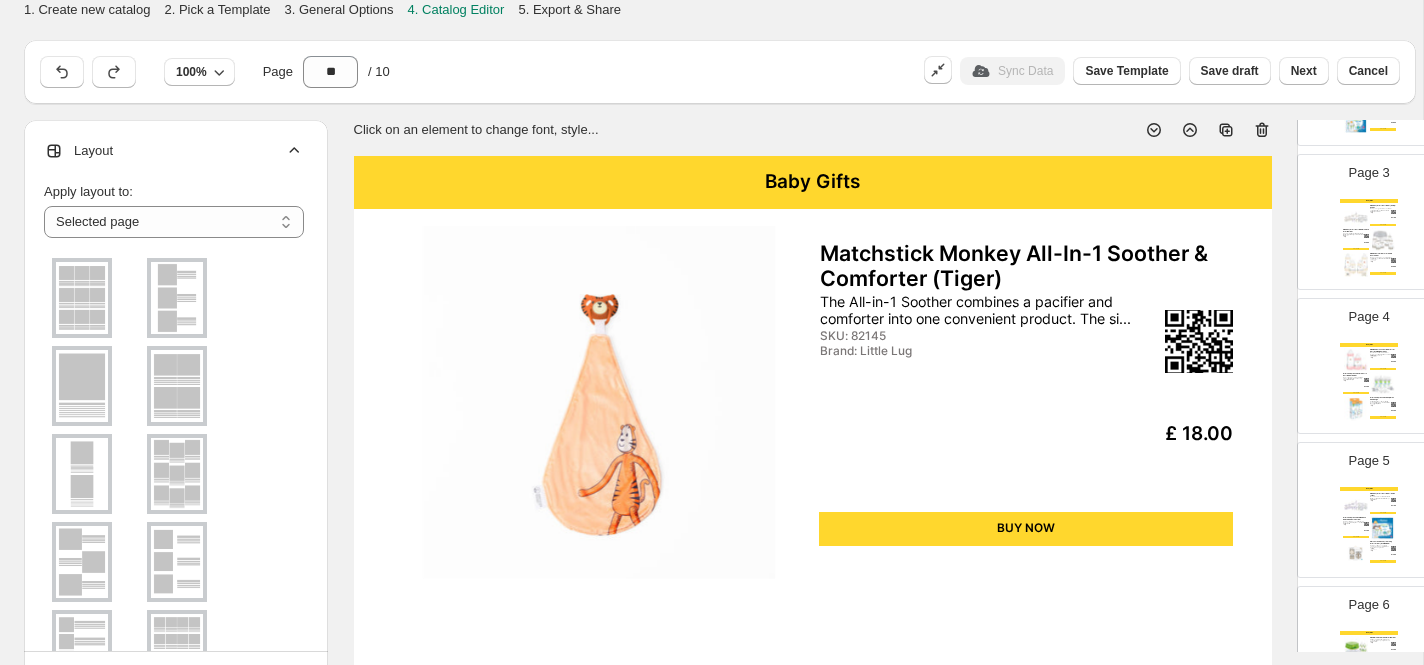 scroll, scrollTop: 0, scrollLeft: 0, axis: both 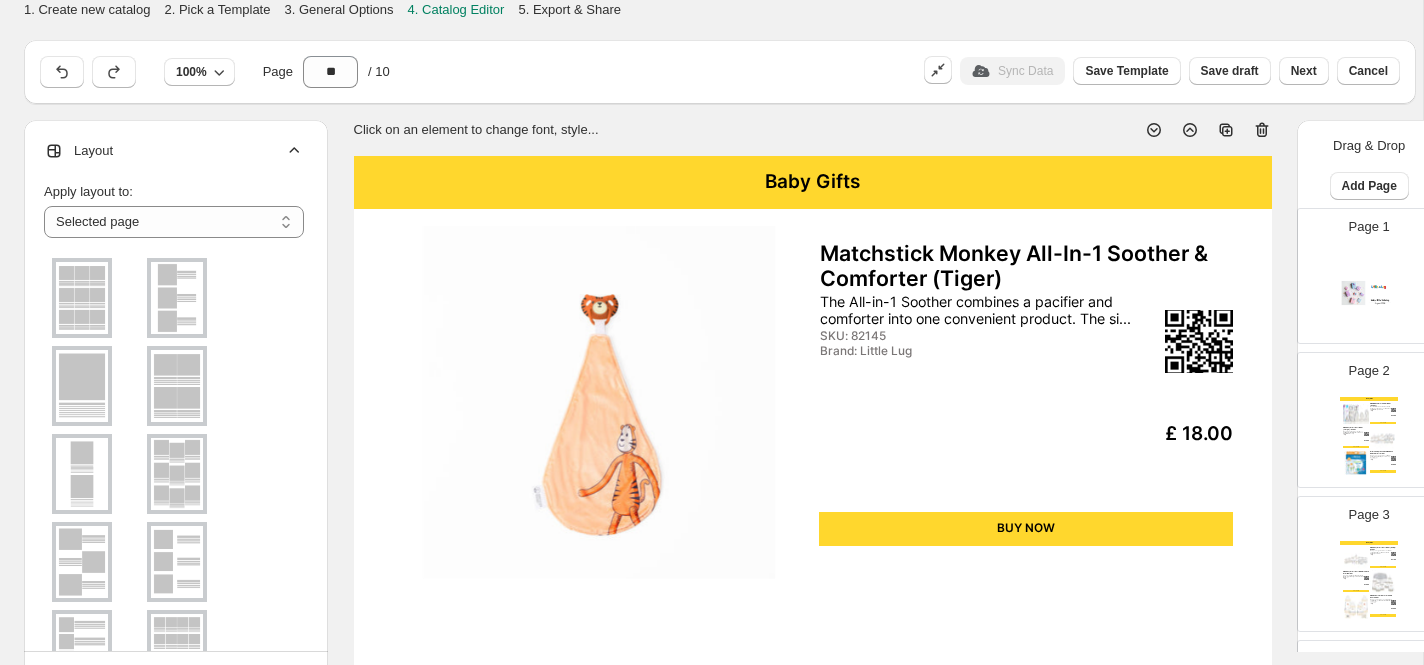 click at bounding box center [1369, 294] 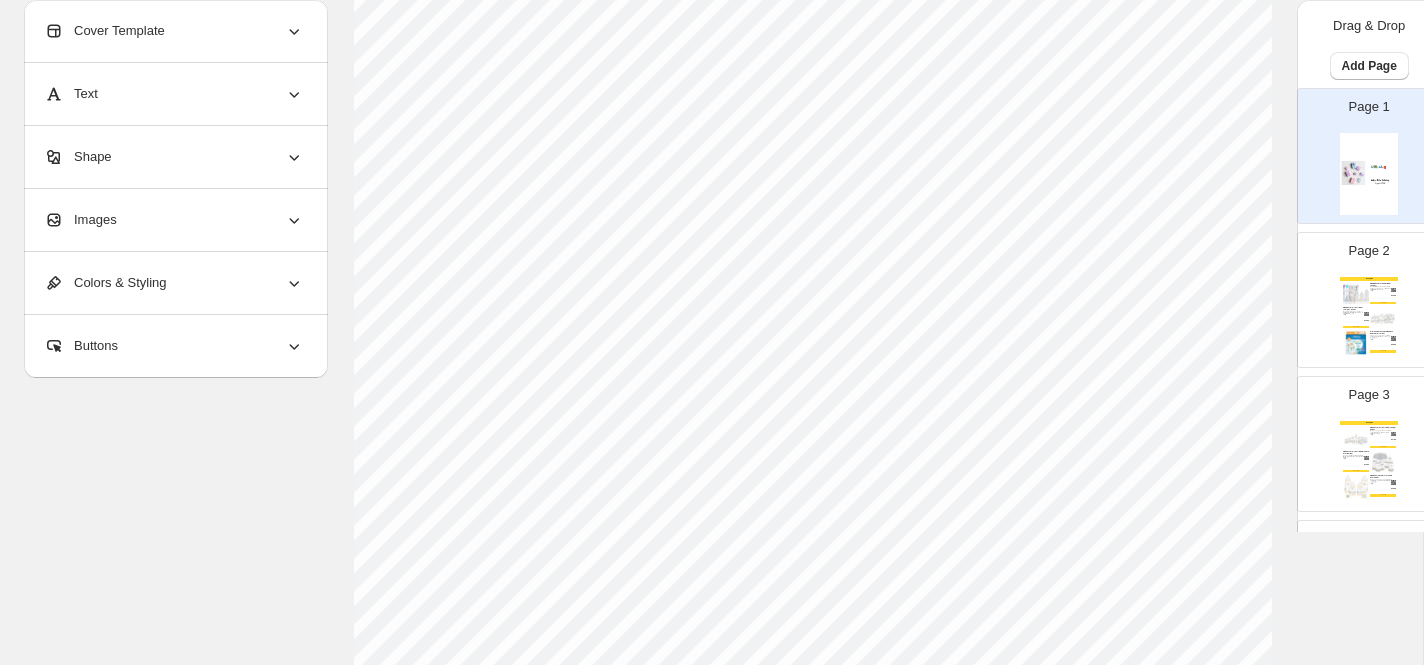 scroll, scrollTop: 477, scrollLeft: 0, axis: vertical 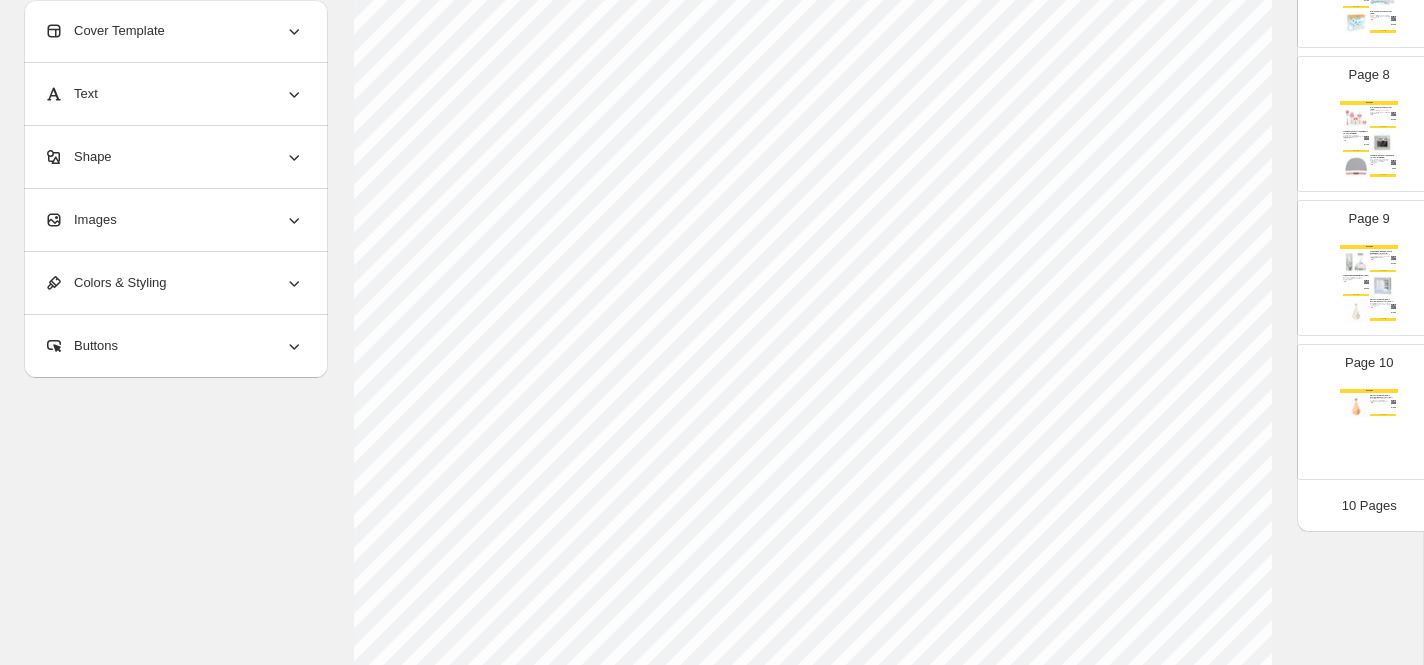 click at bounding box center [1356, 406] 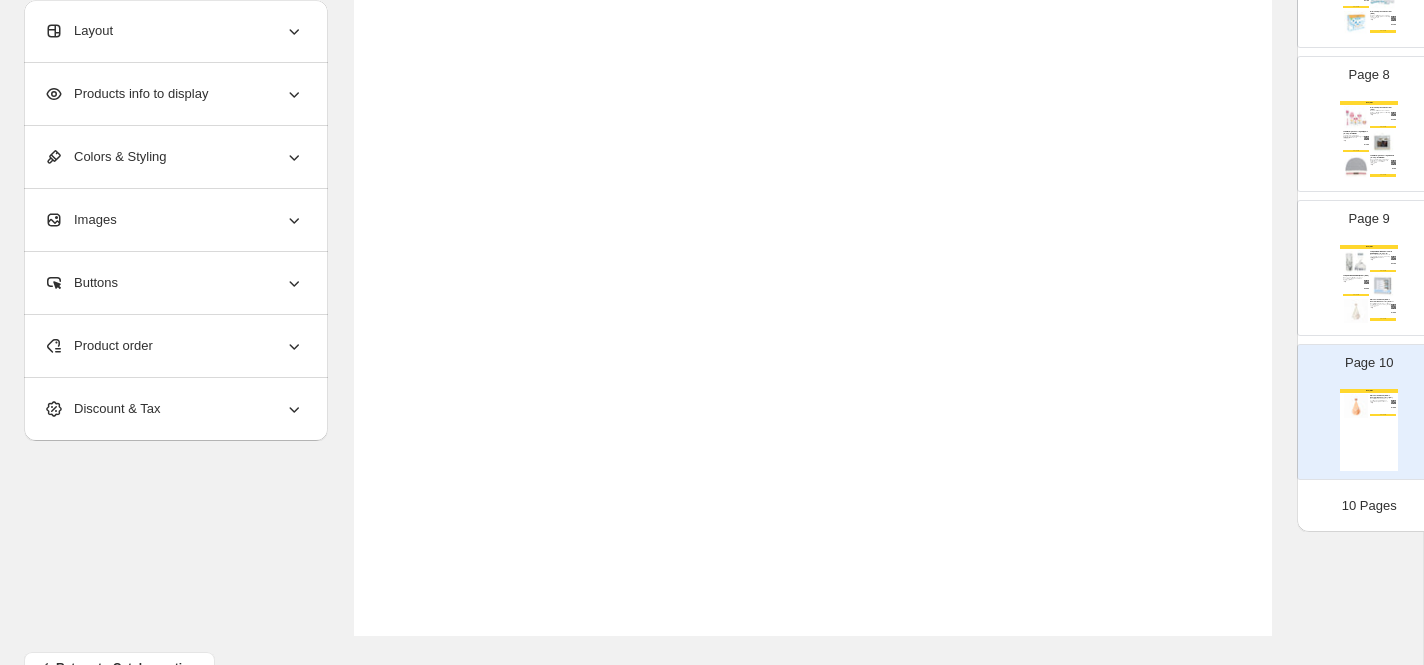 scroll, scrollTop: 760, scrollLeft: 0, axis: vertical 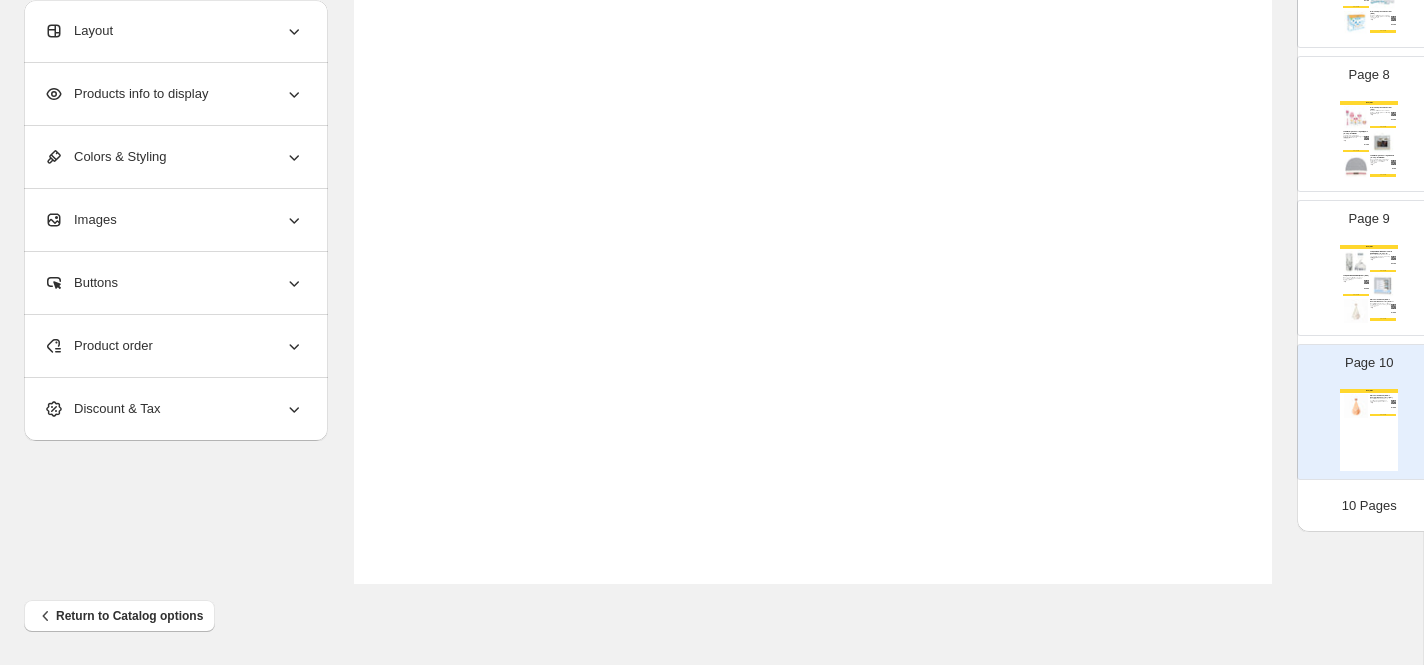 click on "Baby Gifts Matchstick Monkey All-In-1 Soother & Comforter (Tiger) The All-in-1 Soother combines a pacifier and comforter into one convenient product. The si... SKU:  82145 Brand:  Little Lug £ 18.00 BUY NOW" at bounding box center (813, -10) 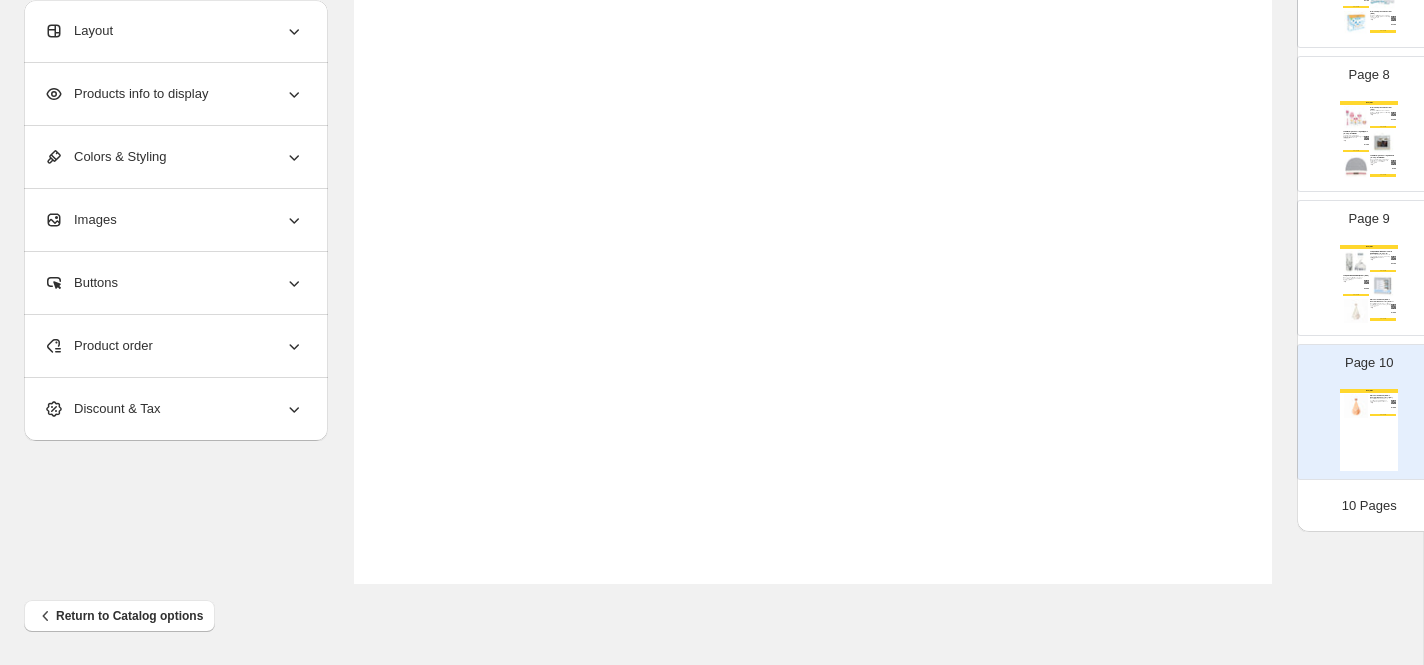 click on "Products info to display" at bounding box center [174, 94] 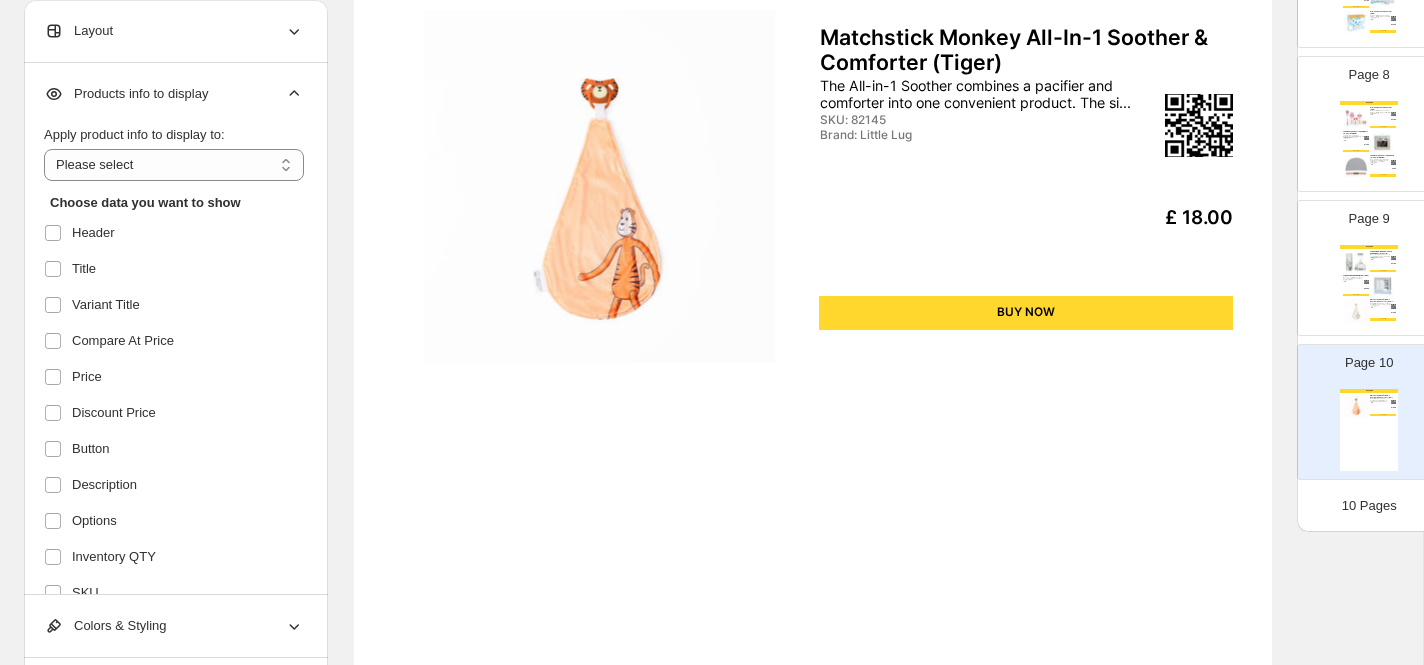 scroll, scrollTop: 0, scrollLeft: 0, axis: both 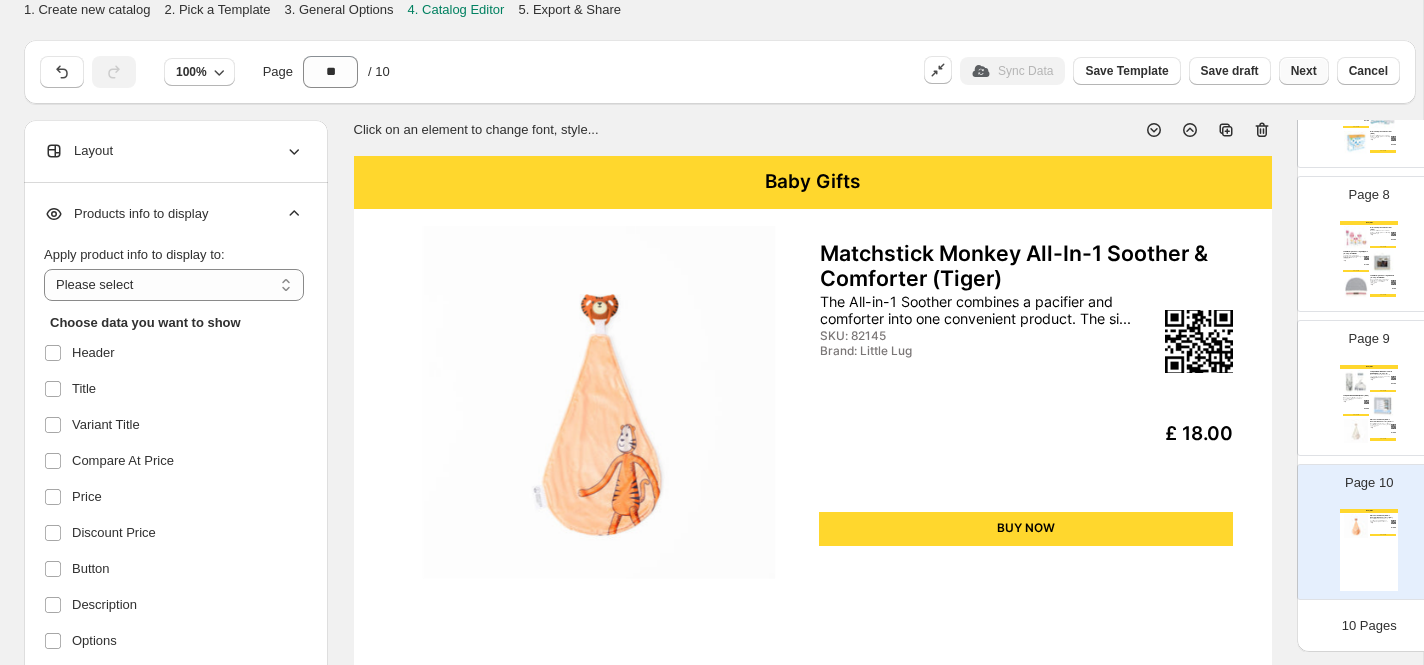click on "Next" at bounding box center (1304, 71) 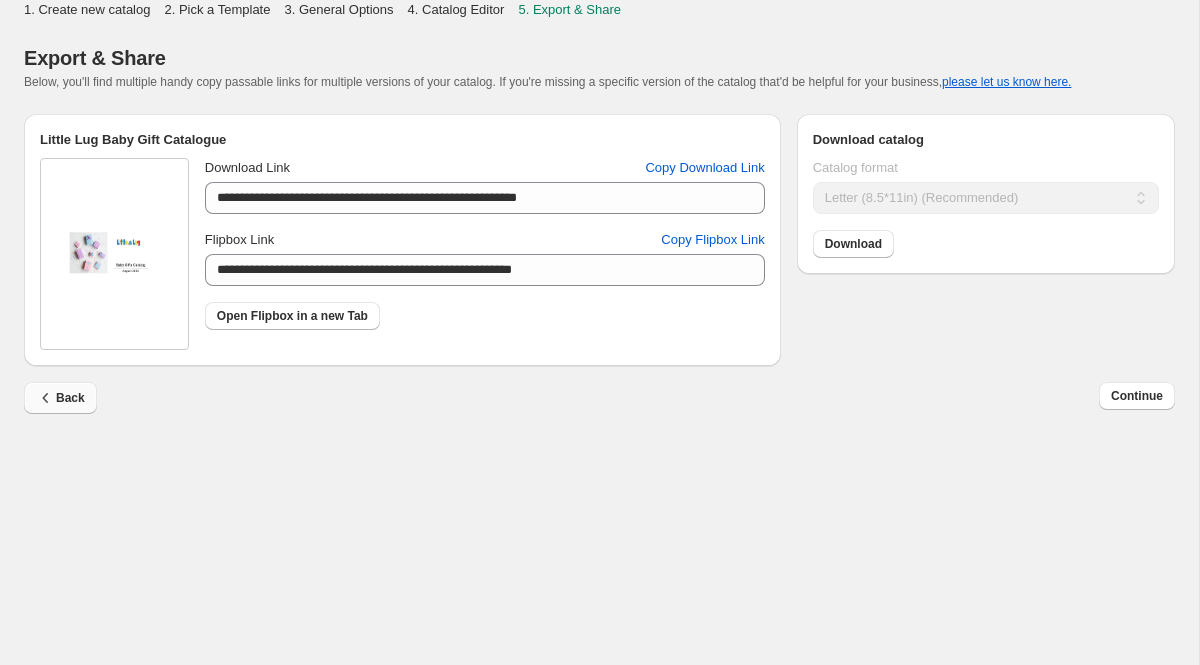 click 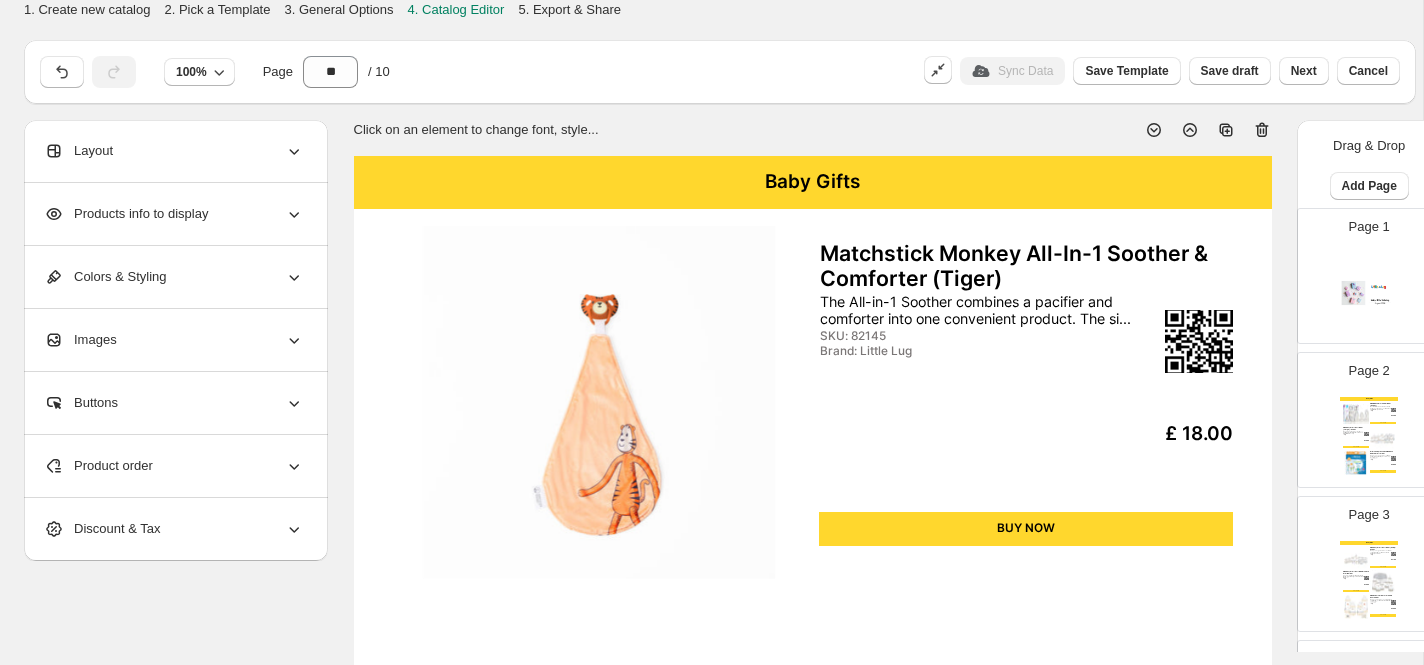 click at bounding box center (1369, 294) 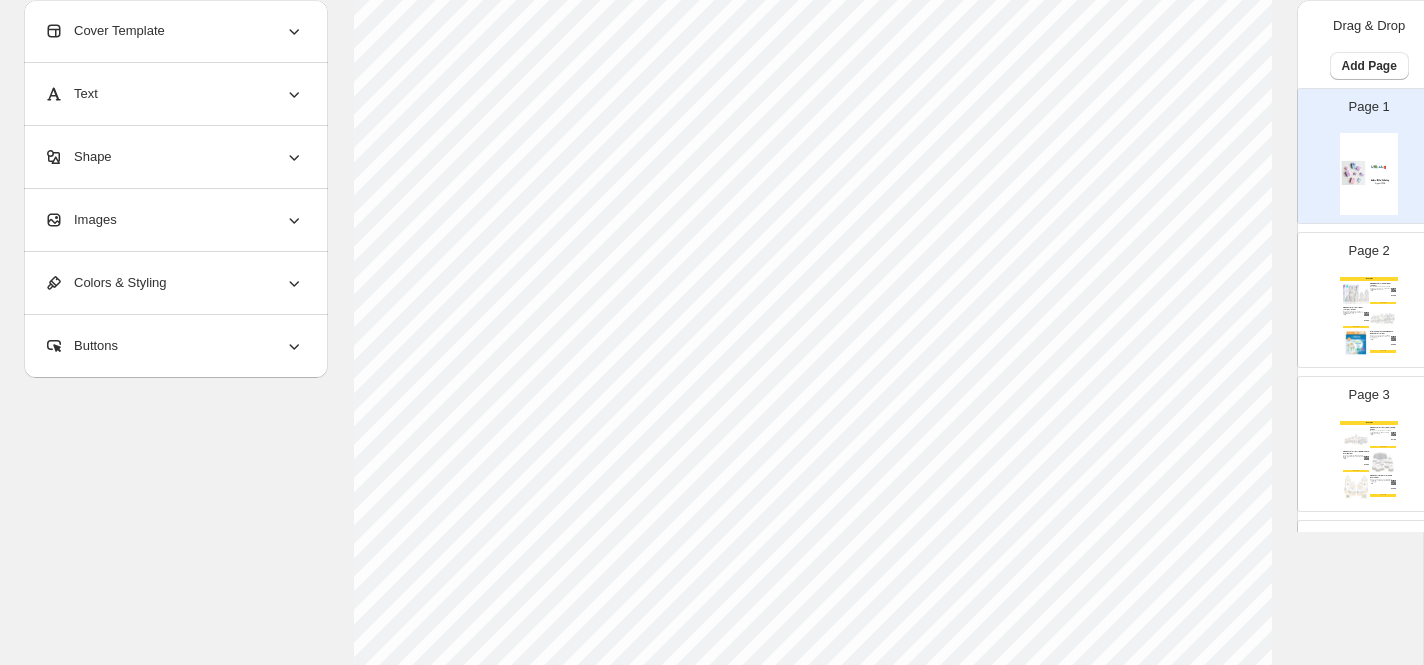 scroll, scrollTop: 528, scrollLeft: 0, axis: vertical 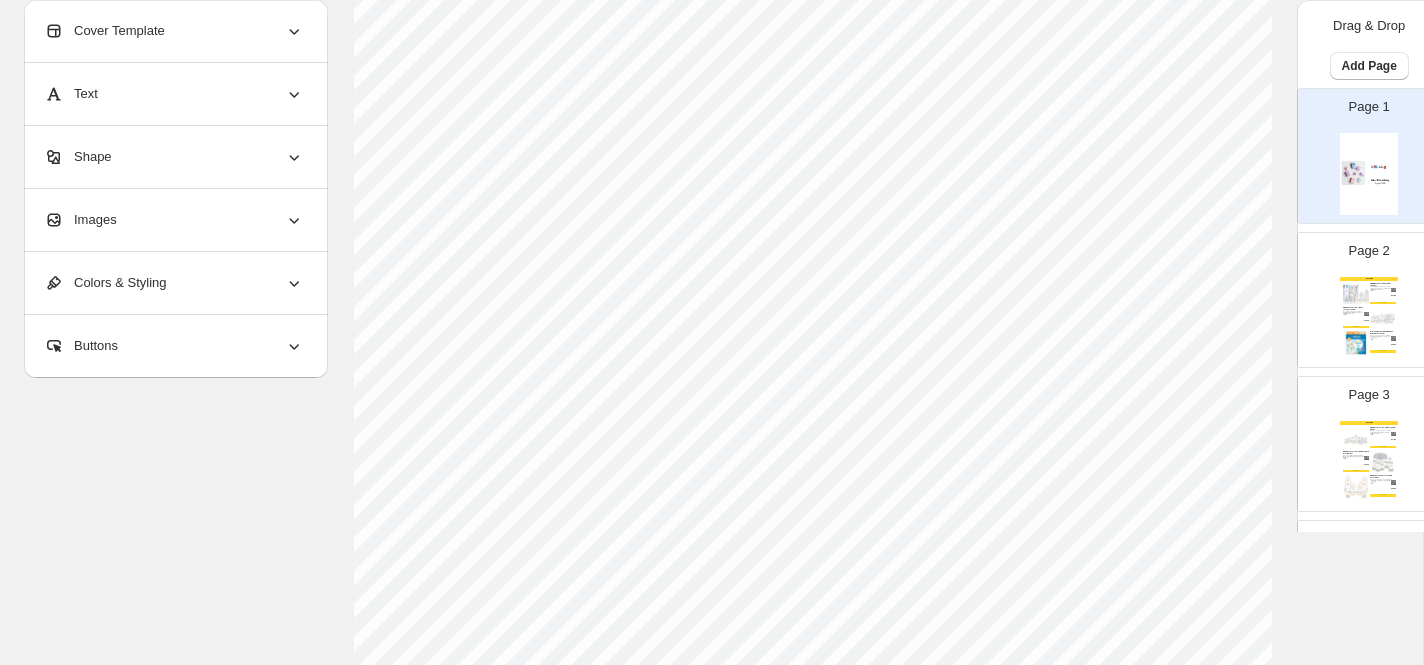 click on "Images" at bounding box center [174, 220] 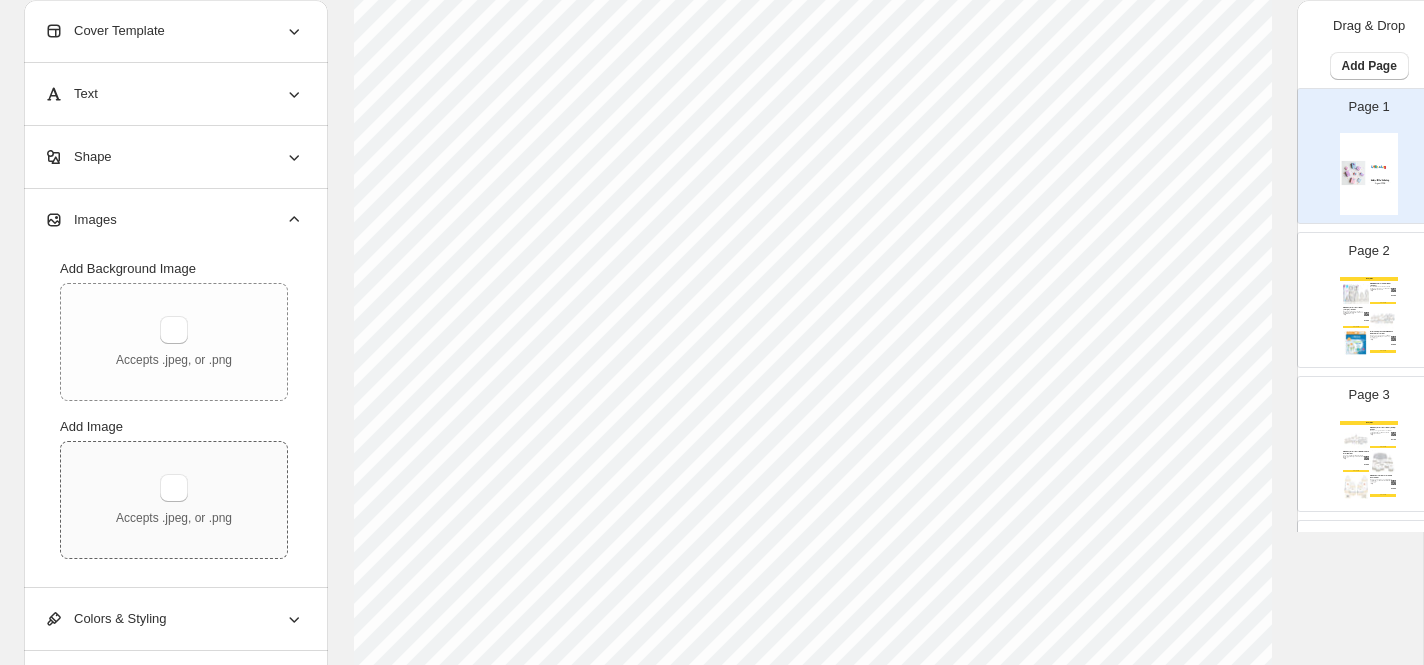 click on "Accepts .jpeg, or .png" at bounding box center (174, 500) 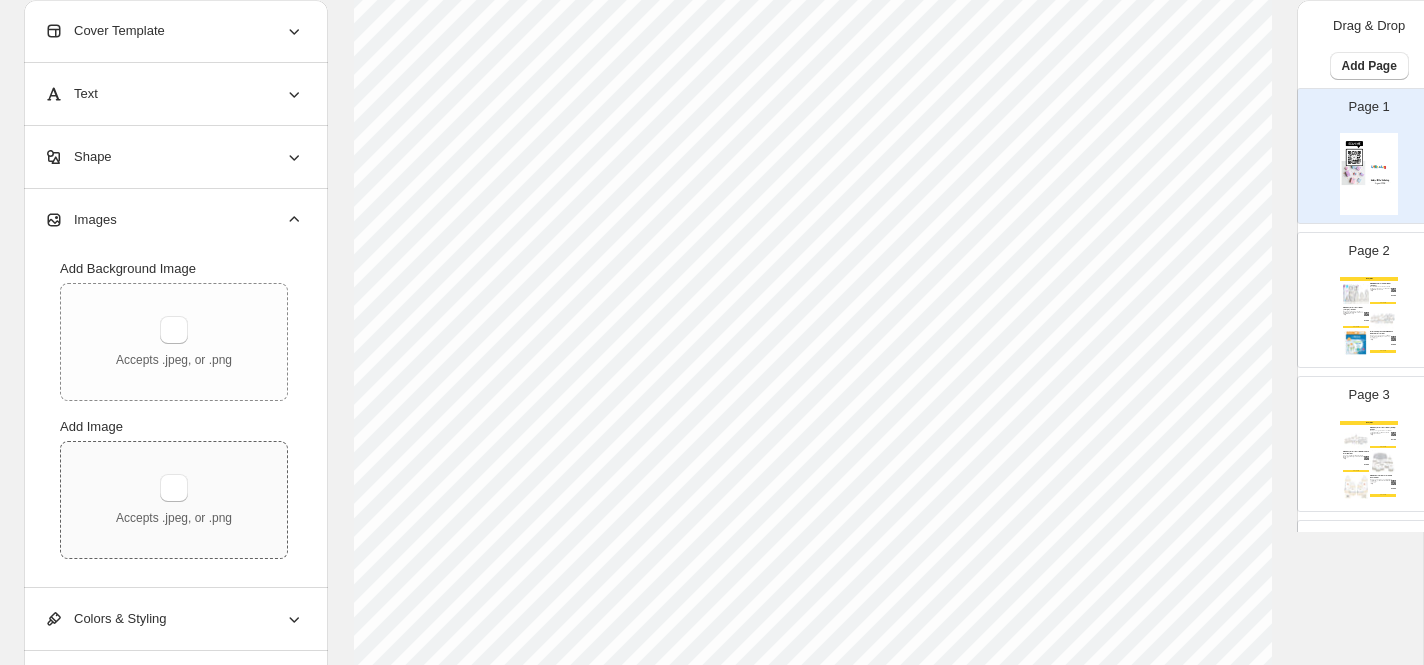 scroll, scrollTop: 150, scrollLeft: 0, axis: vertical 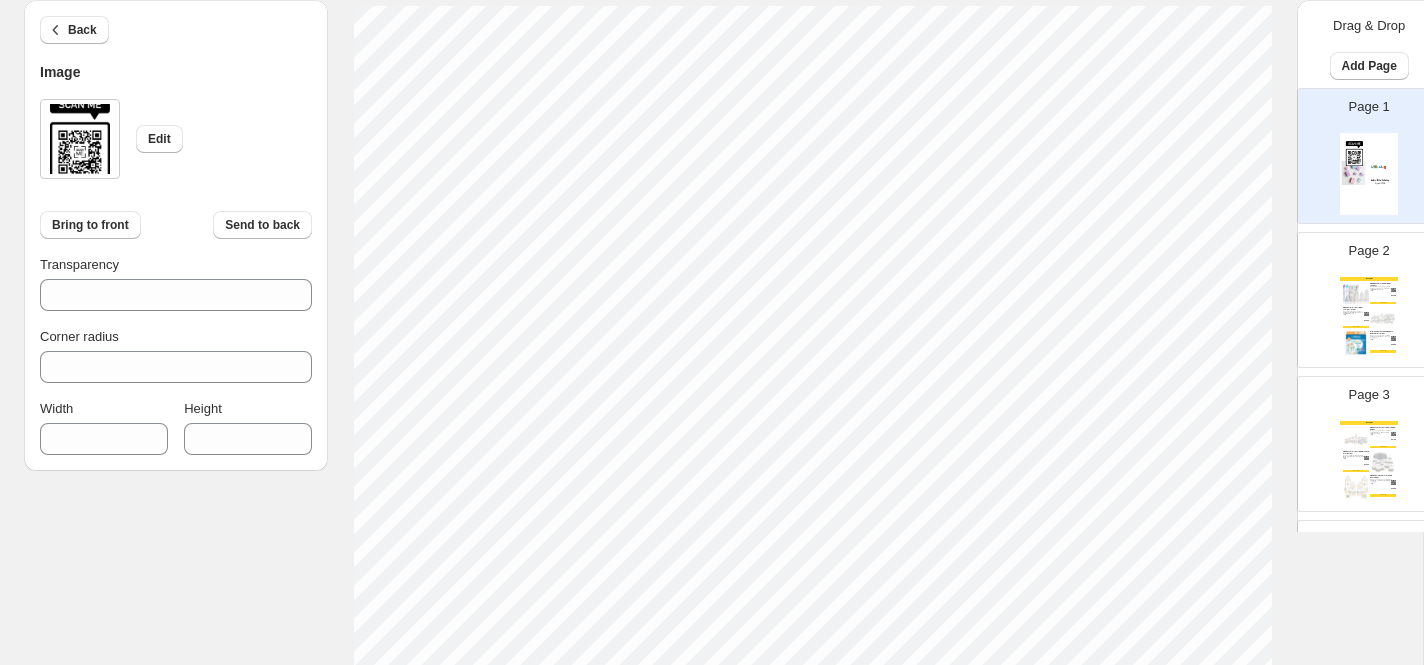 type on "**" 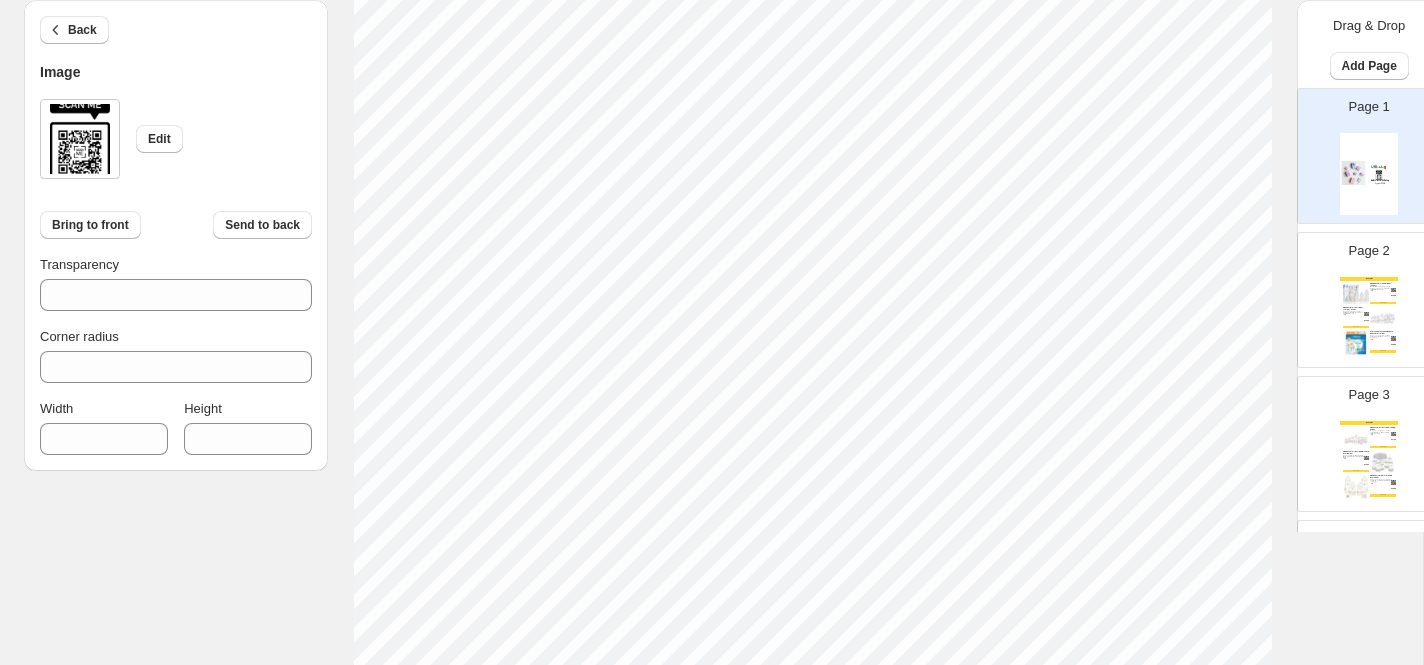 scroll, scrollTop: 452, scrollLeft: 0, axis: vertical 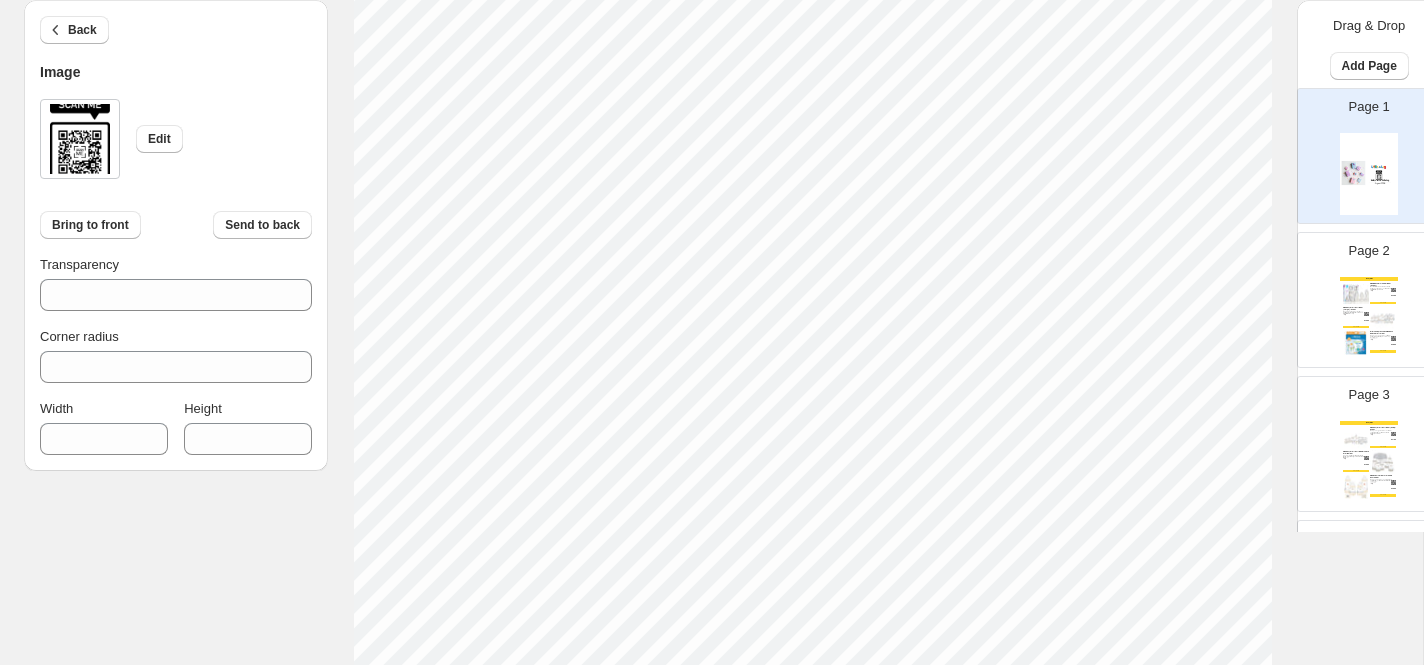 type on "**" 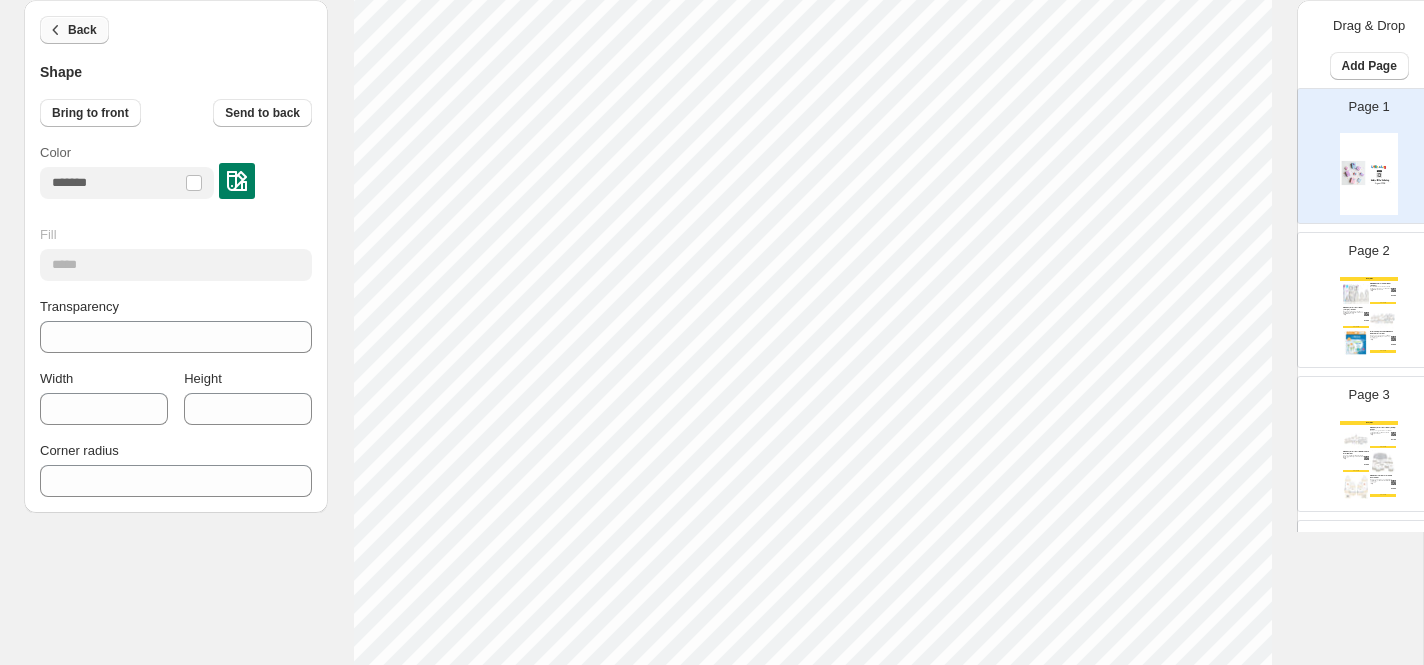 click on "Back" at bounding box center [82, 30] 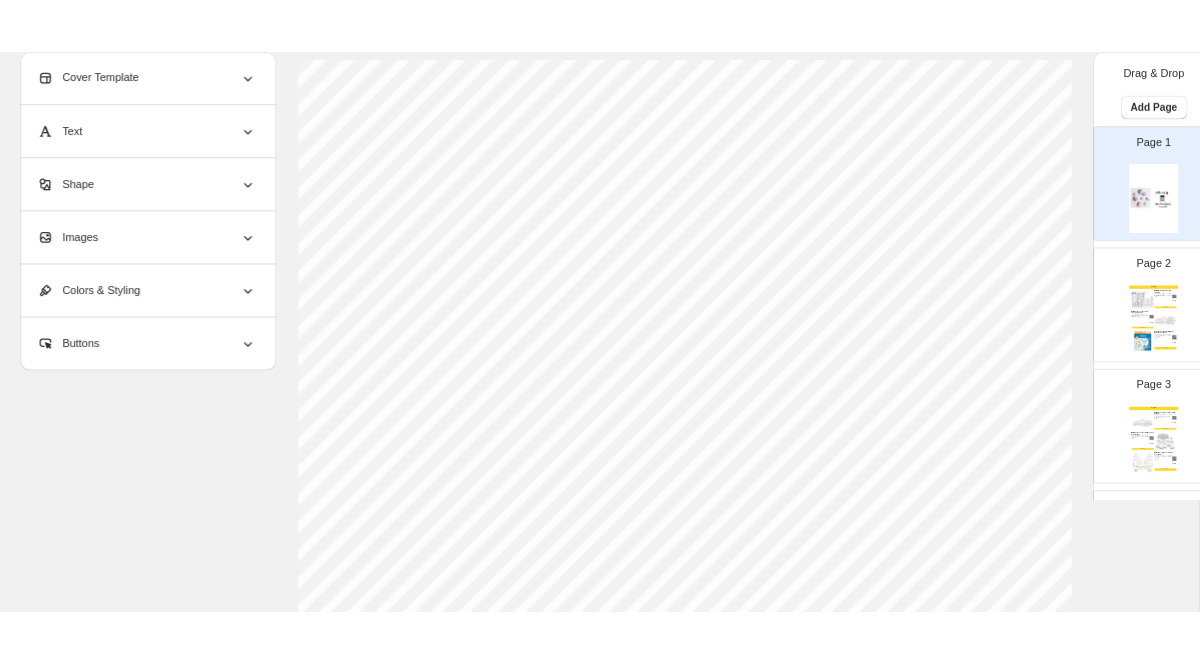 scroll, scrollTop: 0, scrollLeft: 0, axis: both 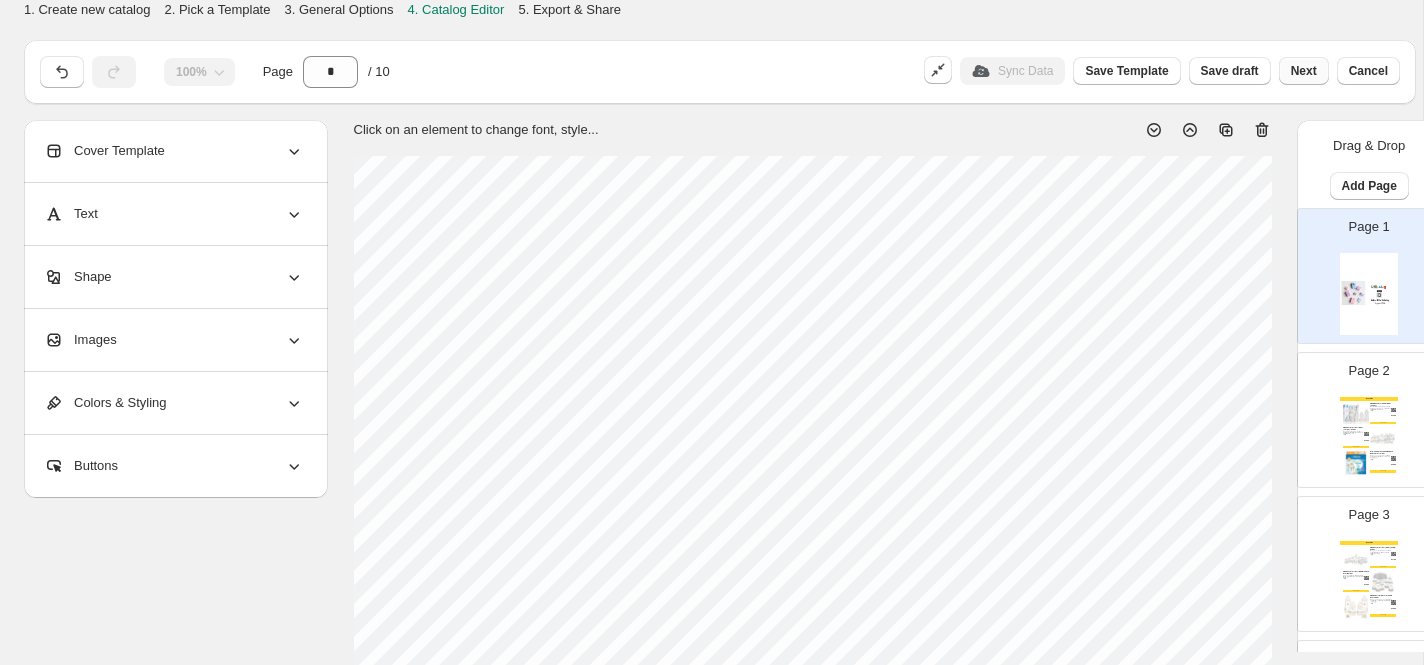 click on "Next" at bounding box center [1304, 71] 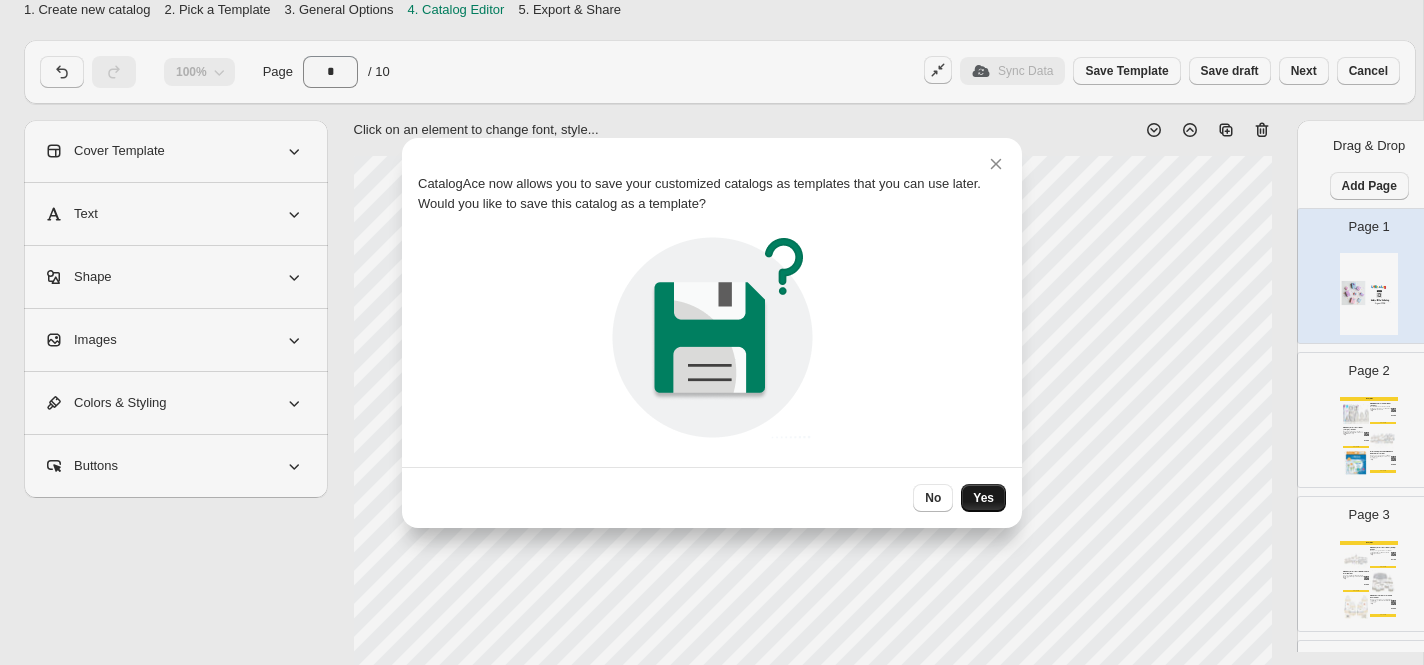 click on "Yes" at bounding box center (983, 498) 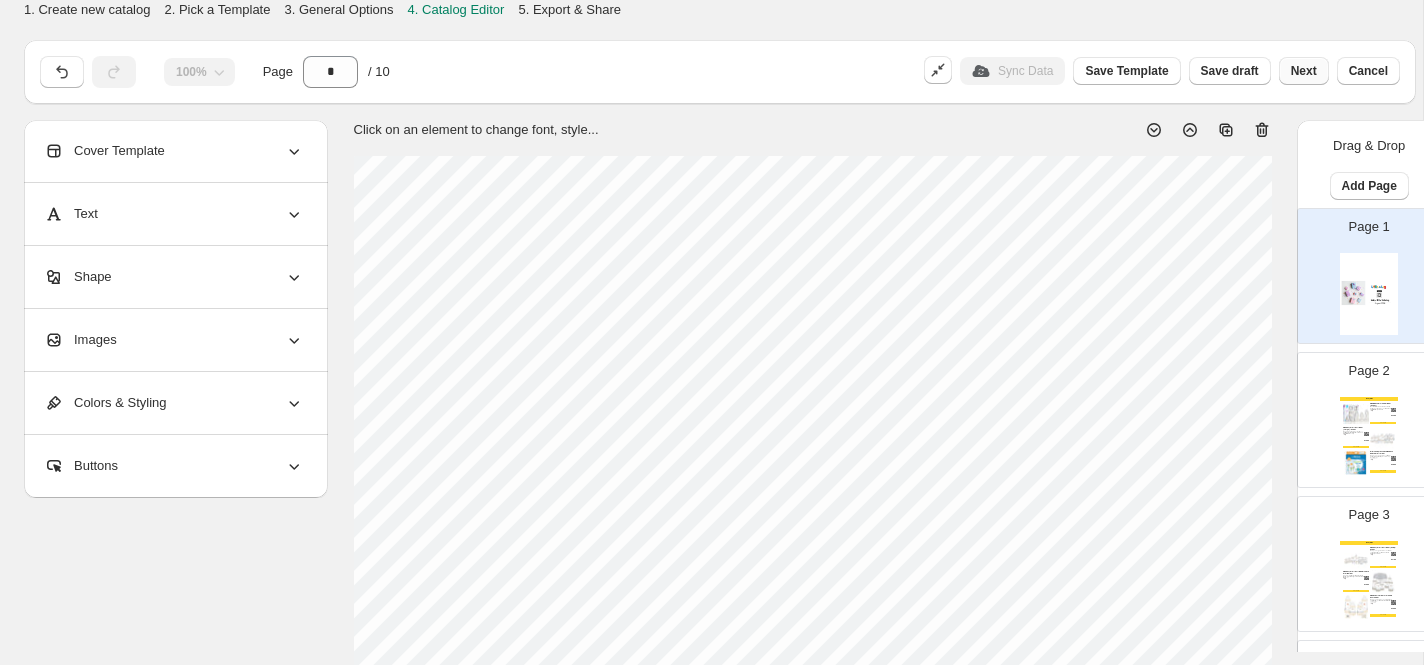 click on "Next" at bounding box center (1304, 71) 